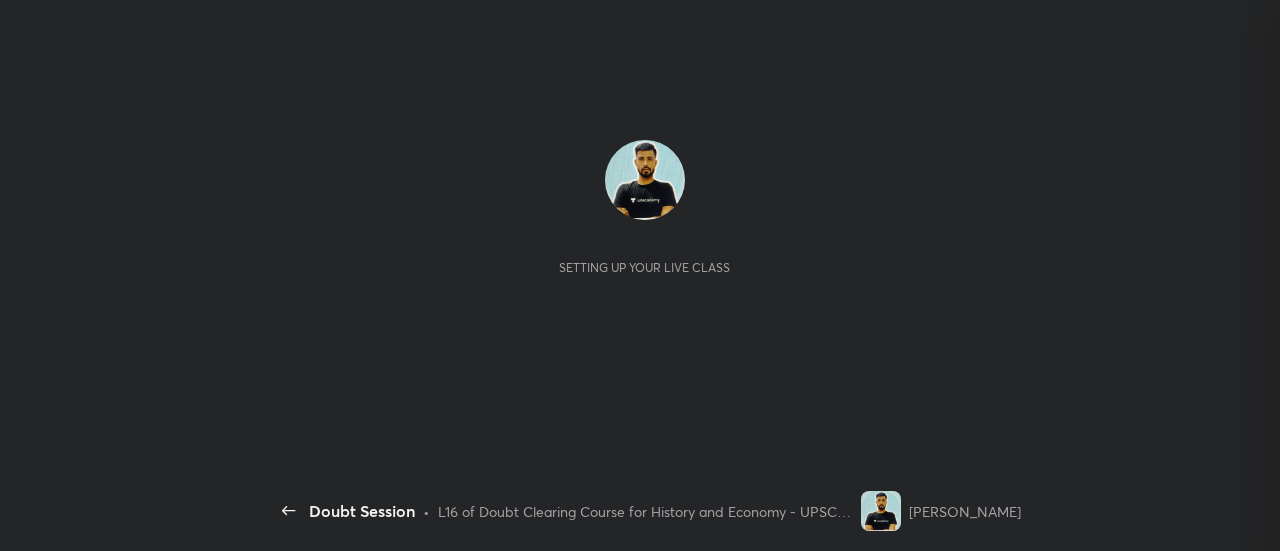 scroll, scrollTop: 0, scrollLeft: 0, axis: both 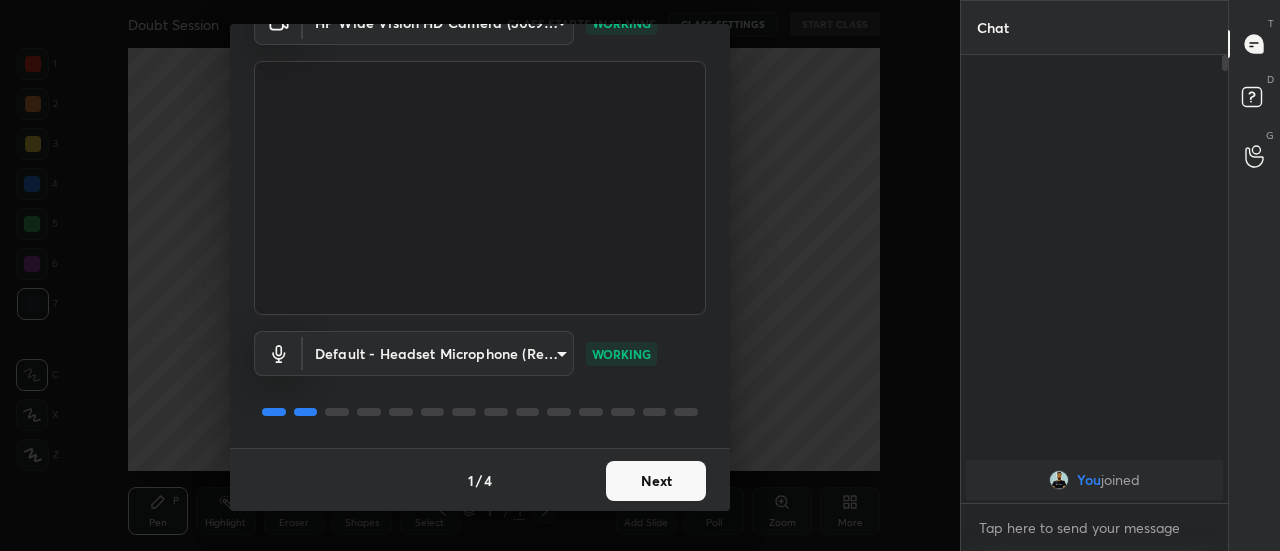click on "Next" at bounding box center [656, 481] 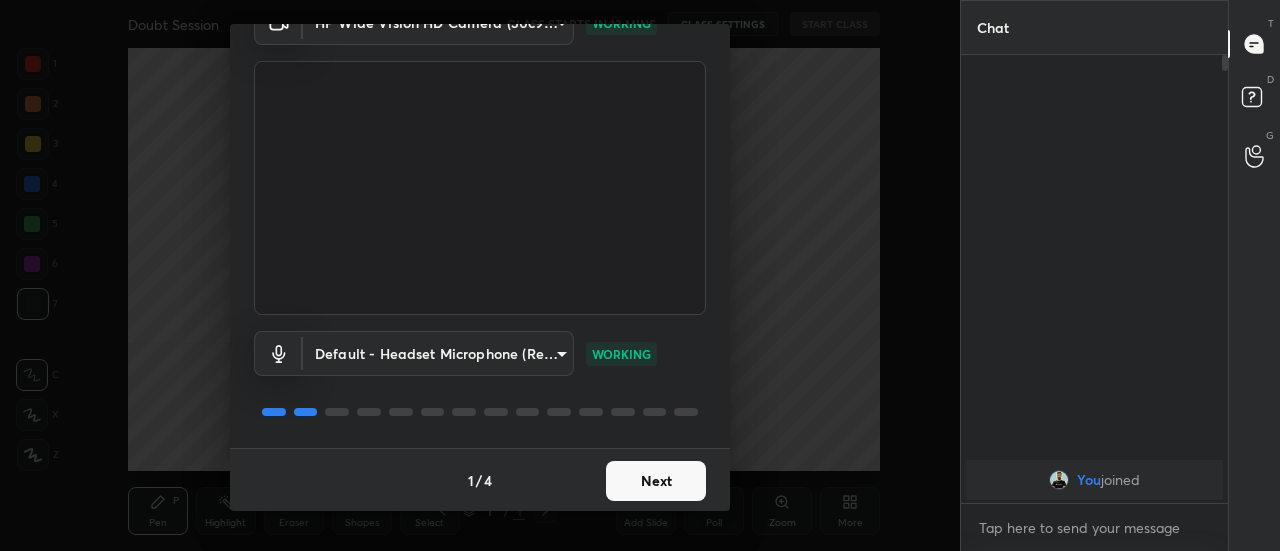 scroll, scrollTop: 27, scrollLeft: 0, axis: vertical 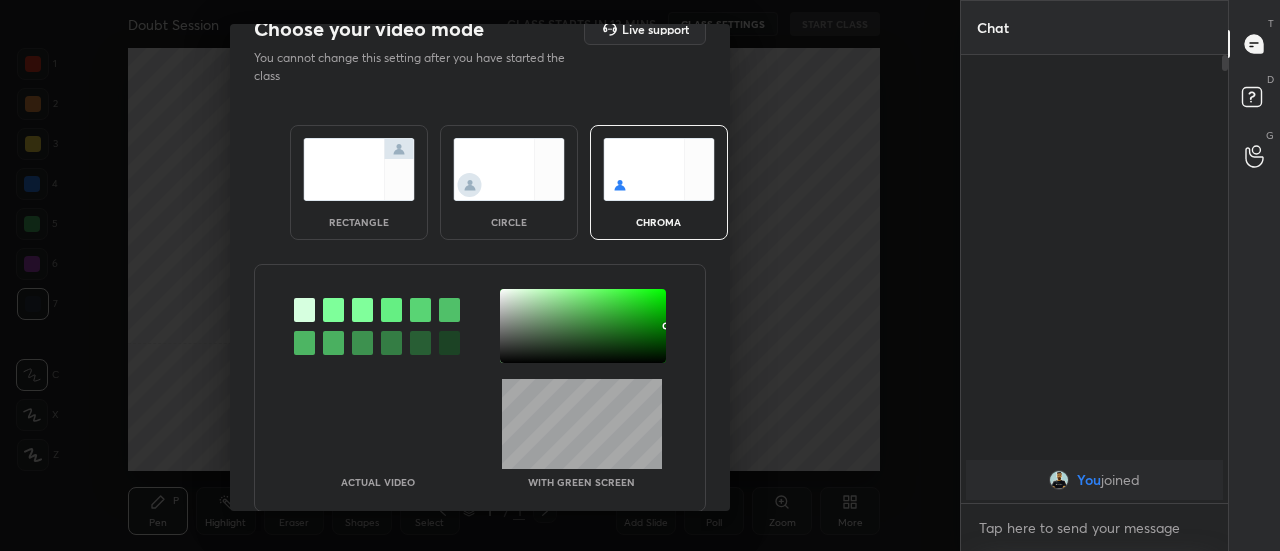 click at bounding box center [359, 169] 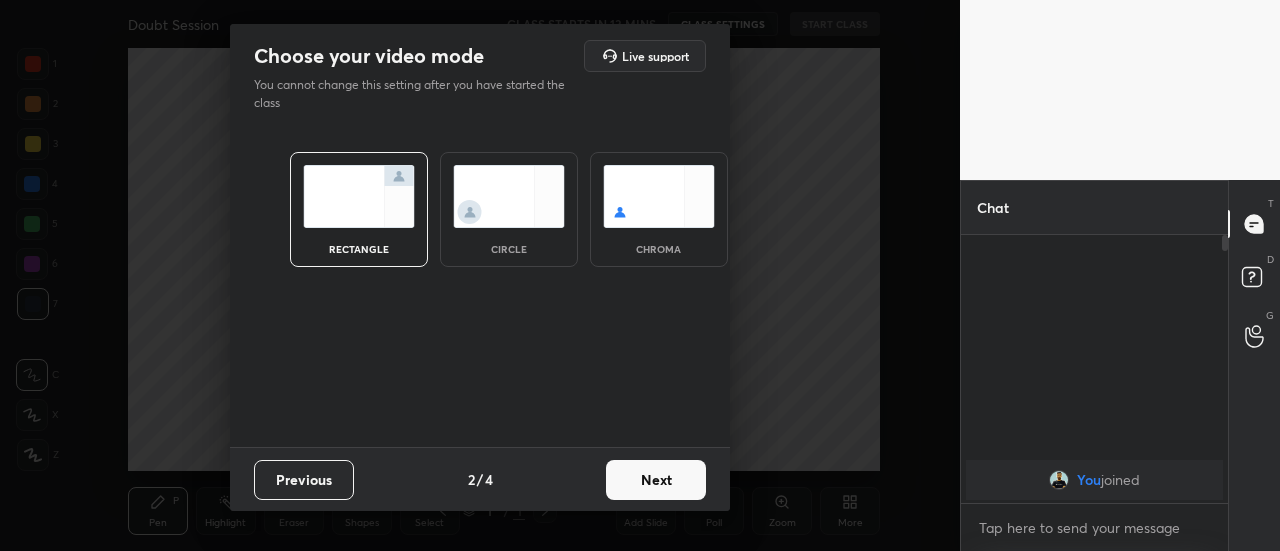scroll, scrollTop: 262, scrollLeft: 261, axis: both 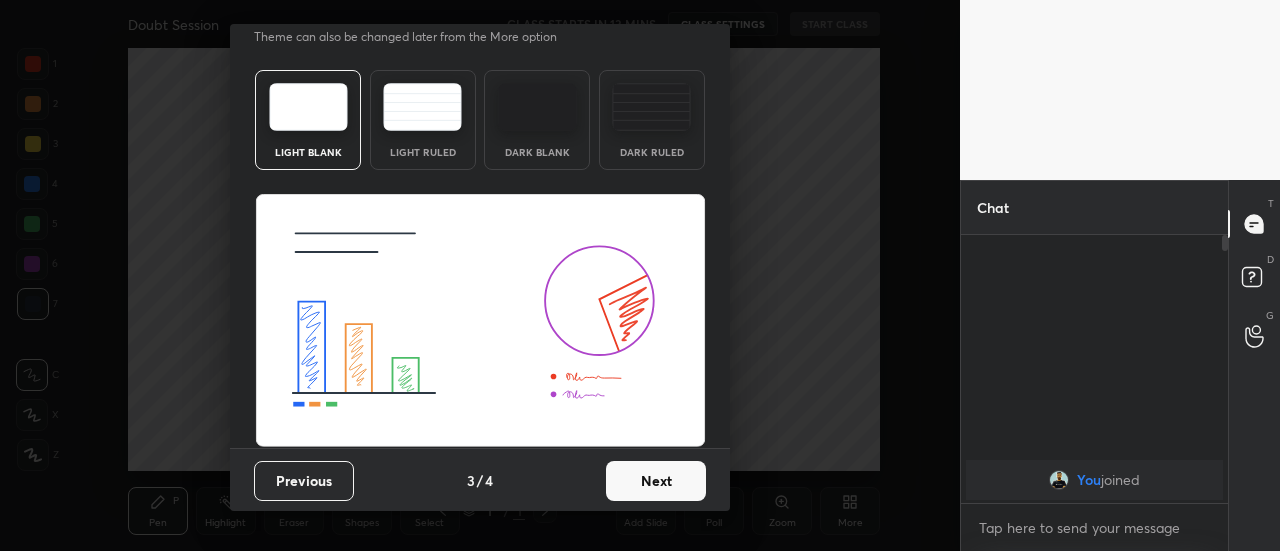 click on "Next" at bounding box center (656, 481) 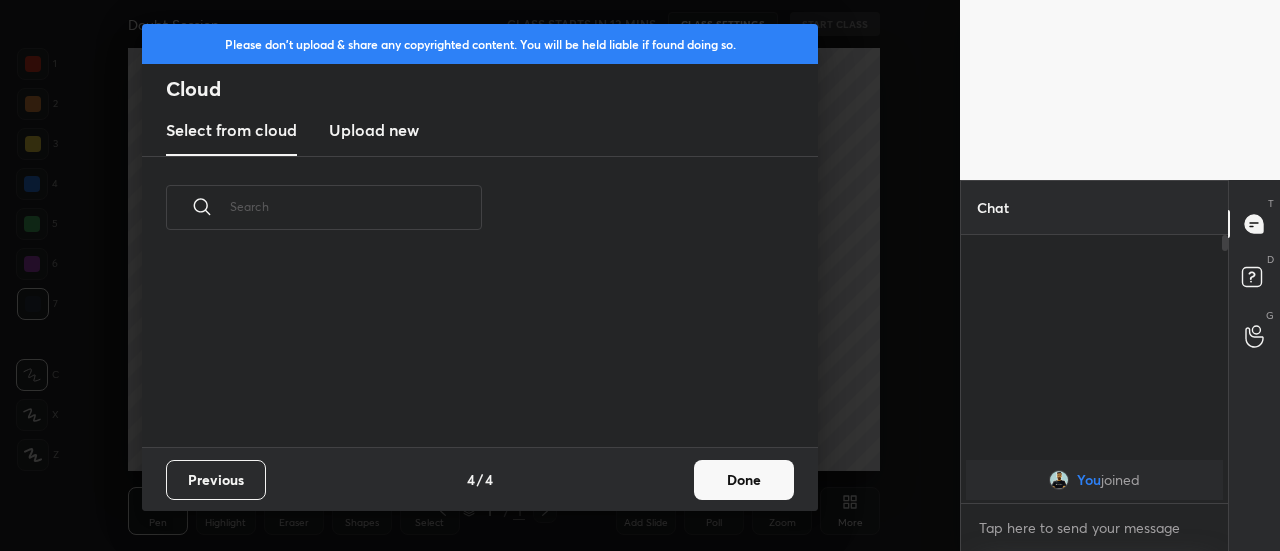 scroll, scrollTop: 0, scrollLeft: 0, axis: both 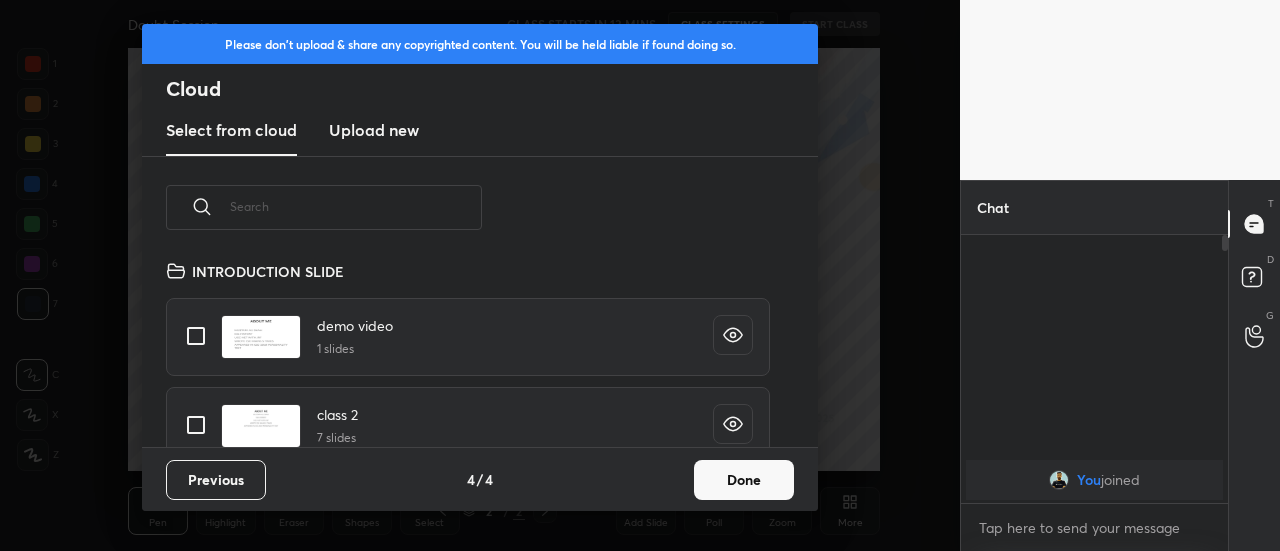 click on "Done" at bounding box center [744, 480] 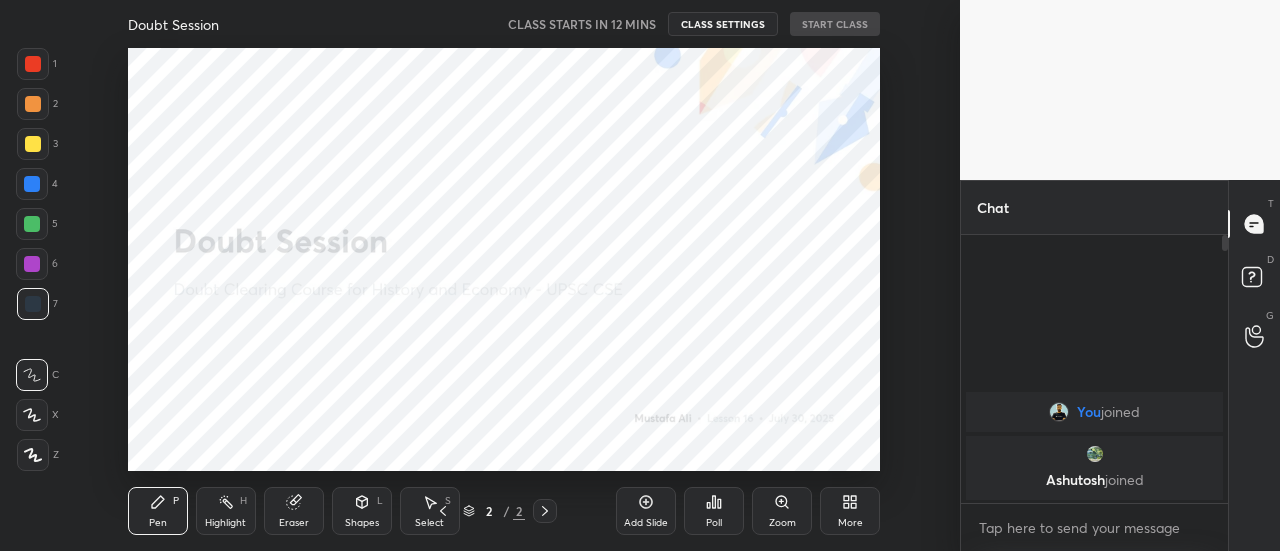 click at bounding box center (33, 64) 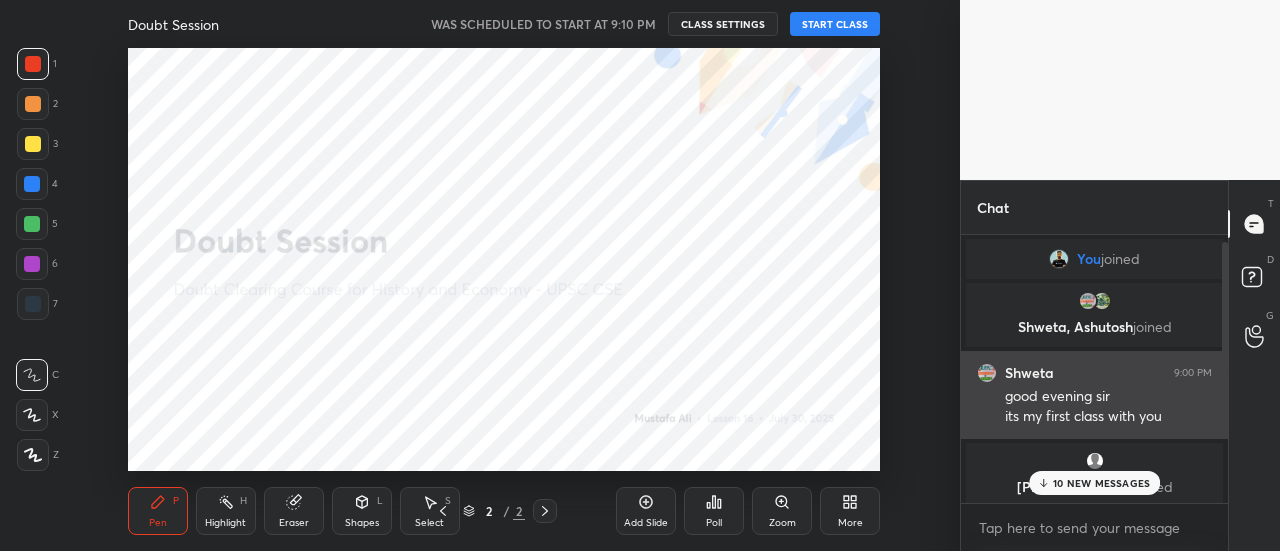 scroll, scrollTop: 166, scrollLeft: 0, axis: vertical 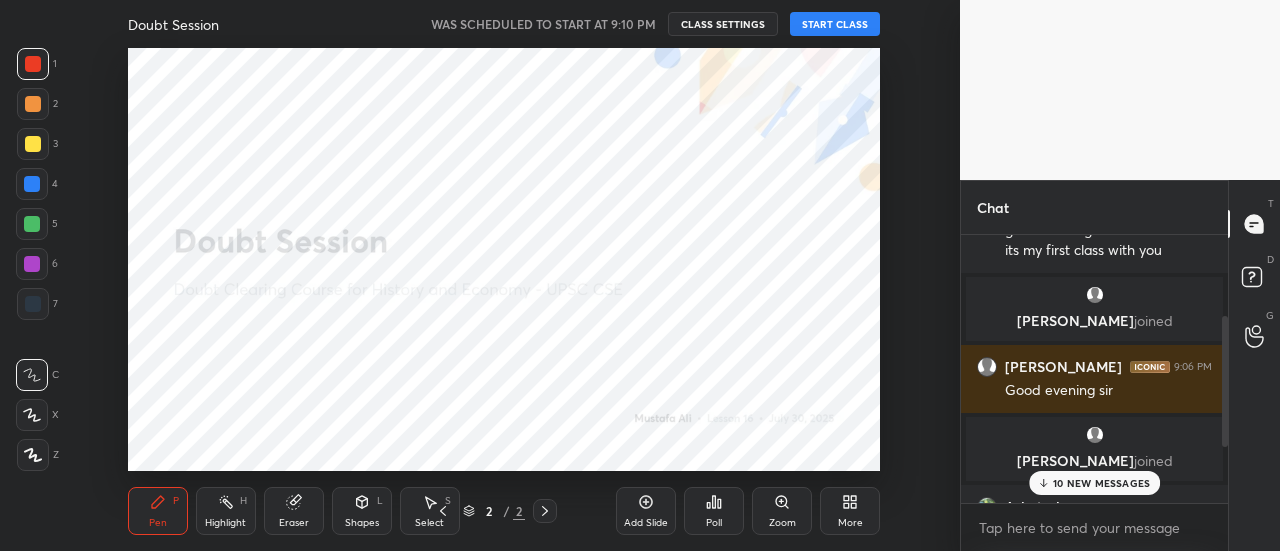 click on "10 NEW MESSAGES" at bounding box center (1101, 483) 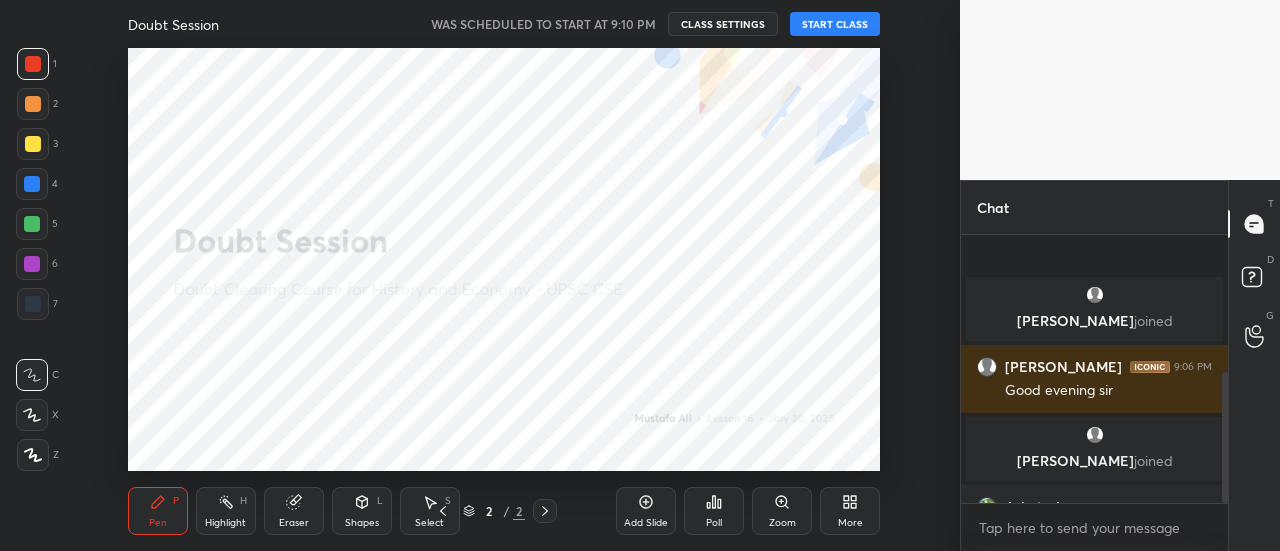 scroll, scrollTop: 282, scrollLeft: 0, axis: vertical 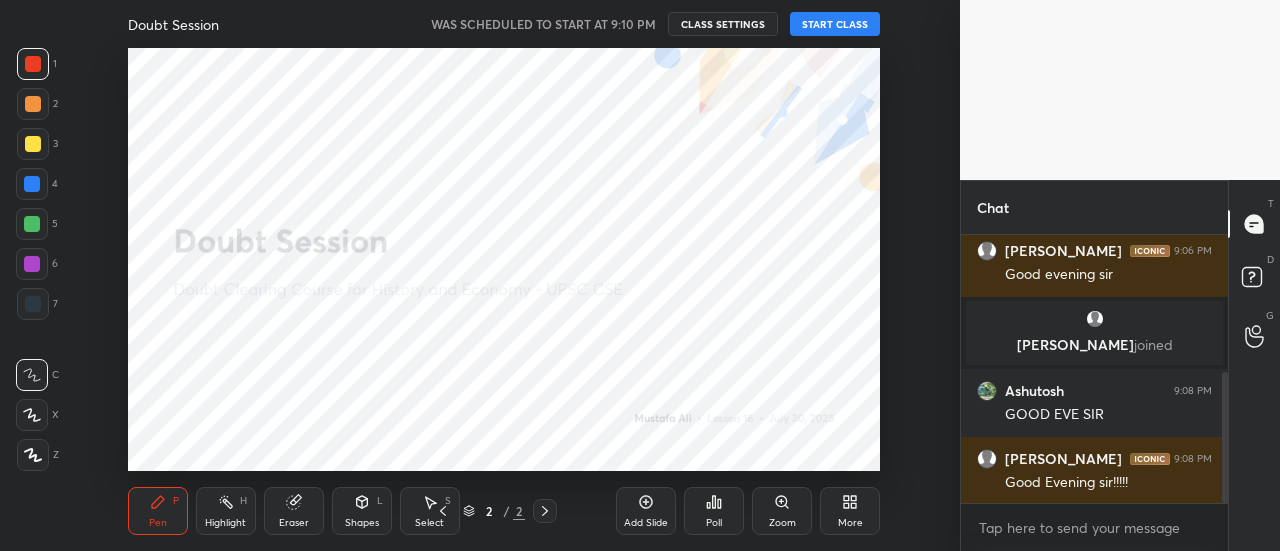 click on "START CLASS" at bounding box center (835, 24) 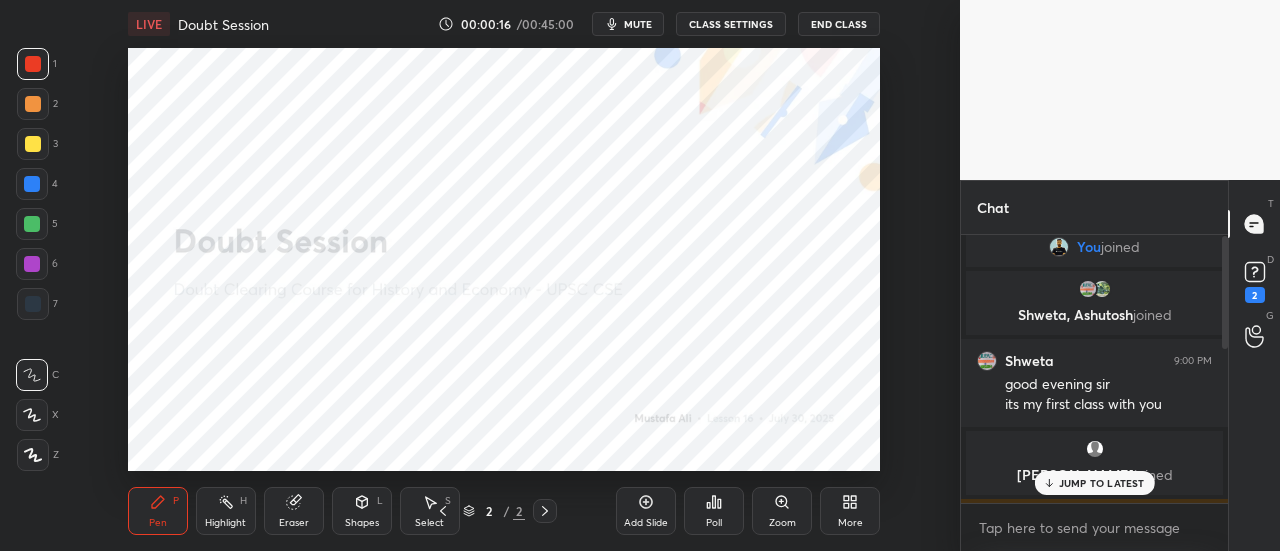 scroll, scrollTop: 0, scrollLeft: 0, axis: both 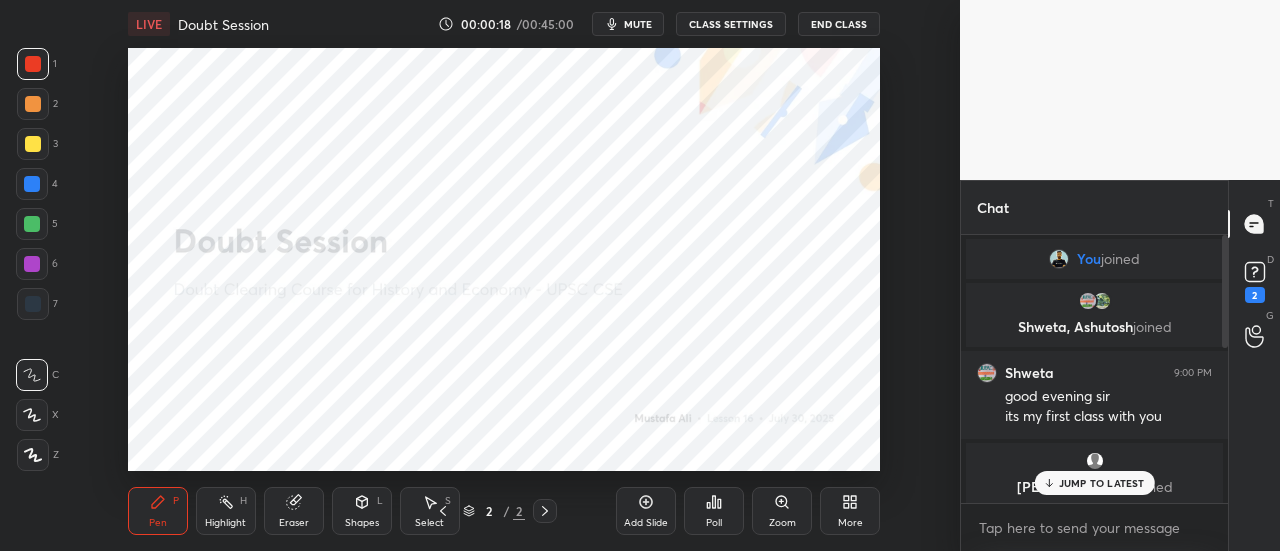 click on "JUMP TO LATEST" at bounding box center (1094, 483) 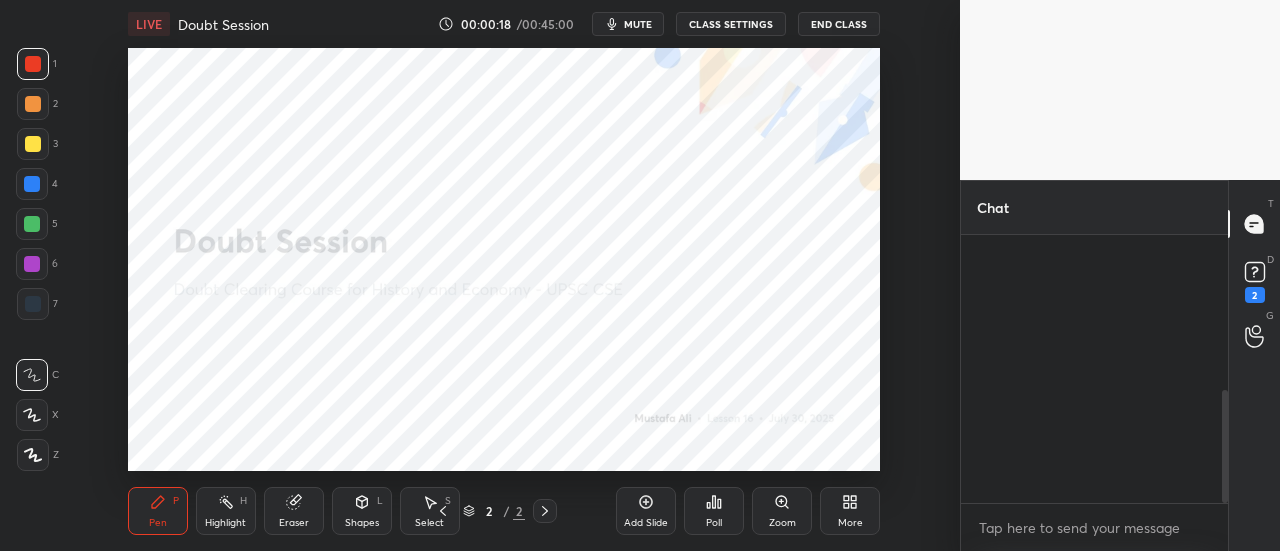 scroll, scrollTop: 368, scrollLeft: 0, axis: vertical 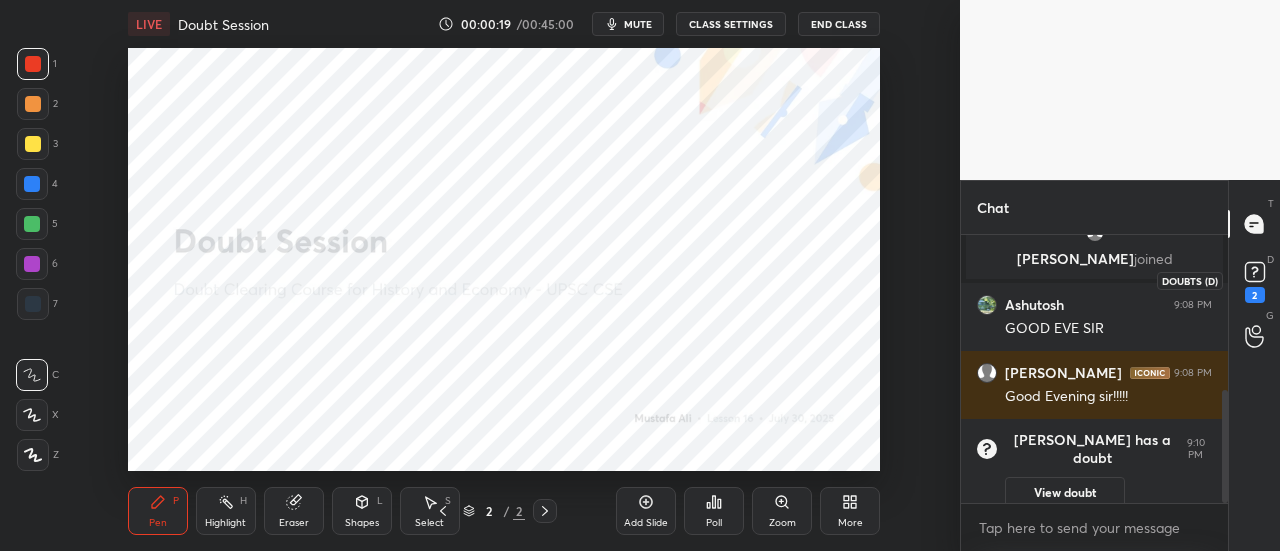 click on "2" at bounding box center [1255, 280] 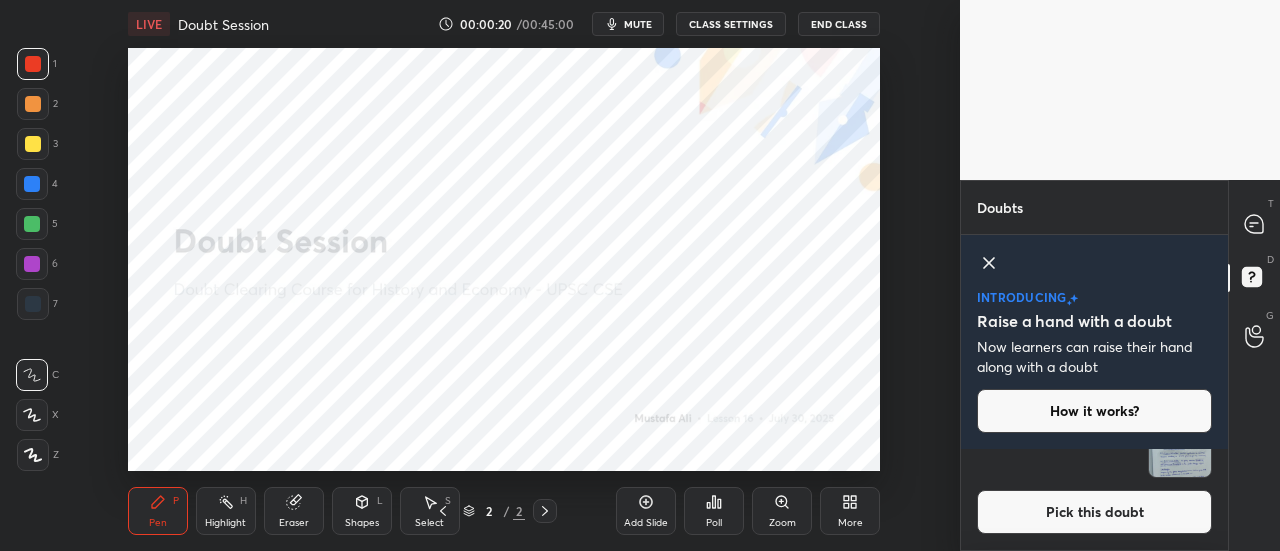 click 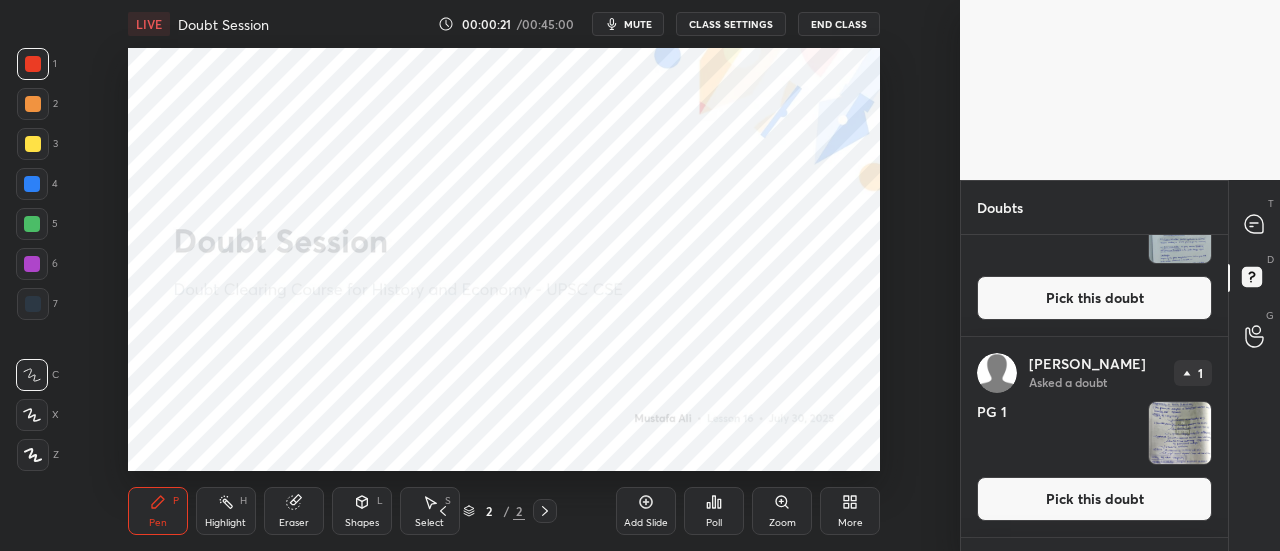 scroll, scrollTop: 7, scrollLeft: 6, axis: both 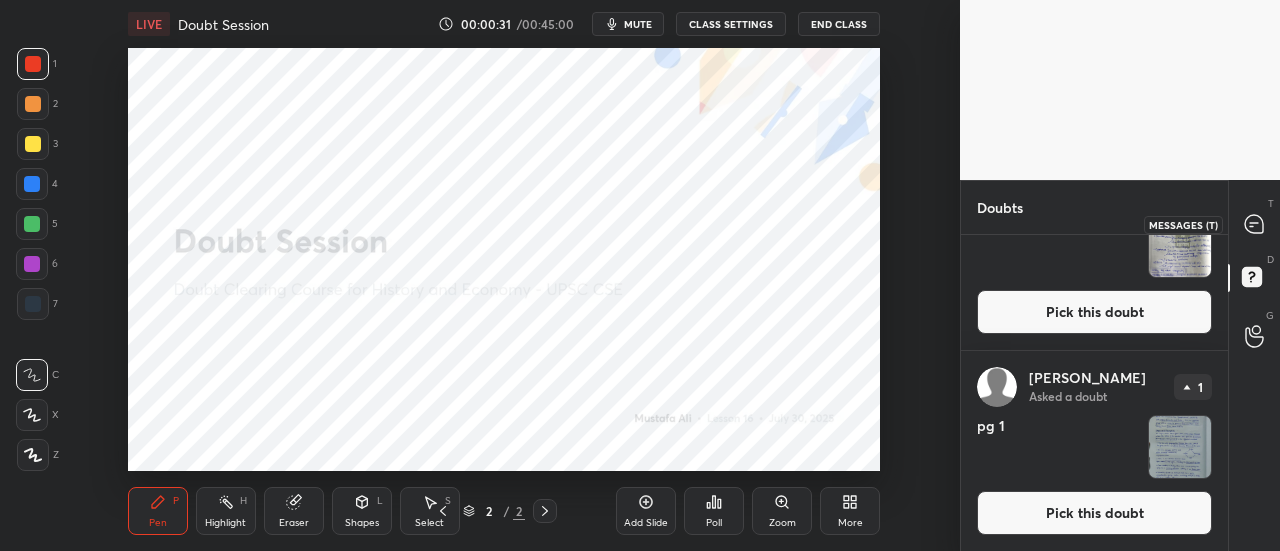 click 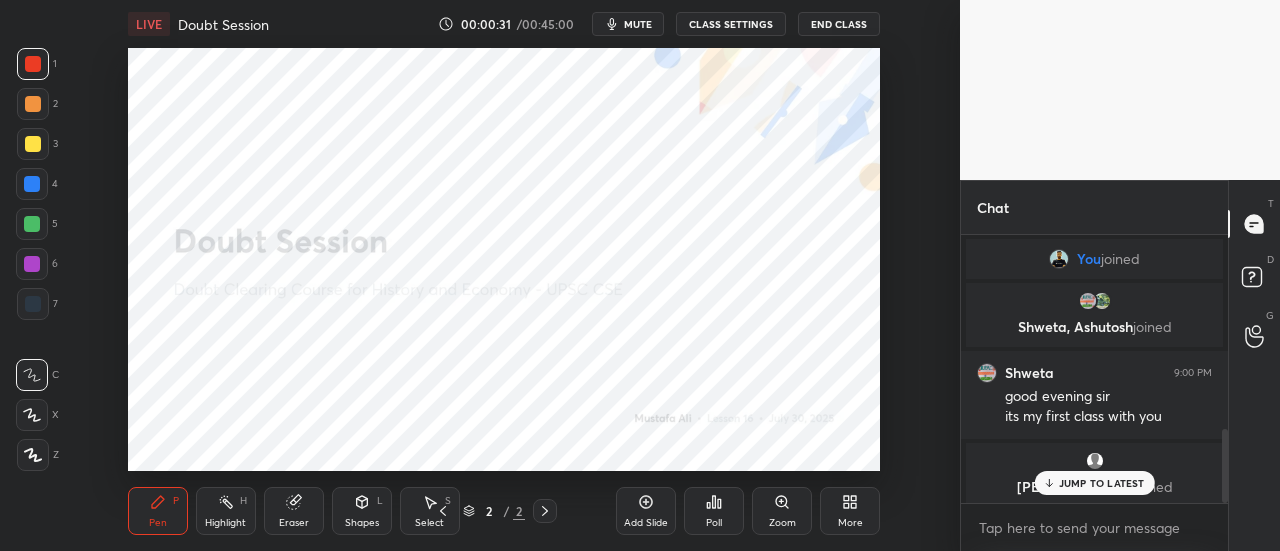 scroll, scrollTop: 712, scrollLeft: 0, axis: vertical 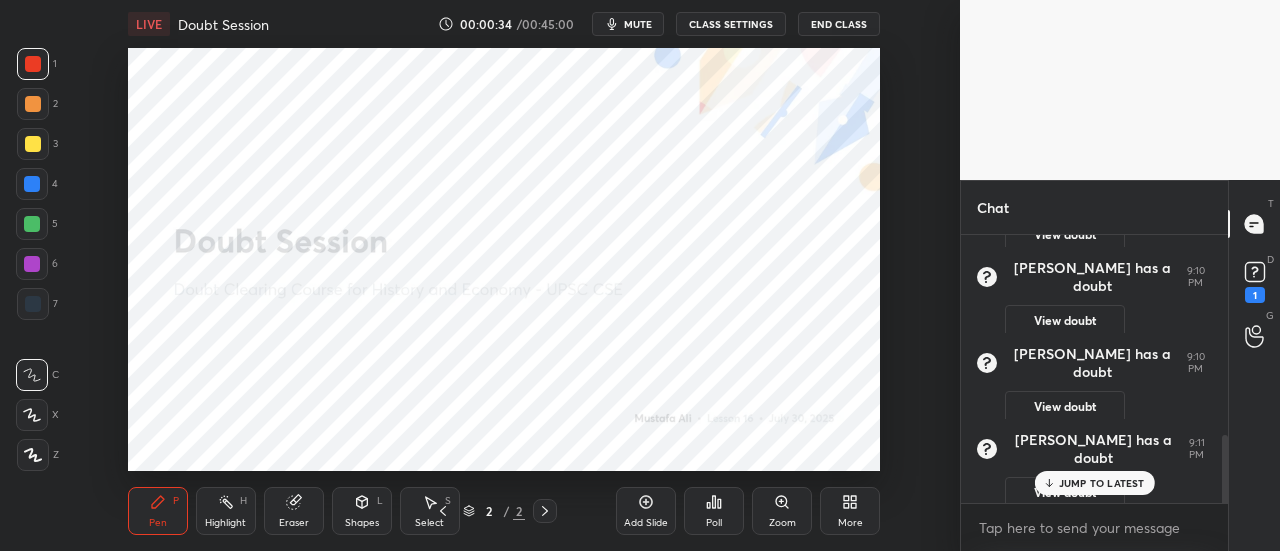 click on "D Doubts (D) 1" at bounding box center [1254, 280] 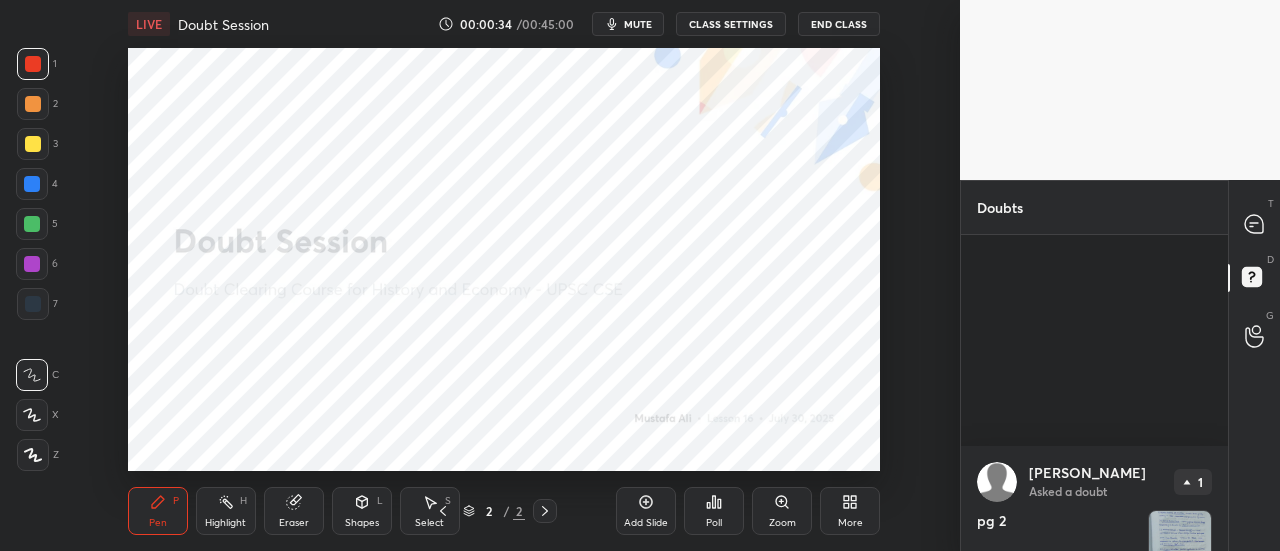 scroll, scrollTop: 1090, scrollLeft: 0, axis: vertical 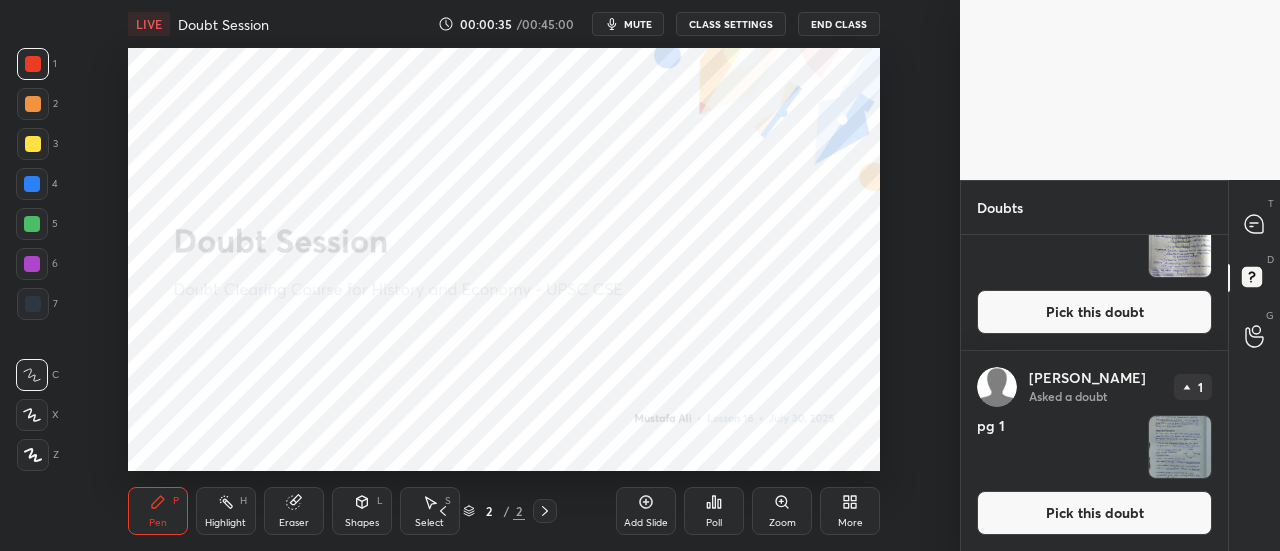 click at bounding box center [1180, 447] 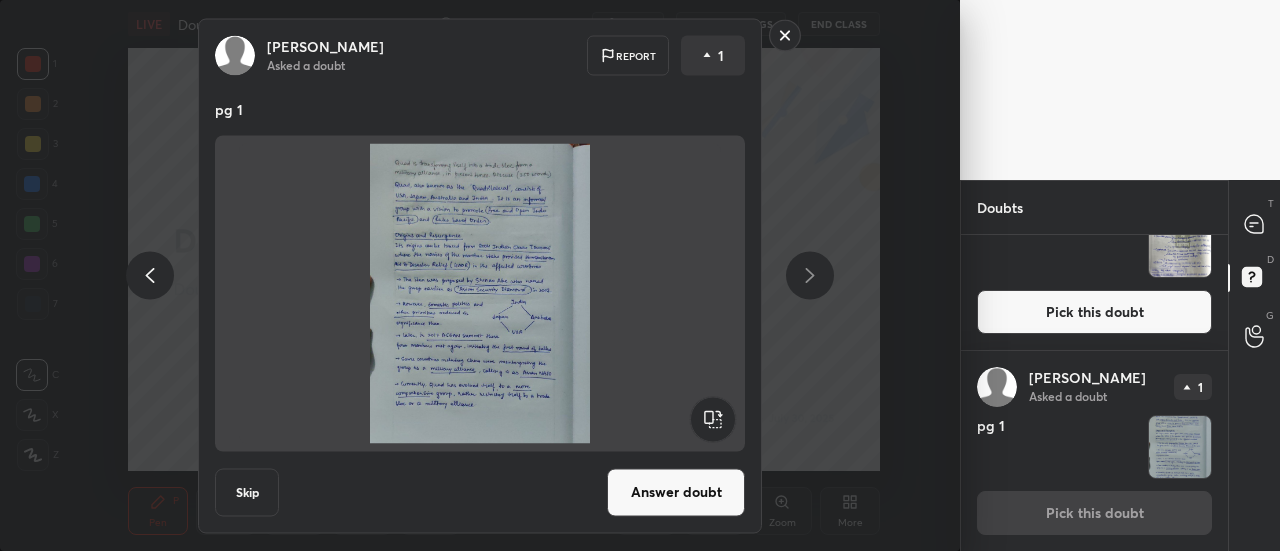 click on "Answer doubt" at bounding box center [676, 492] 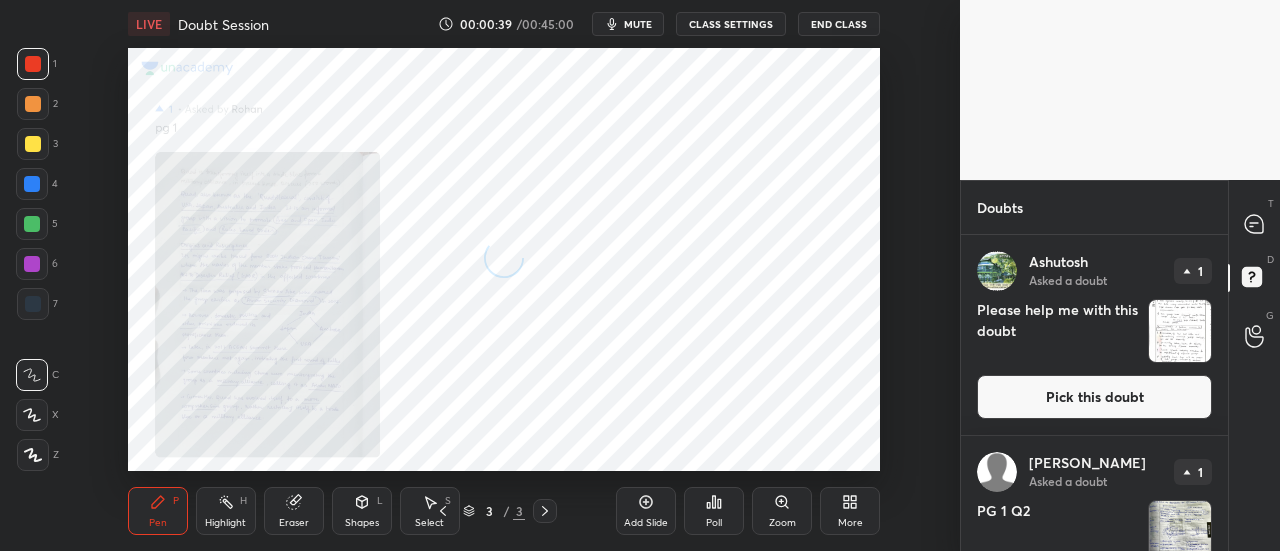 click on "Zoom" at bounding box center [782, 511] 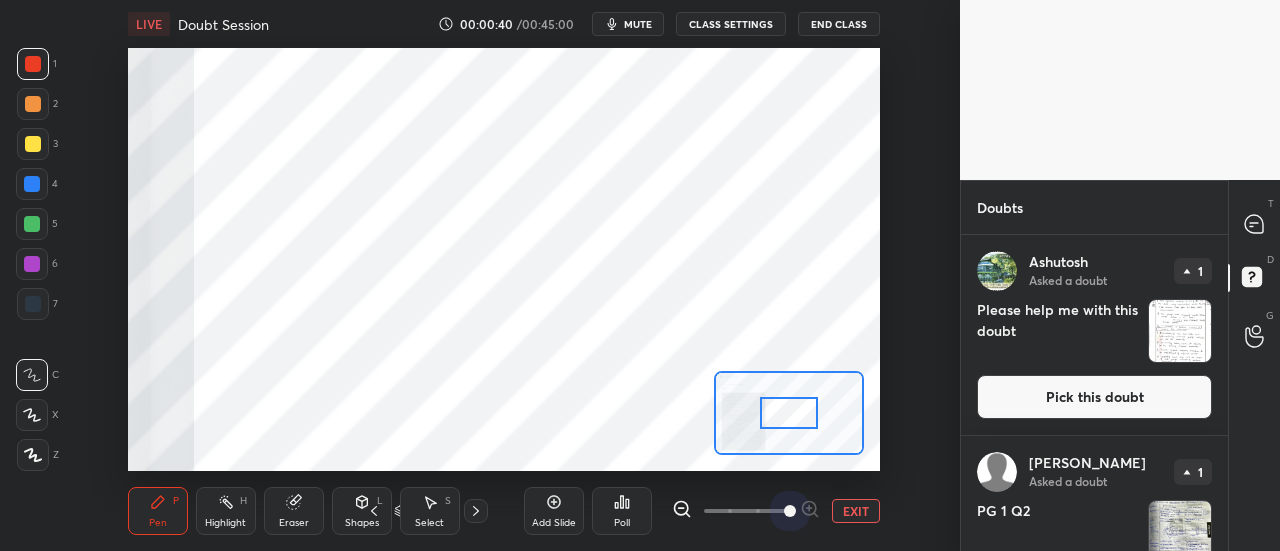 drag, startPoint x: 735, startPoint y: 514, endPoint x: 872, endPoint y: 523, distance: 137.2953 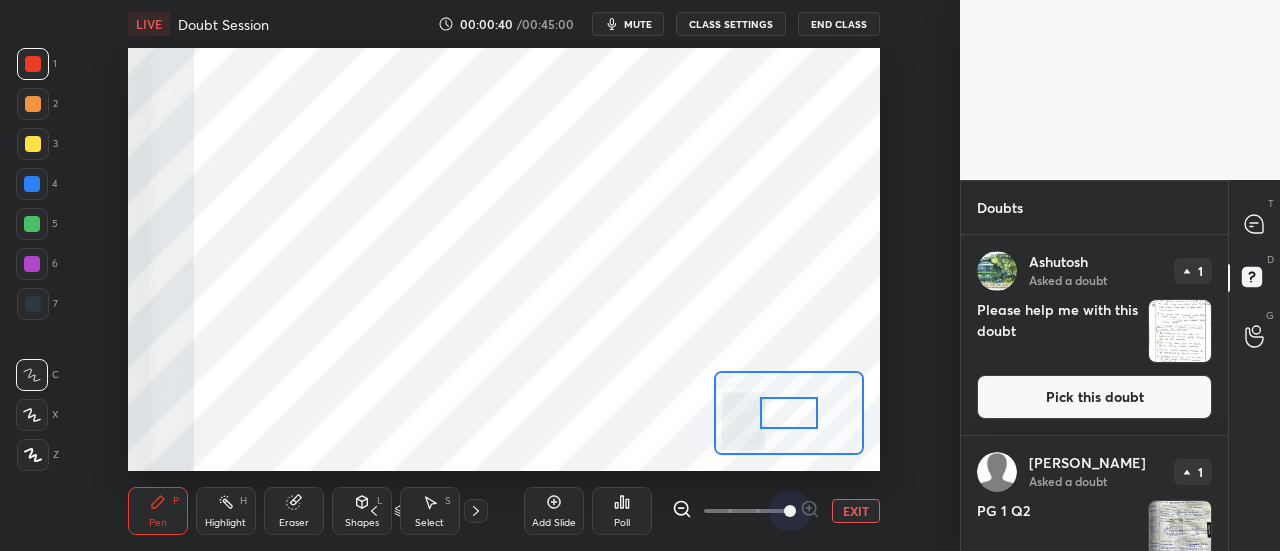 click on "EXIT" at bounding box center (776, 511) 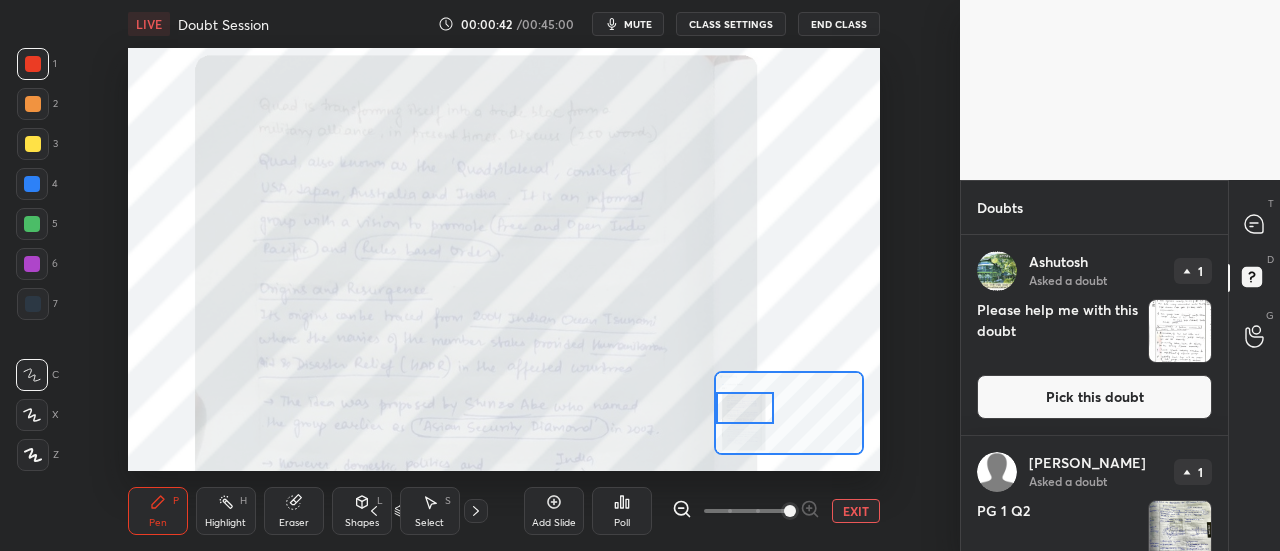 click on "Setting up your live class Poll for   secs No correct answer Start poll" at bounding box center (504, 259) 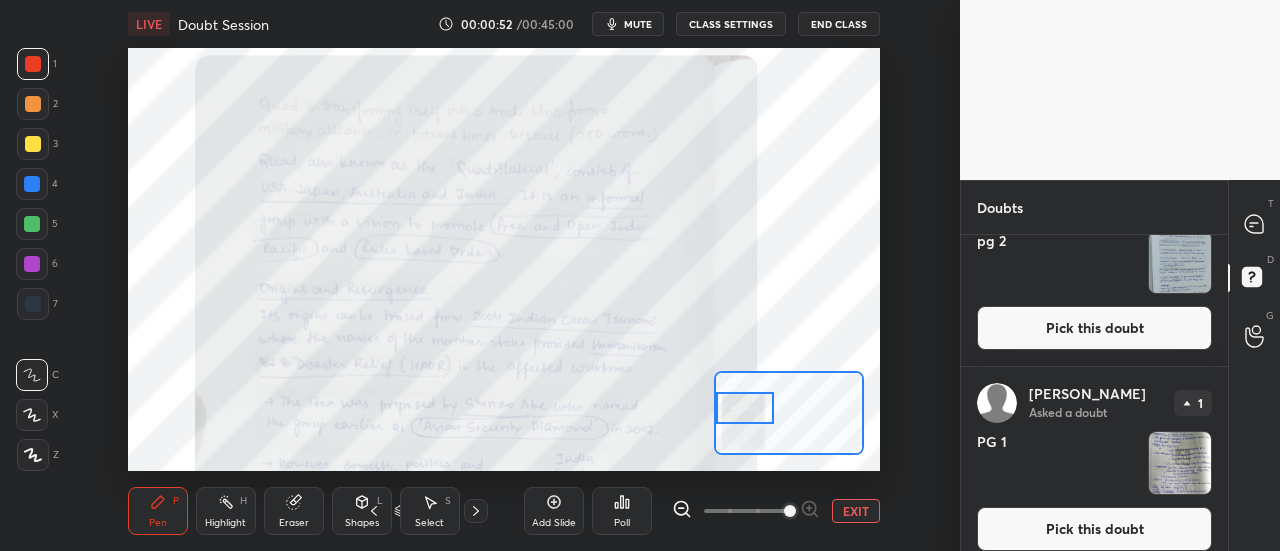 scroll, scrollTop: 1492, scrollLeft: 0, axis: vertical 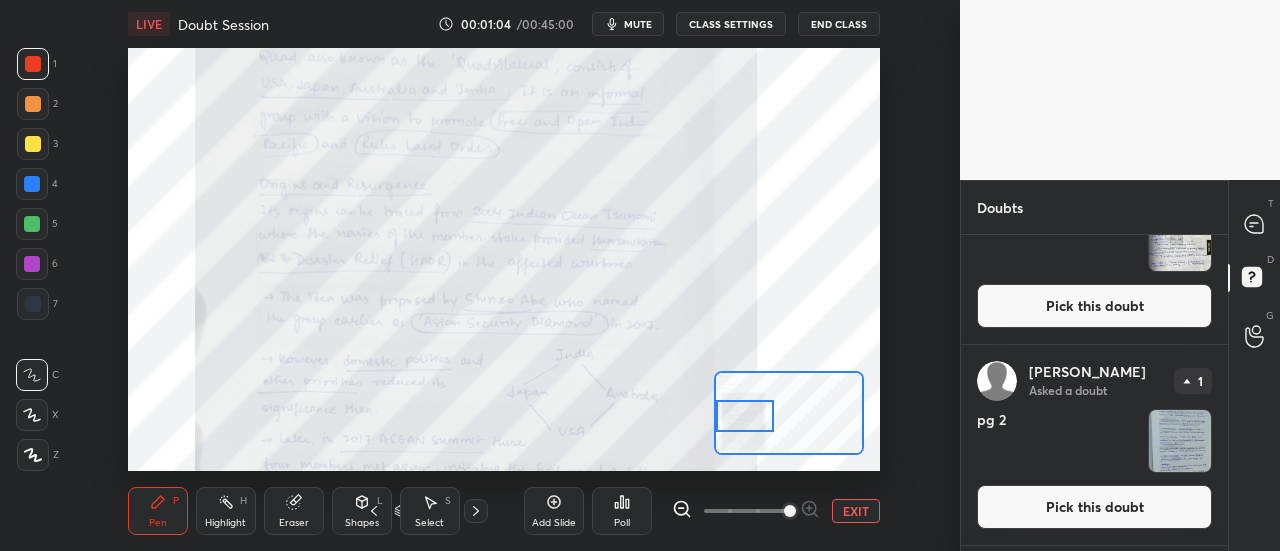 click at bounding box center [745, 416] 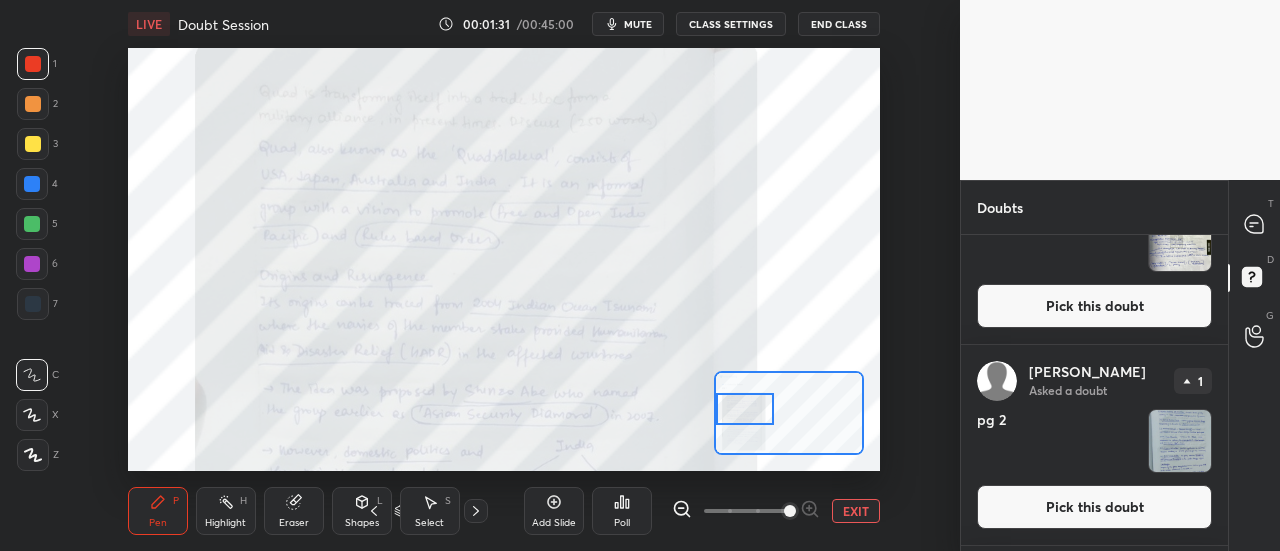 drag, startPoint x: 745, startPoint y: 409, endPoint x: 732, endPoint y: 400, distance: 15.811388 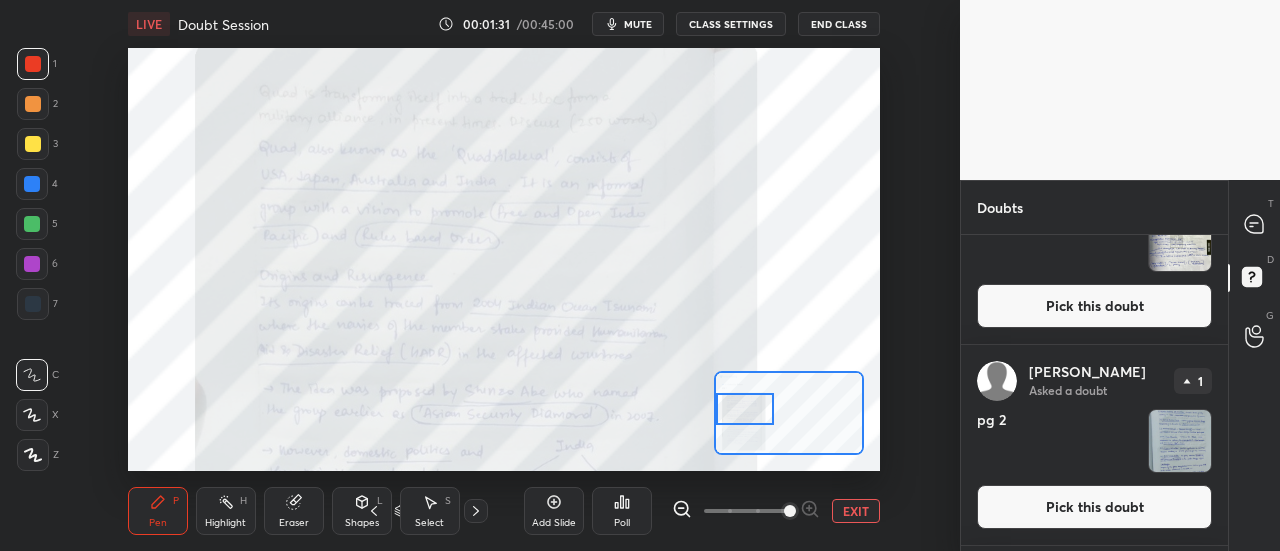 click at bounding box center (745, 409) 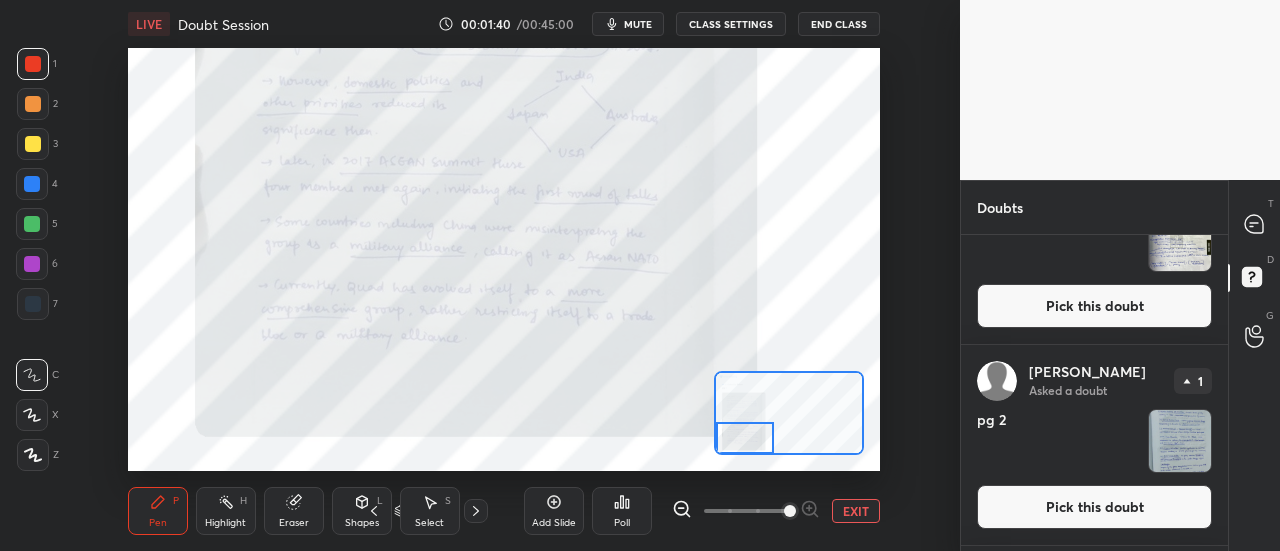 drag, startPoint x: 741, startPoint y: 411, endPoint x: 692, endPoint y: 499, distance: 100.72239 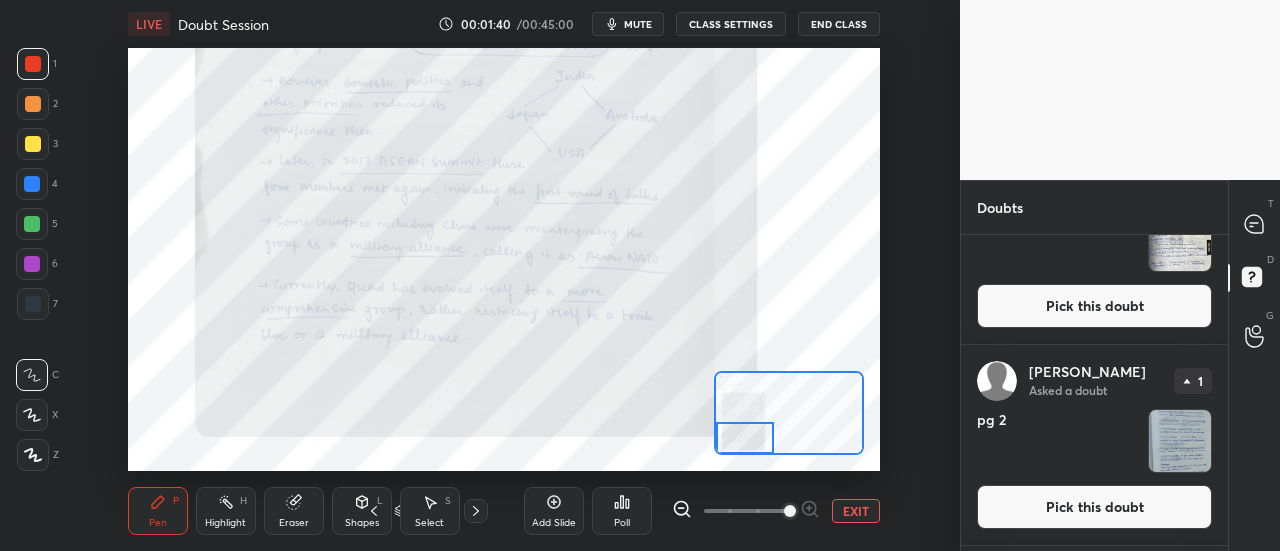click on "LIVE Doubt Session 00:01:40 /  00:45:00 mute CLASS SETTINGS End Class Setting up your live class Poll for   secs No correct answer Start poll Back Doubt Session • L16 of Doubt Clearing Course for History and Economy - UPSC CSE [PERSON_NAME] Pen P Highlight H Eraser Shapes L Select S 3 / 3 Add Slide Poll EXIT" at bounding box center (504, 275) 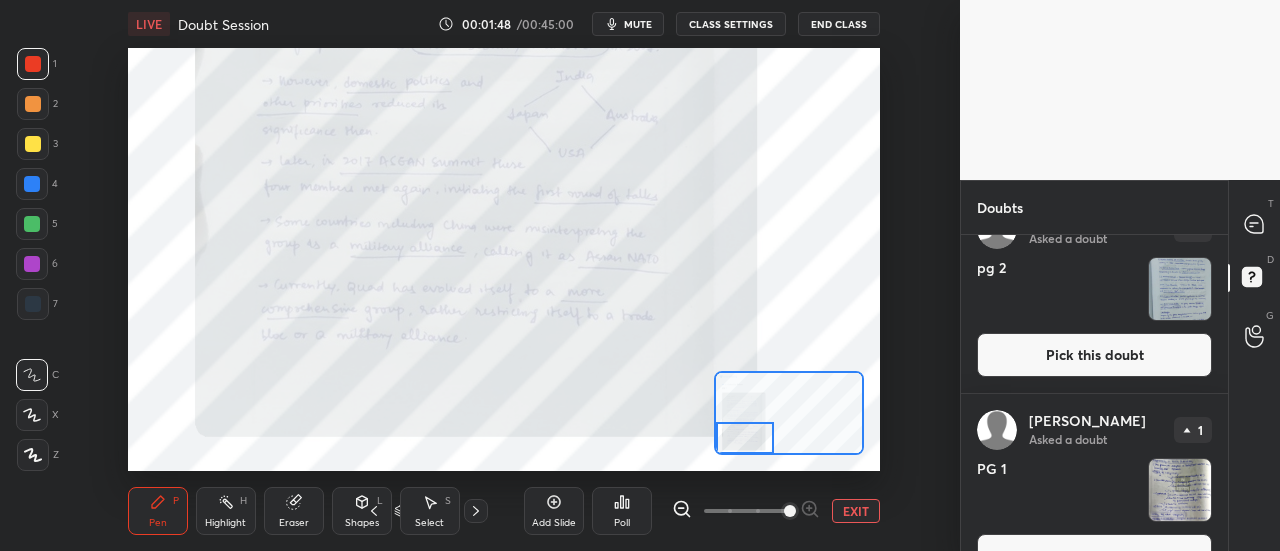 scroll, scrollTop: 1692, scrollLeft: 0, axis: vertical 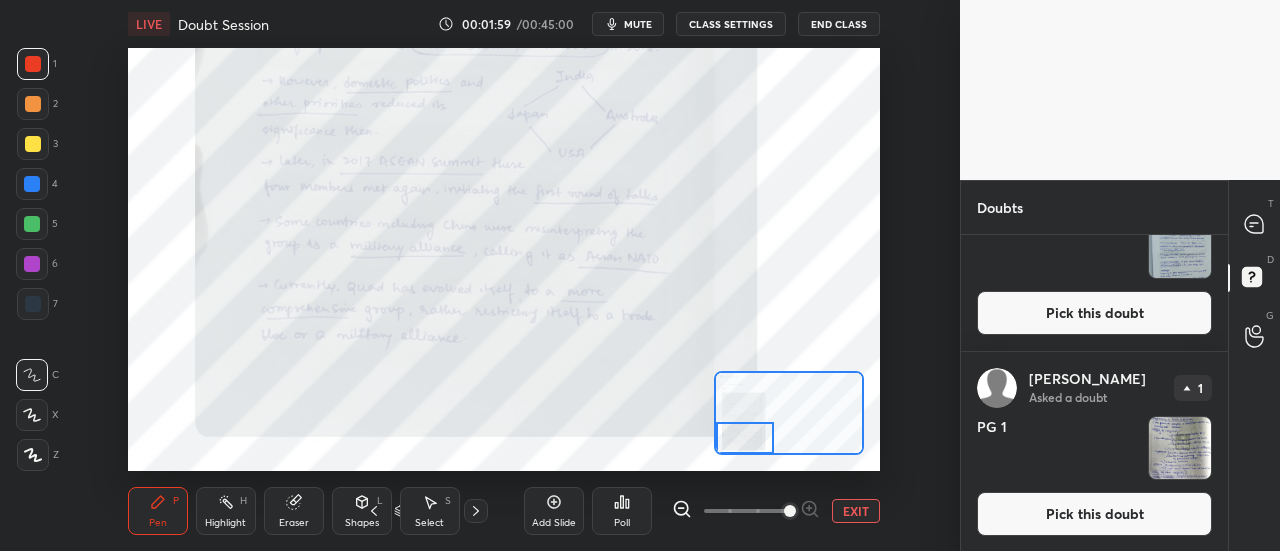click on "Pick this doubt" at bounding box center (1094, 313) 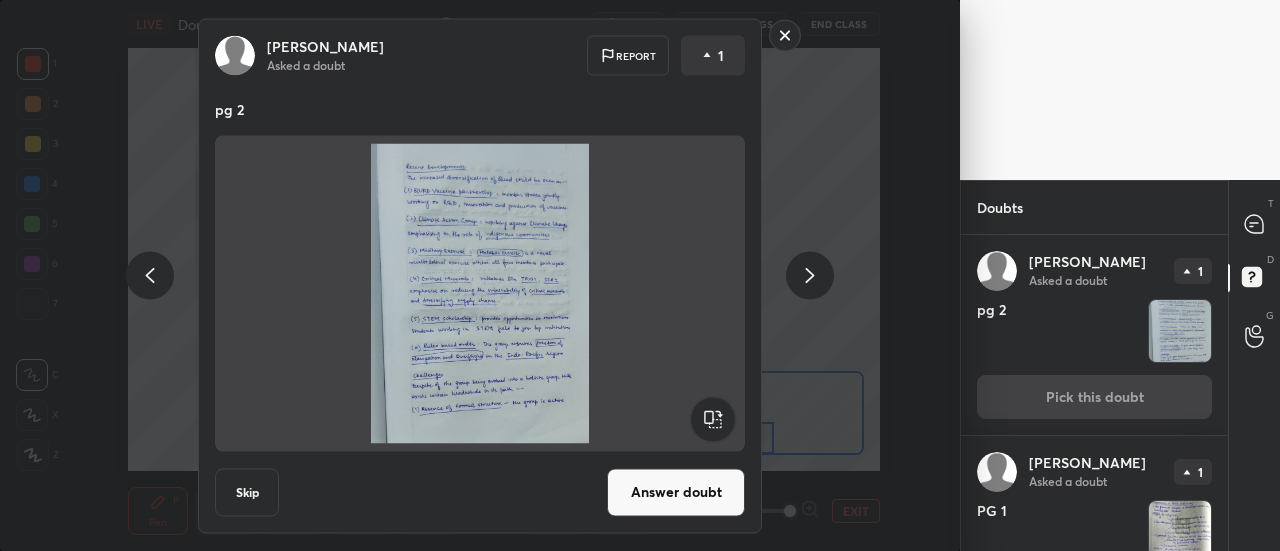 click on "Answer doubt" at bounding box center [676, 492] 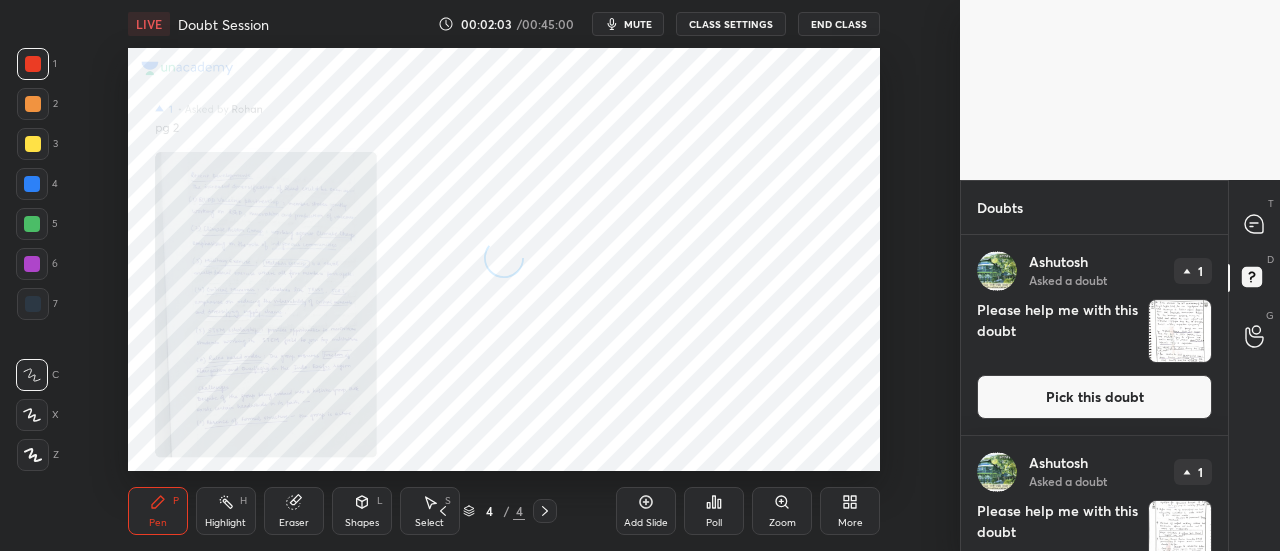 click on "Zoom" at bounding box center [782, 523] 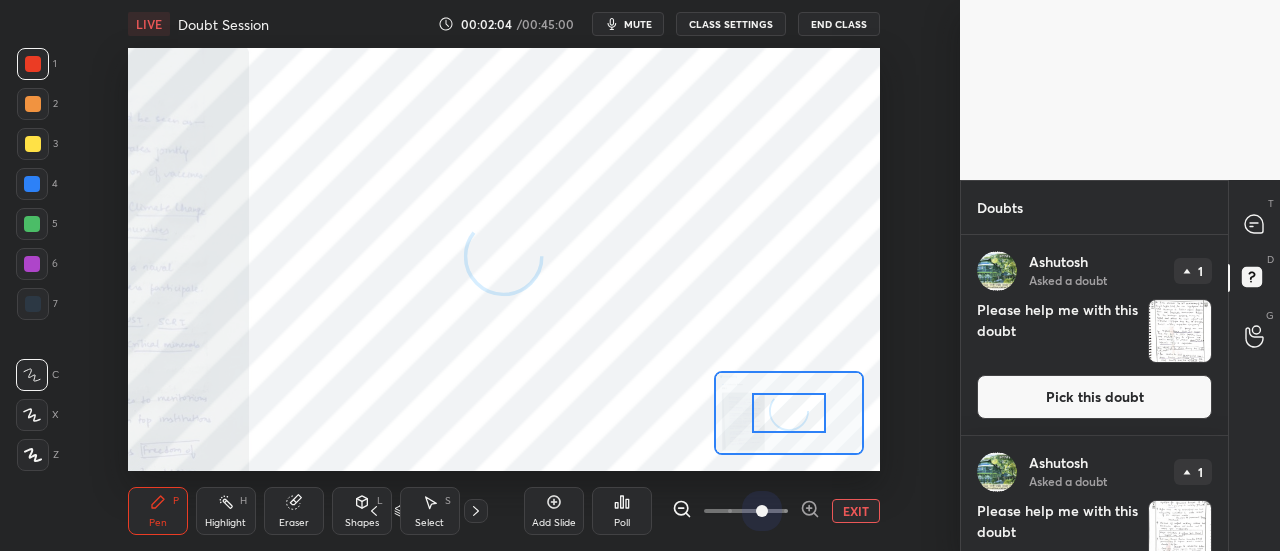 drag, startPoint x: 754, startPoint y: 515, endPoint x: 857, endPoint y: 516, distance: 103.00485 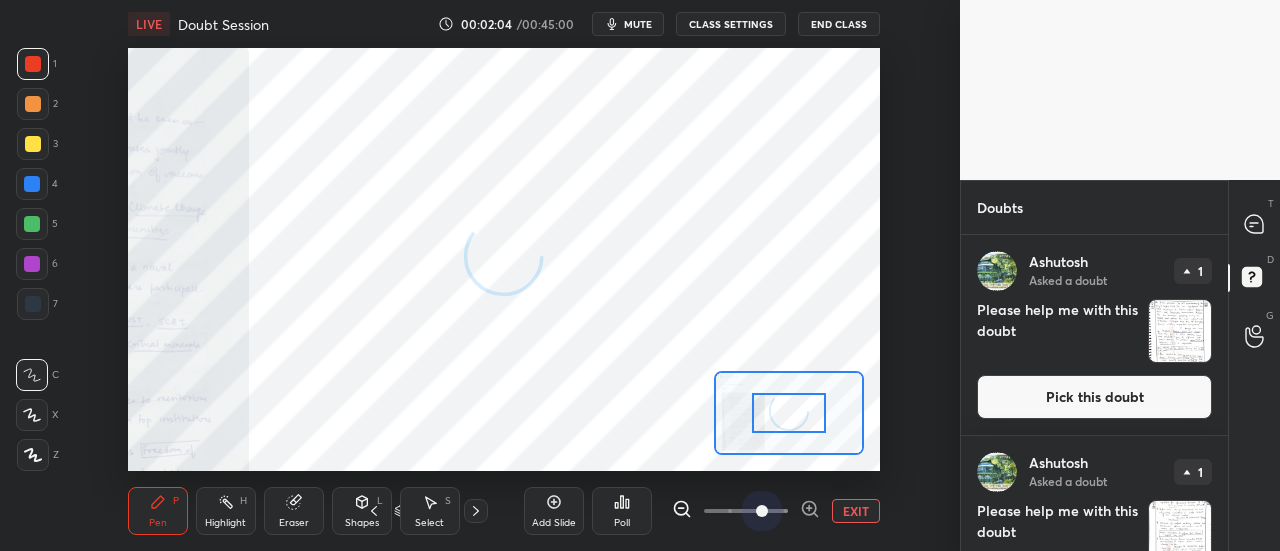 click on "EXIT" at bounding box center [776, 511] 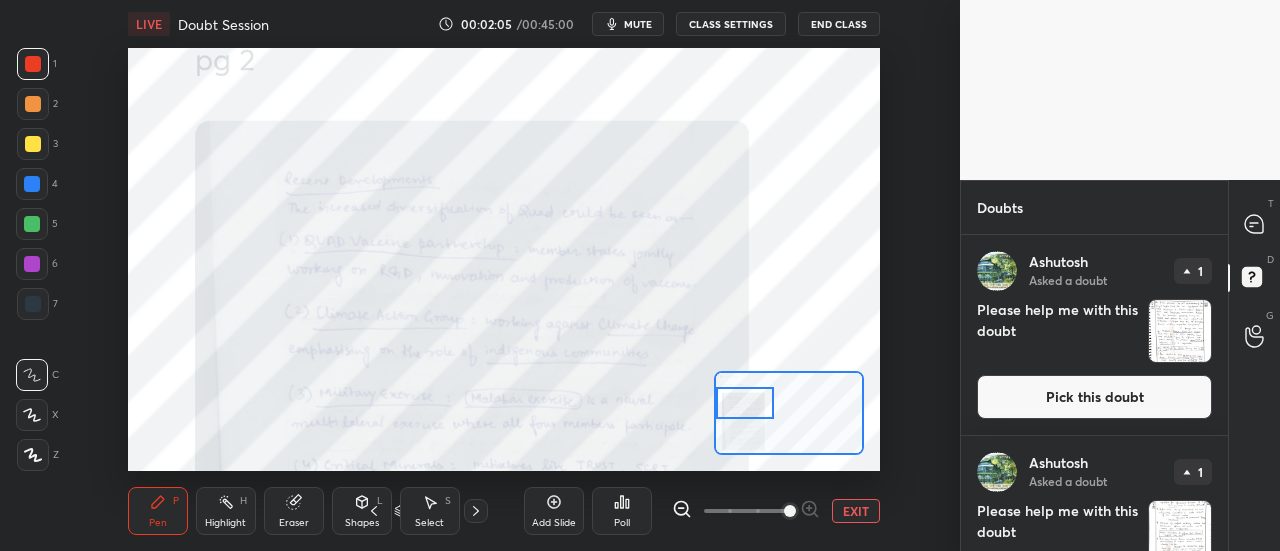 click on "Setting up your live class Poll for   secs No correct answer Start poll" at bounding box center [504, 259] 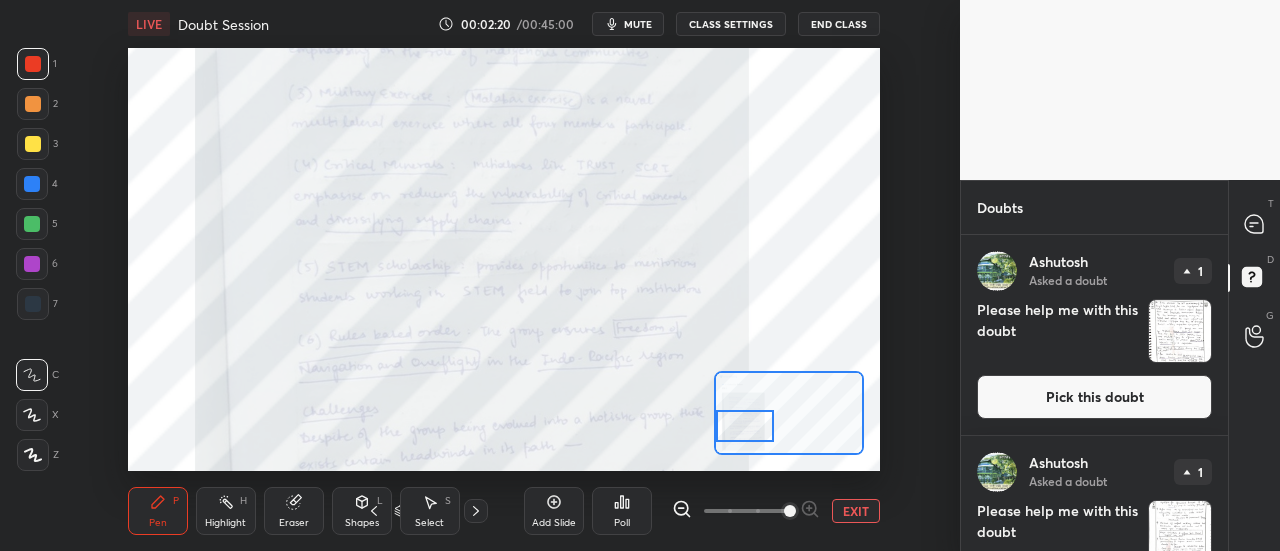 drag, startPoint x: 751, startPoint y: 401, endPoint x: 751, endPoint y: 424, distance: 23 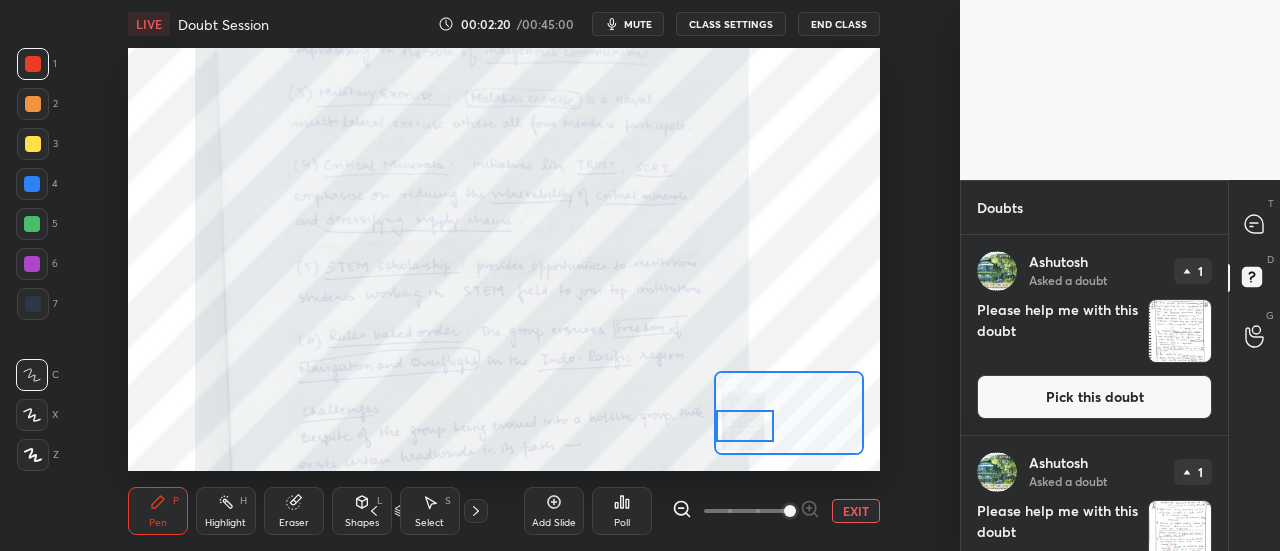 click at bounding box center (745, 426) 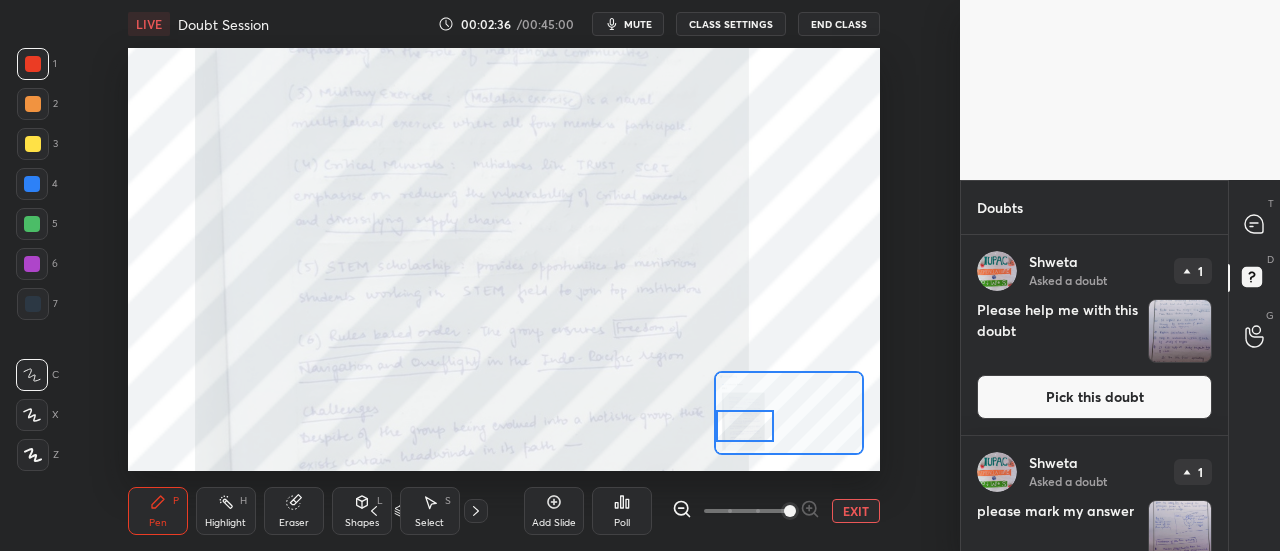 drag, startPoint x: 742, startPoint y: 425, endPoint x: 741, endPoint y: 485, distance: 60.00833 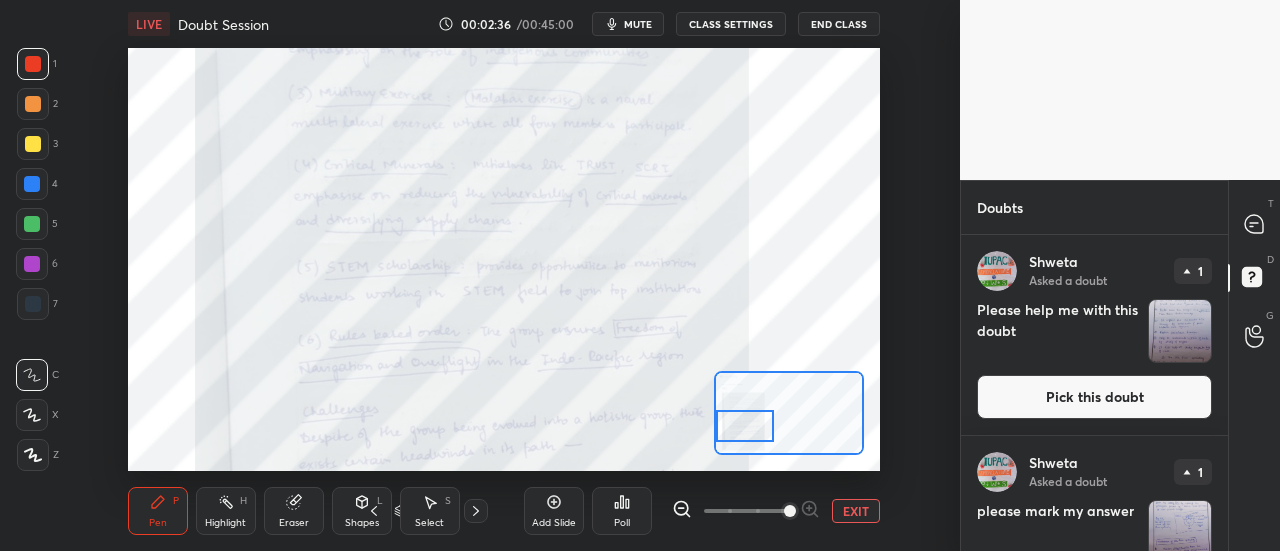 click on "LIVE Doubt Session 00:02:36 /  00:45:00 mute CLASS SETTINGS End Class Setting up your live class Poll for   secs No correct answer Start poll Back Doubt Session • L16 of Doubt Clearing Course for History and Economy - UPSC CSE [PERSON_NAME] Pen P Highlight H Eraser Shapes L Select S 4 / 4 Add Slide Poll EXIT" at bounding box center (504, 275) 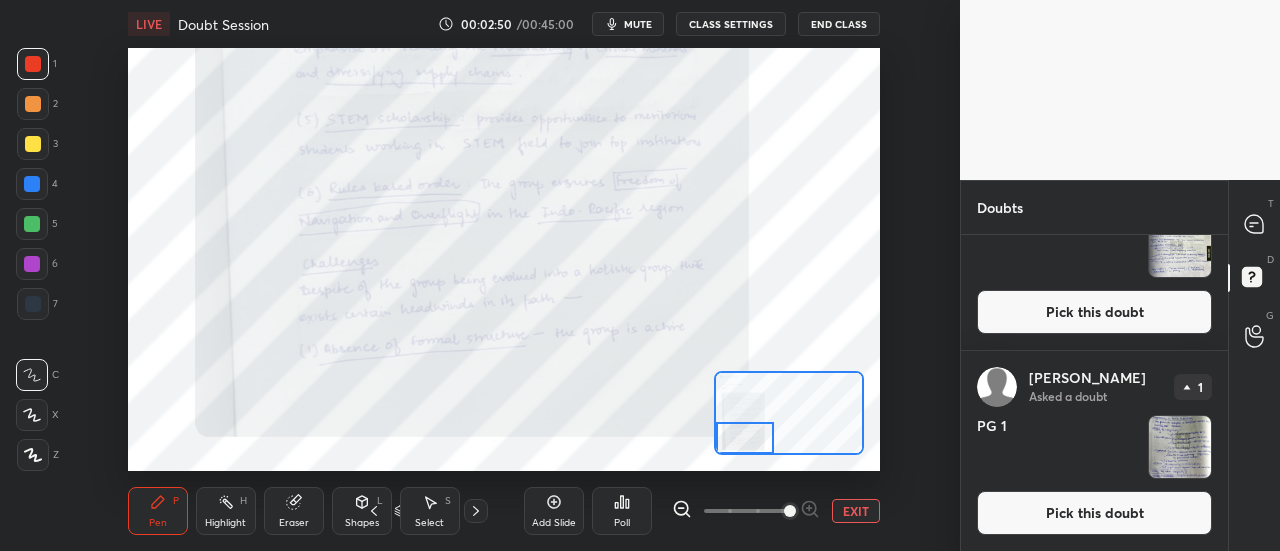 scroll, scrollTop: 1560, scrollLeft: 0, axis: vertical 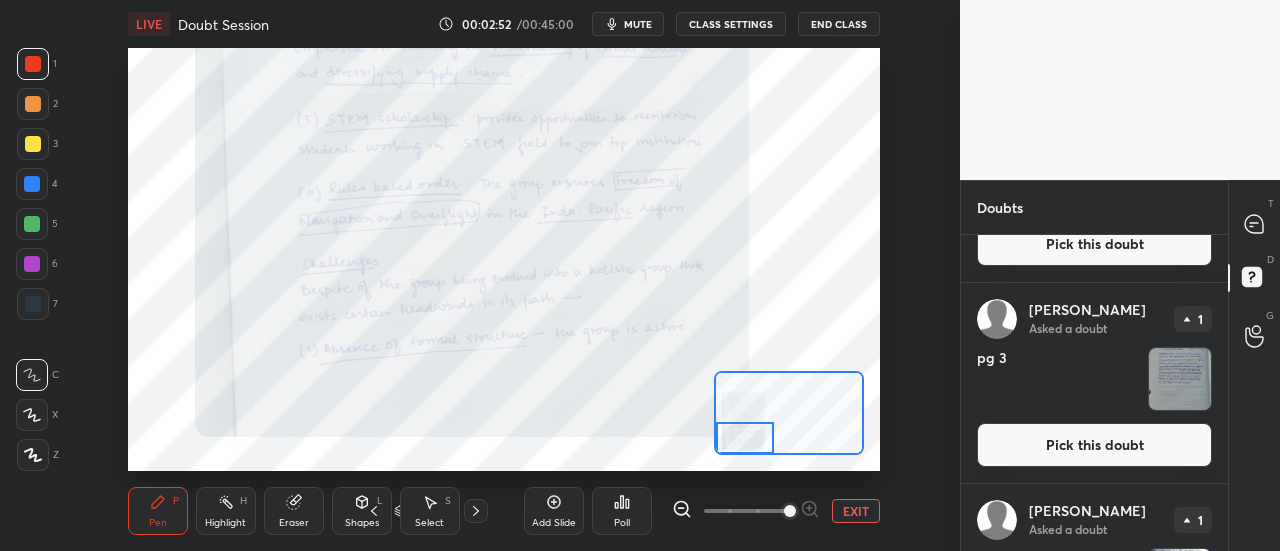 click on "Pick this doubt" at bounding box center [1094, 445] 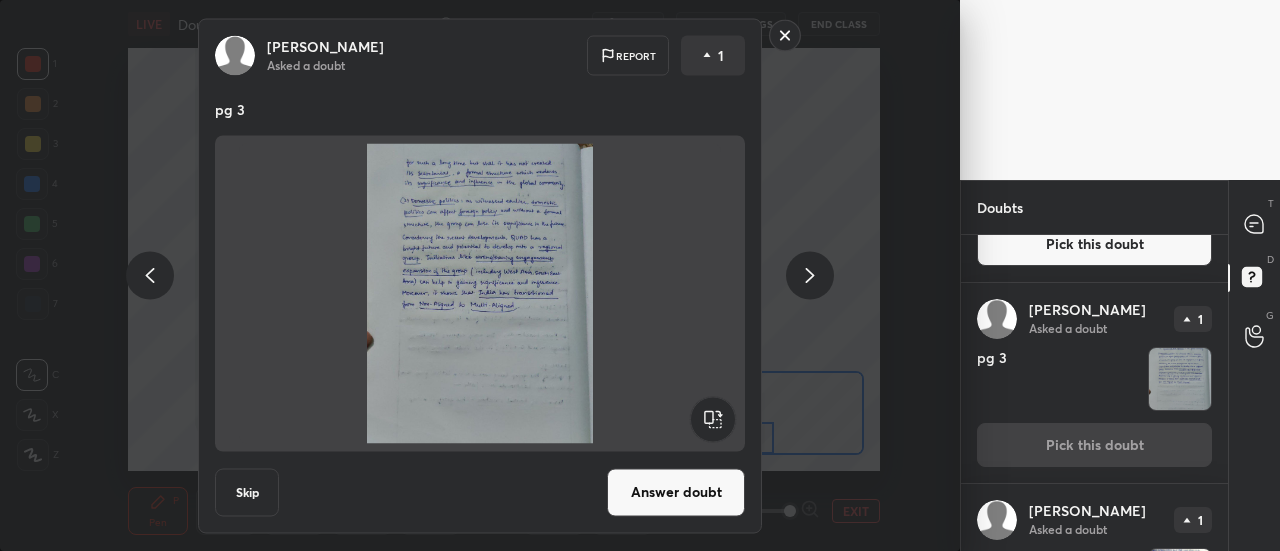 click on "[PERSON_NAME] Asked a doubt Report 1 pg 3 Skip Answer doubt" at bounding box center [480, 275] 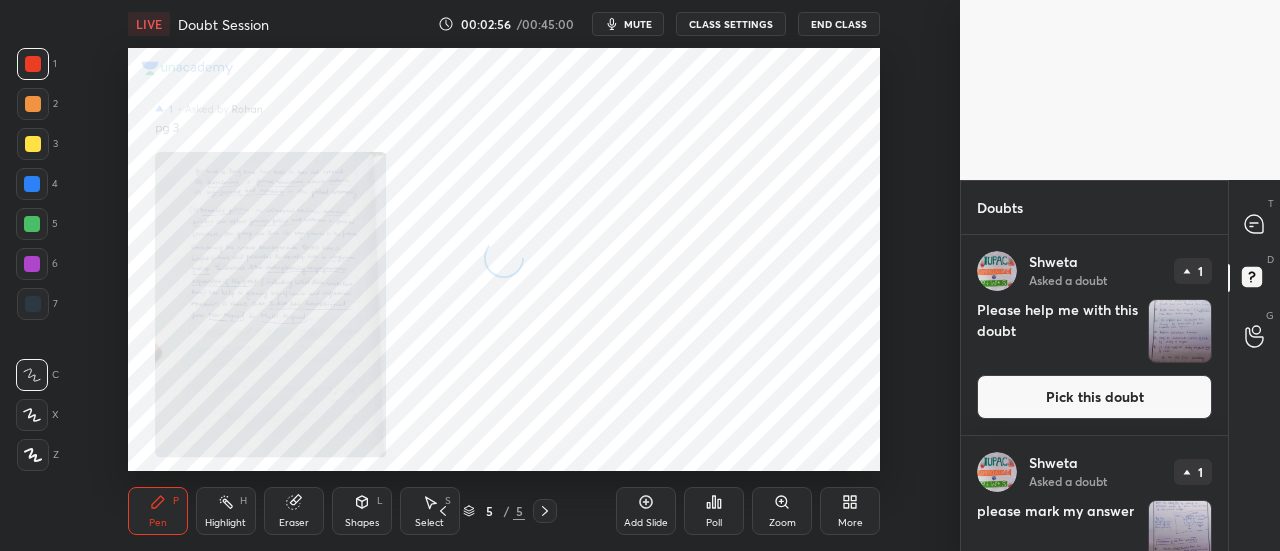 click on "Zoom" at bounding box center (782, 511) 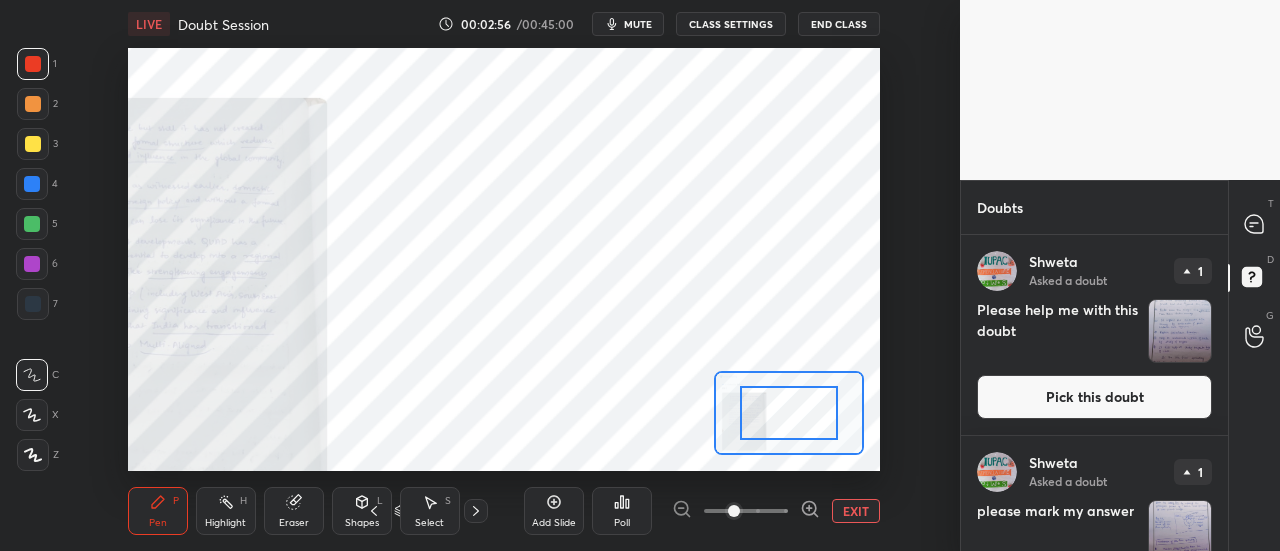drag, startPoint x: 744, startPoint y: 488, endPoint x: 868, endPoint y: 502, distance: 124.78782 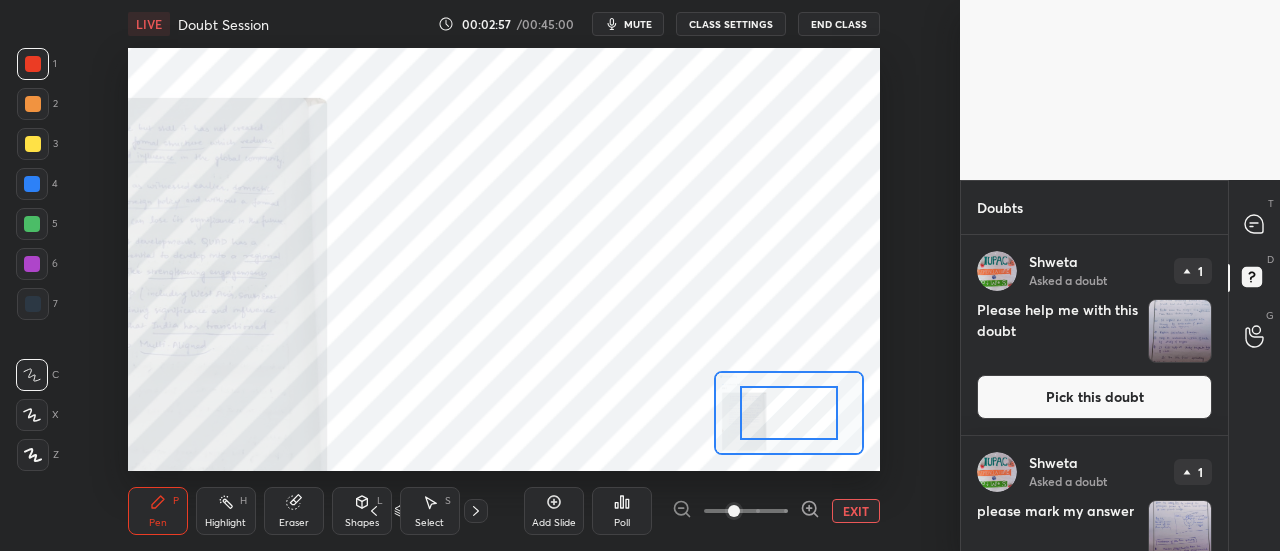 click on "Add Slide Poll EXIT" at bounding box center (702, 511) 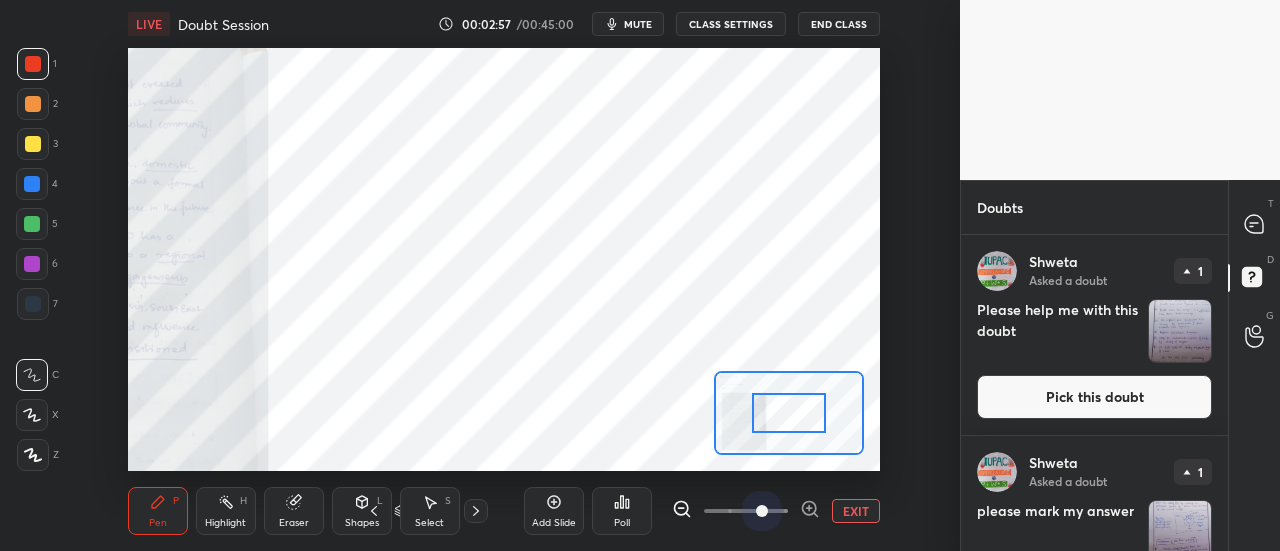 drag, startPoint x: 735, startPoint y: 516, endPoint x: 883, endPoint y: 515, distance: 148.00337 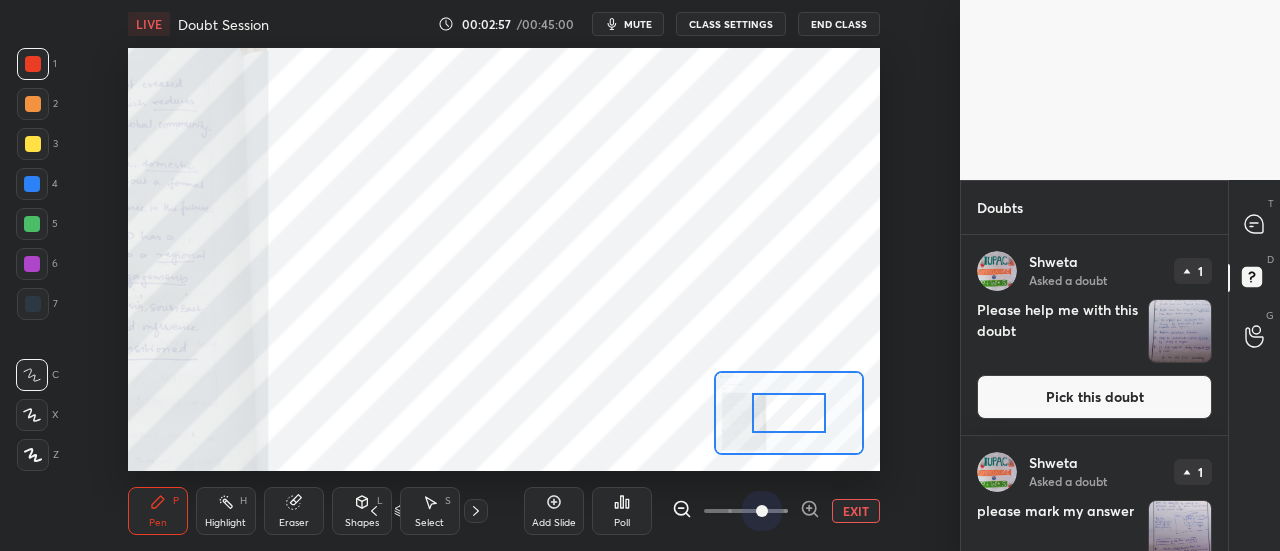 click on "LIVE Doubt Session 00:02:57 /  00:45:00 mute CLASS SETTINGS End Class Setting up your live class Poll for   secs No correct answer Start poll Back Doubt Session • L16 of Doubt Clearing Course for History and Economy - UPSC CSE [PERSON_NAME] Pen P Highlight H Eraser Shapes L Select S 5 / 5 Add Slide Poll EXIT" at bounding box center (504, 275) 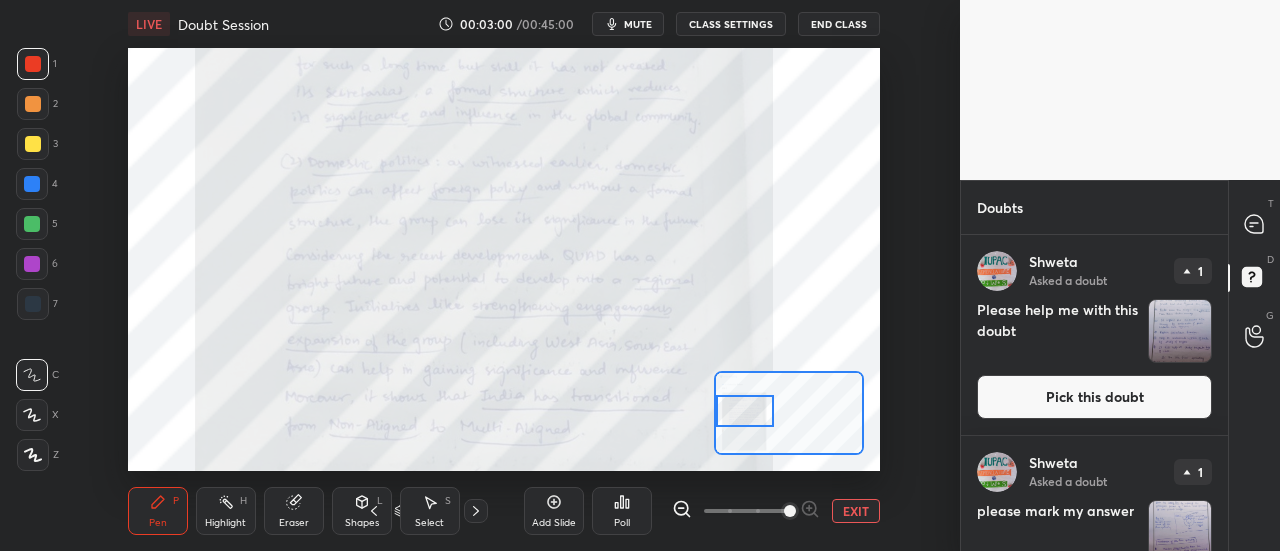 click on "Setting up your live class Poll for   secs No correct answer Start poll" at bounding box center [504, 259] 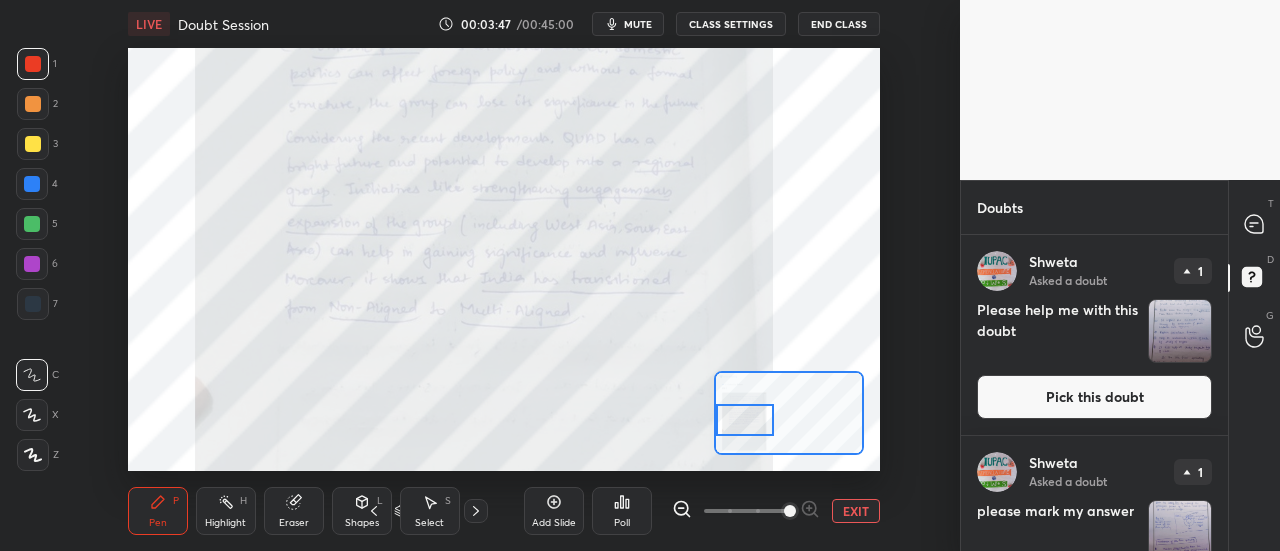 click at bounding box center (745, 420) 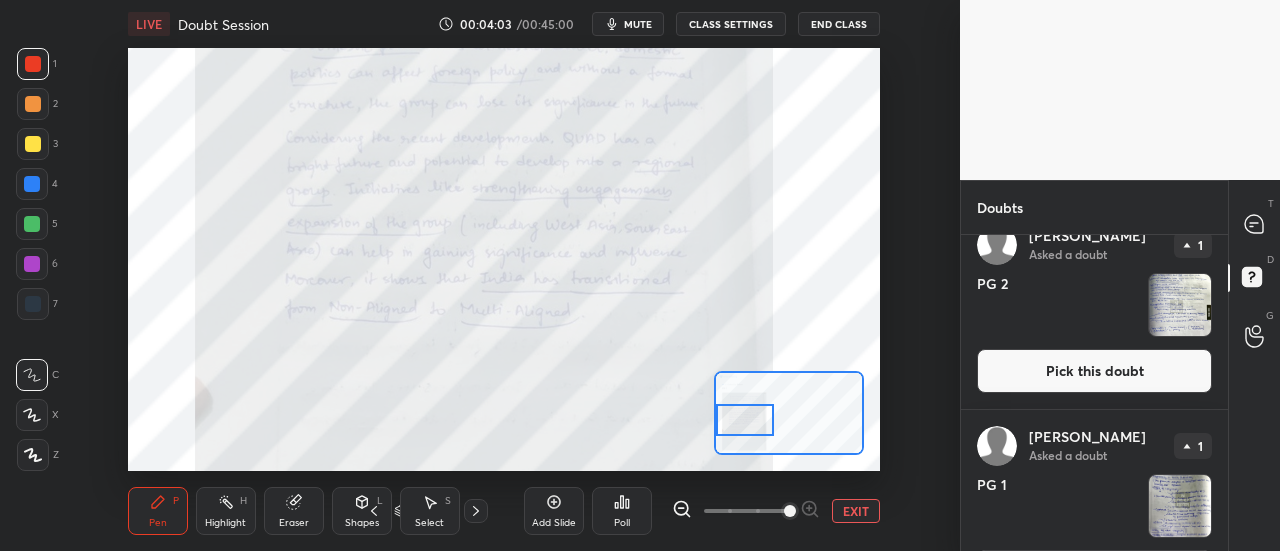 scroll, scrollTop: 1692, scrollLeft: 0, axis: vertical 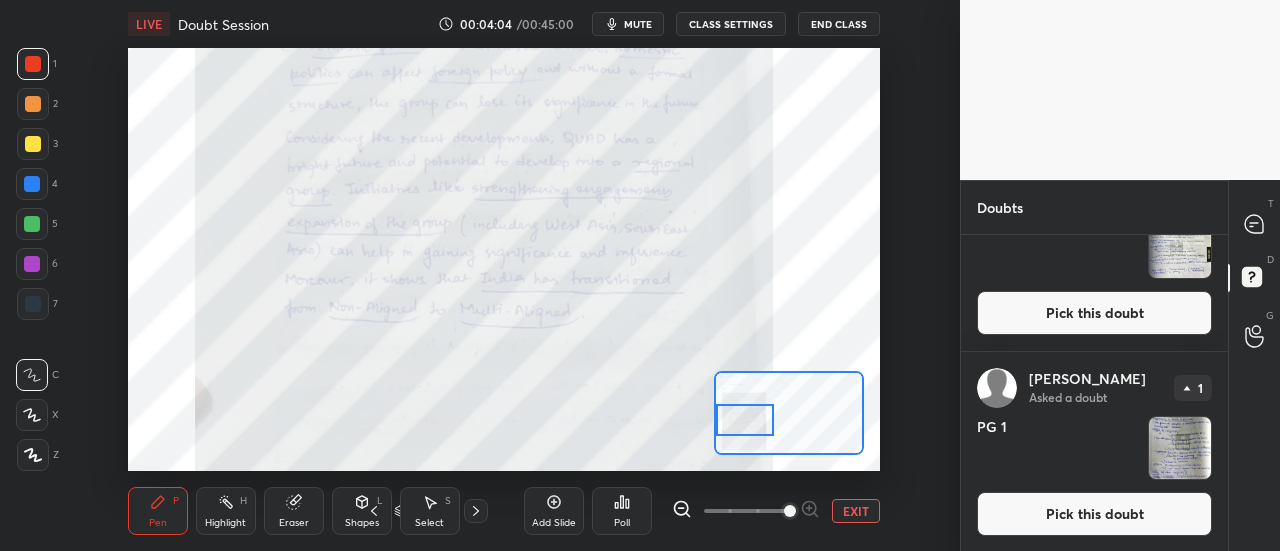 click at bounding box center [1180, 448] 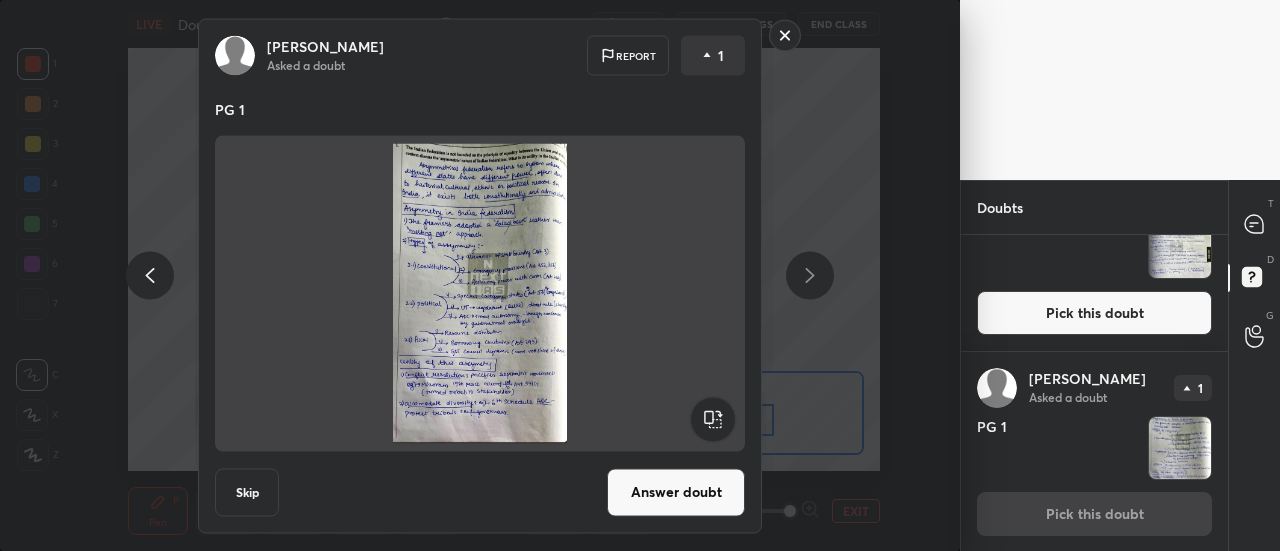 click on "Answer doubt" at bounding box center (676, 492) 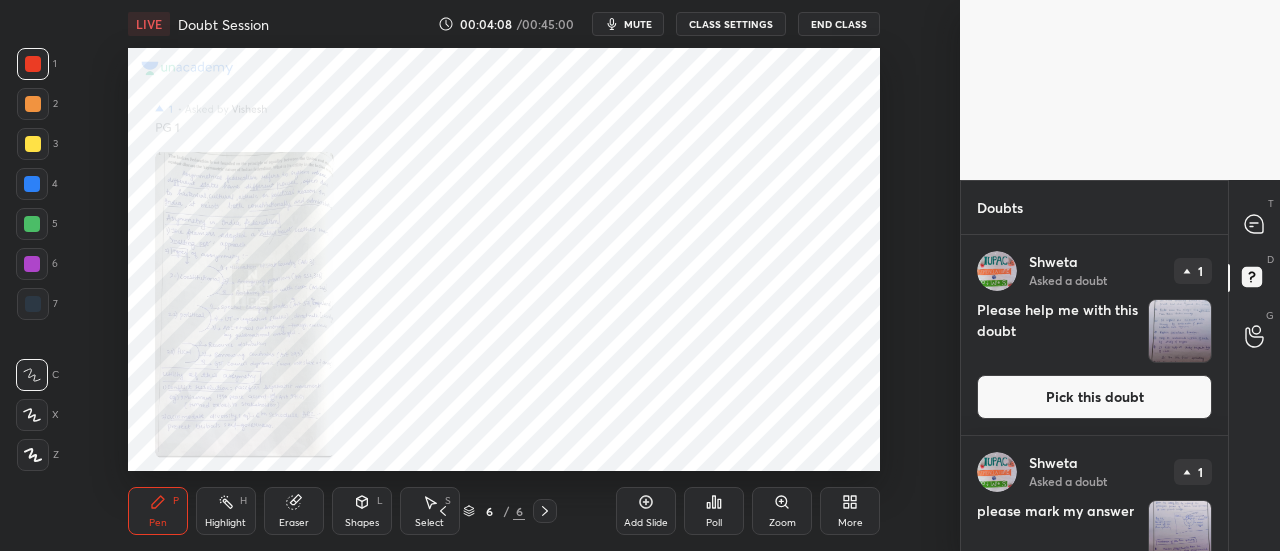click on "Zoom" at bounding box center [782, 511] 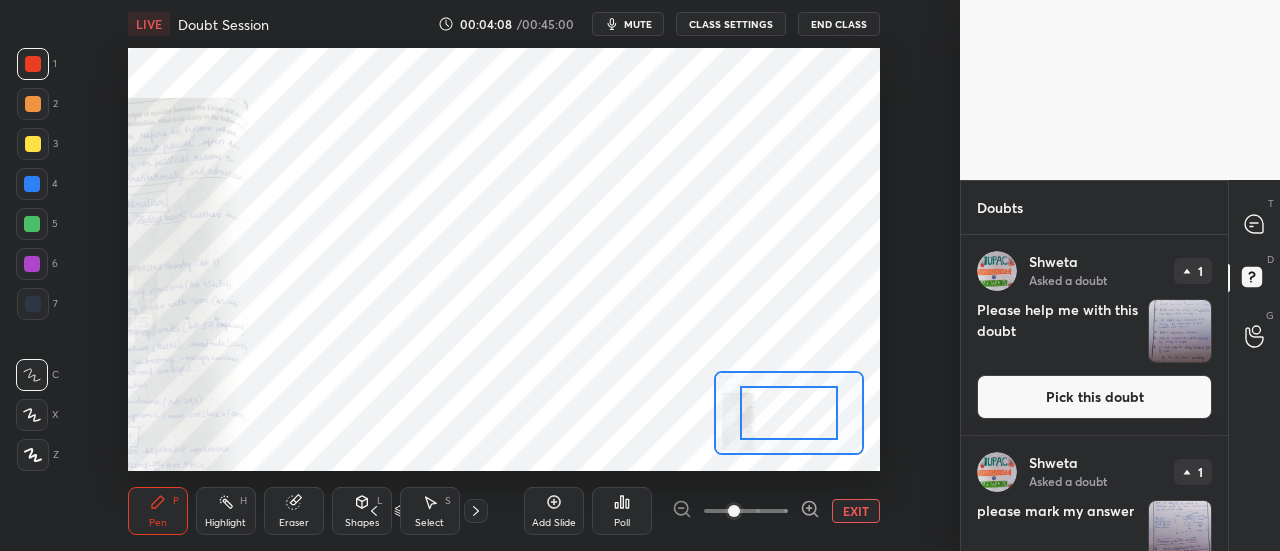 drag, startPoint x: 913, startPoint y: 520, endPoint x: 905, endPoint y: 505, distance: 17 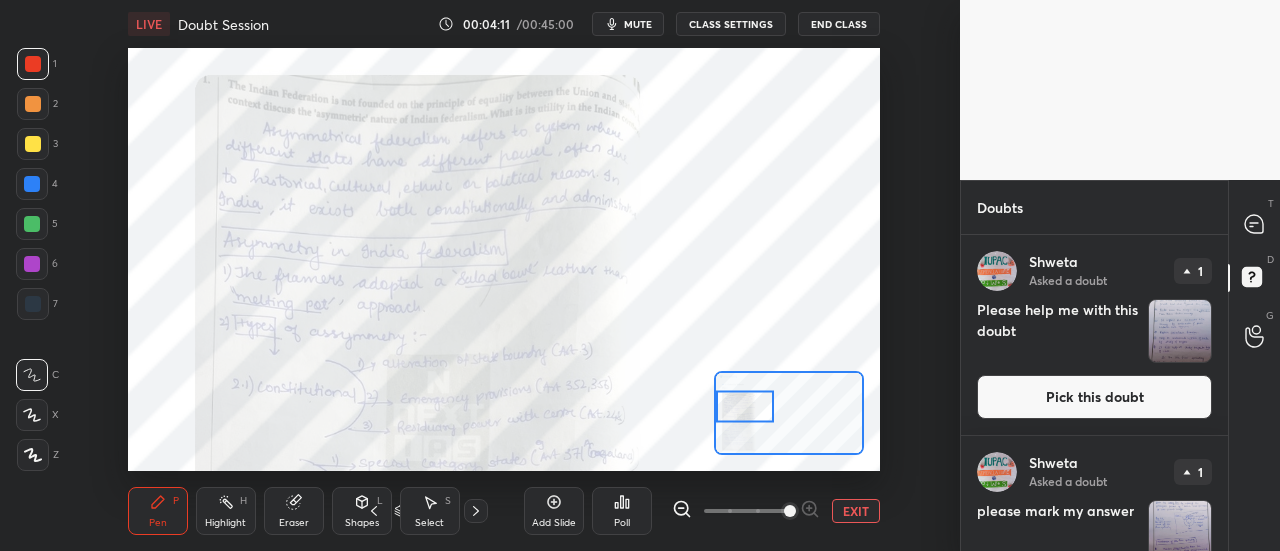drag, startPoint x: 770, startPoint y: 415, endPoint x: 736, endPoint y: 405, distance: 35.44009 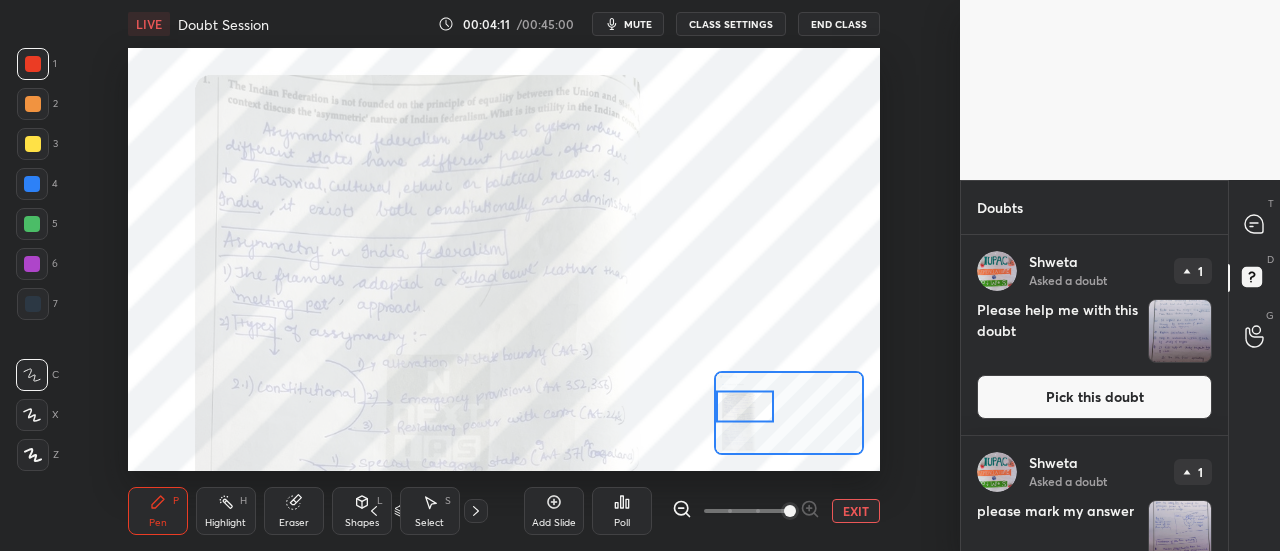 click at bounding box center [745, 406] 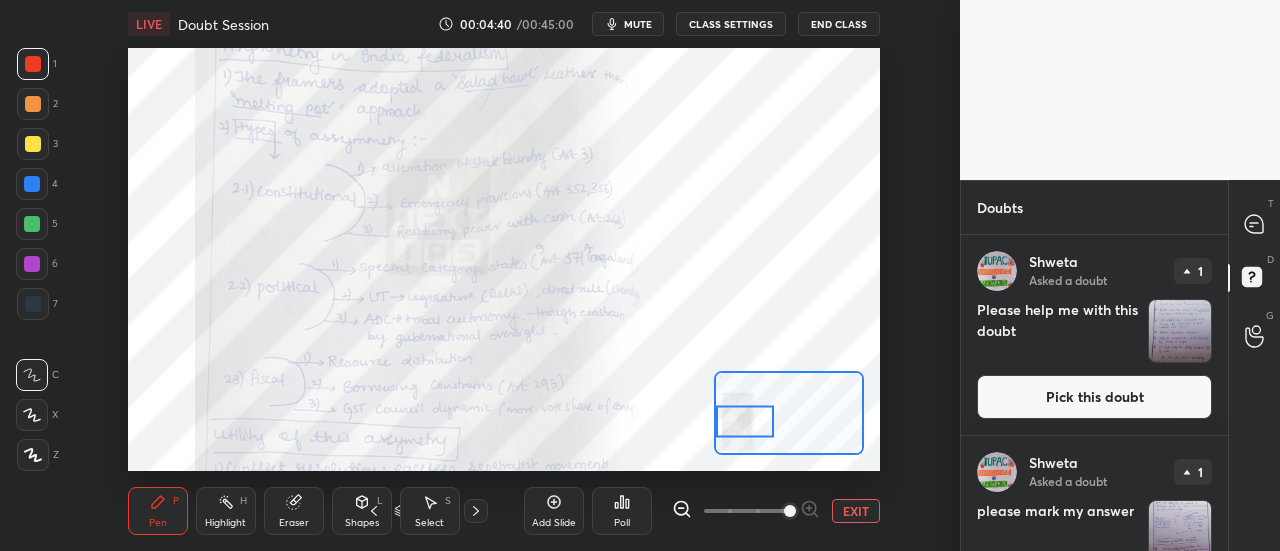 drag, startPoint x: 762, startPoint y: 412, endPoint x: 762, endPoint y: 427, distance: 15 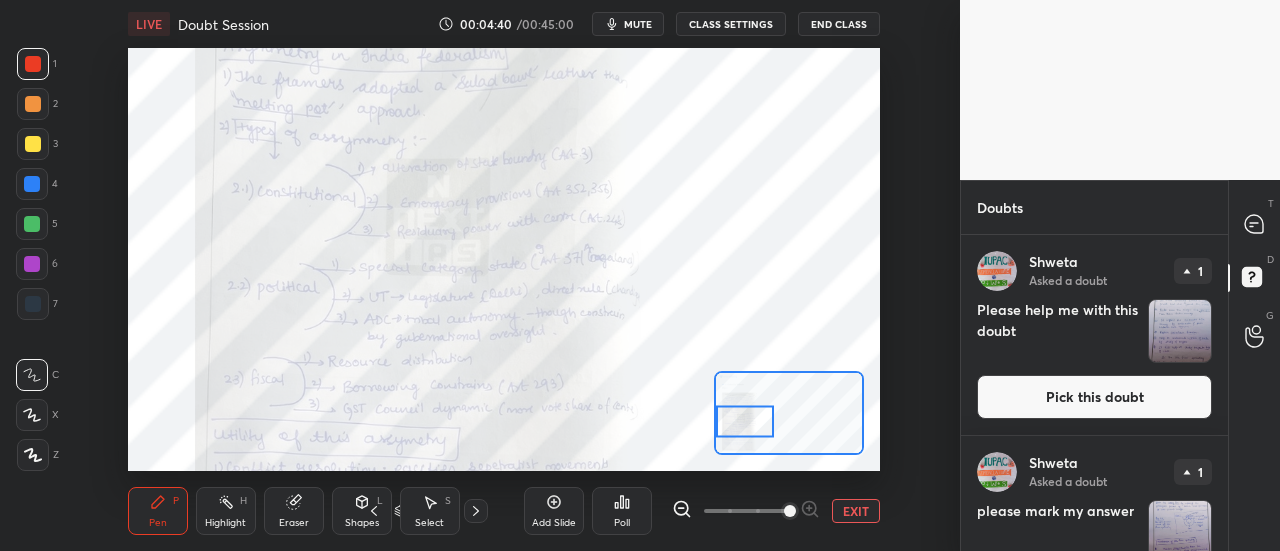 click at bounding box center [745, 421] 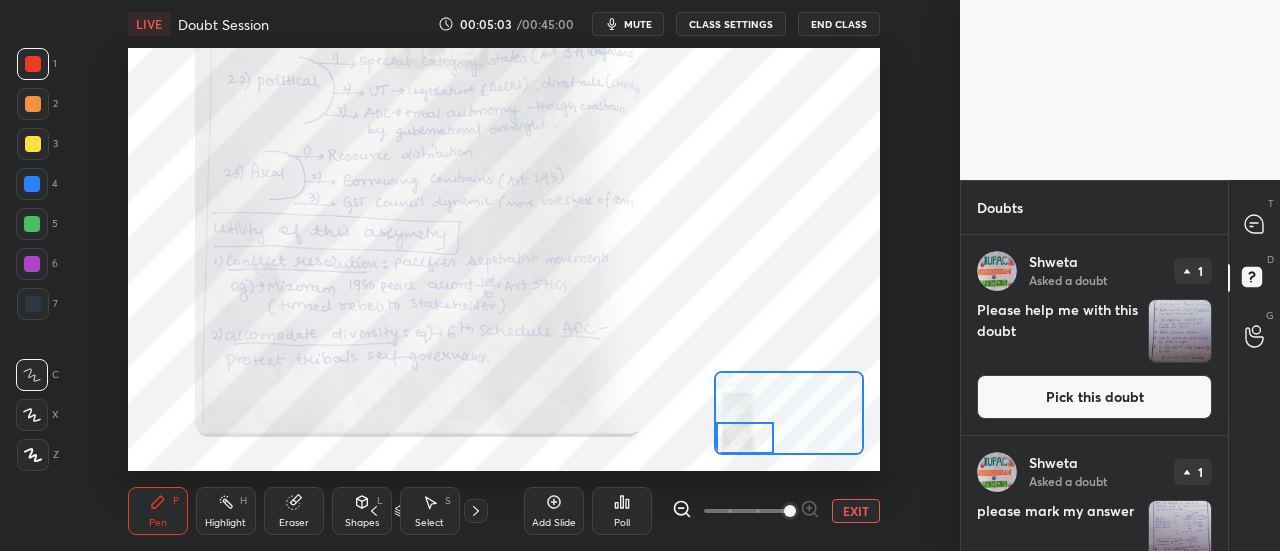 drag, startPoint x: 750, startPoint y: 430, endPoint x: 739, endPoint y: 477, distance: 48.270073 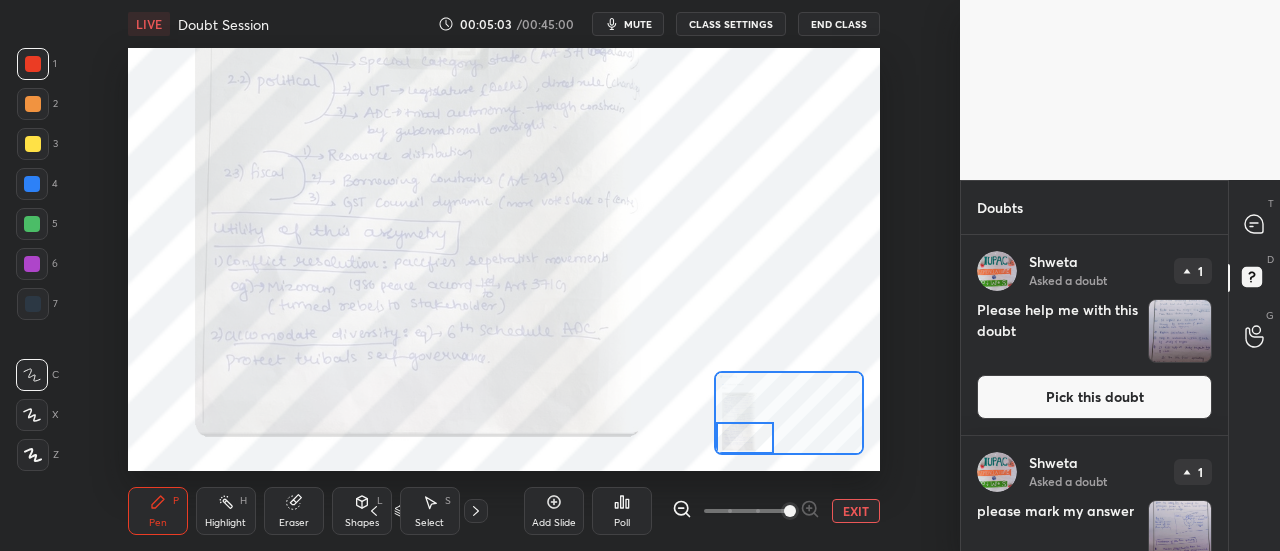 click on "LIVE Doubt Session 00:05:03 /  00:45:00 mute CLASS SETTINGS End Class Setting up your live class Poll for   secs No correct answer Start poll Back Doubt Session • L16 of Doubt Clearing Course for History and Economy - UPSC CSE [PERSON_NAME] Pen P Highlight H Eraser Shapes L Select S 6 / 6 Add Slide Poll EXIT" at bounding box center [504, 275] 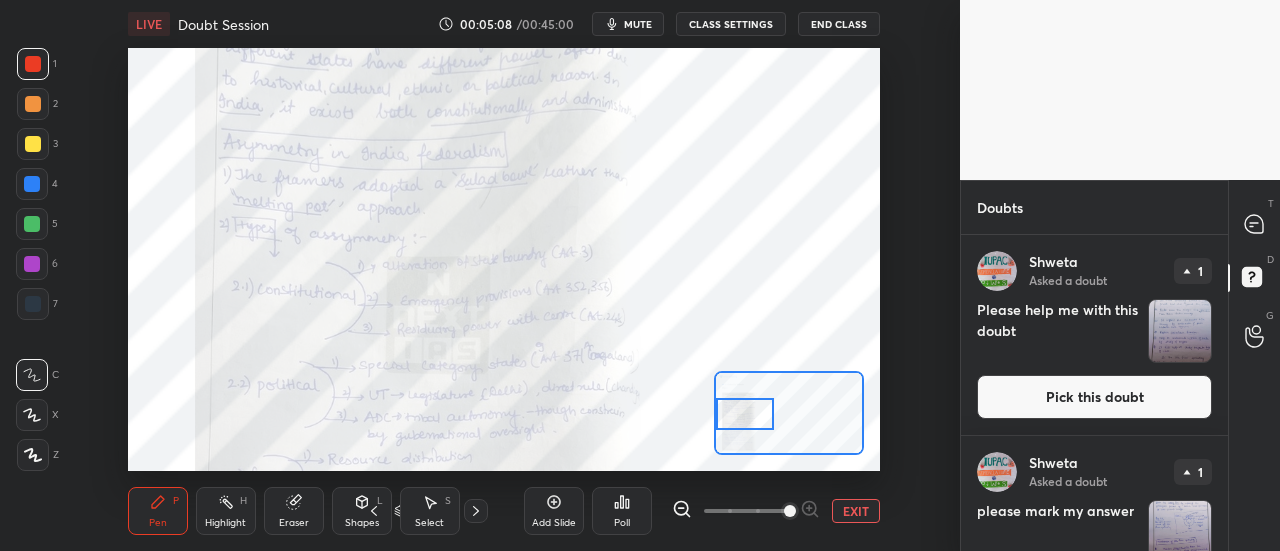 drag, startPoint x: 750, startPoint y: 431, endPoint x: 714, endPoint y: 481, distance: 61.611687 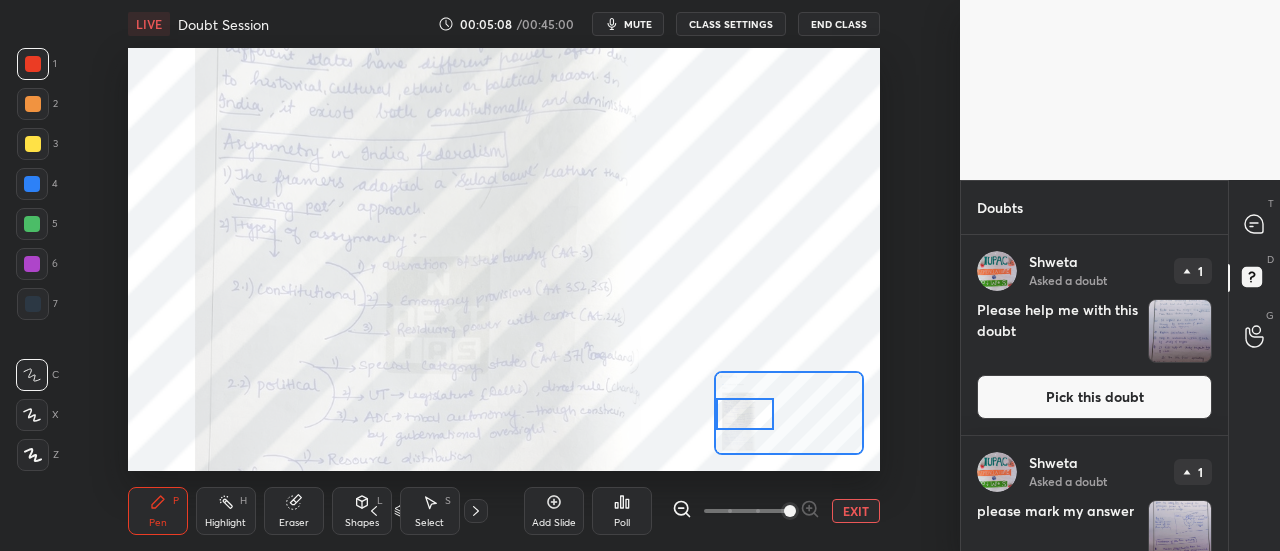 click on "LIVE Doubt Session 00:05:08 /  00:45:00 mute CLASS SETTINGS End Class Setting up your live class Poll for   secs No correct answer Start poll Back Doubt Session • L16 of Doubt Clearing Course for History and Economy - UPSC CSE [PERSON_NAME] Pen P Highlight H Eraser Shapes L Select S 6 / 6 Add Slide Poll EXIT" at bounding box center (504, 275) 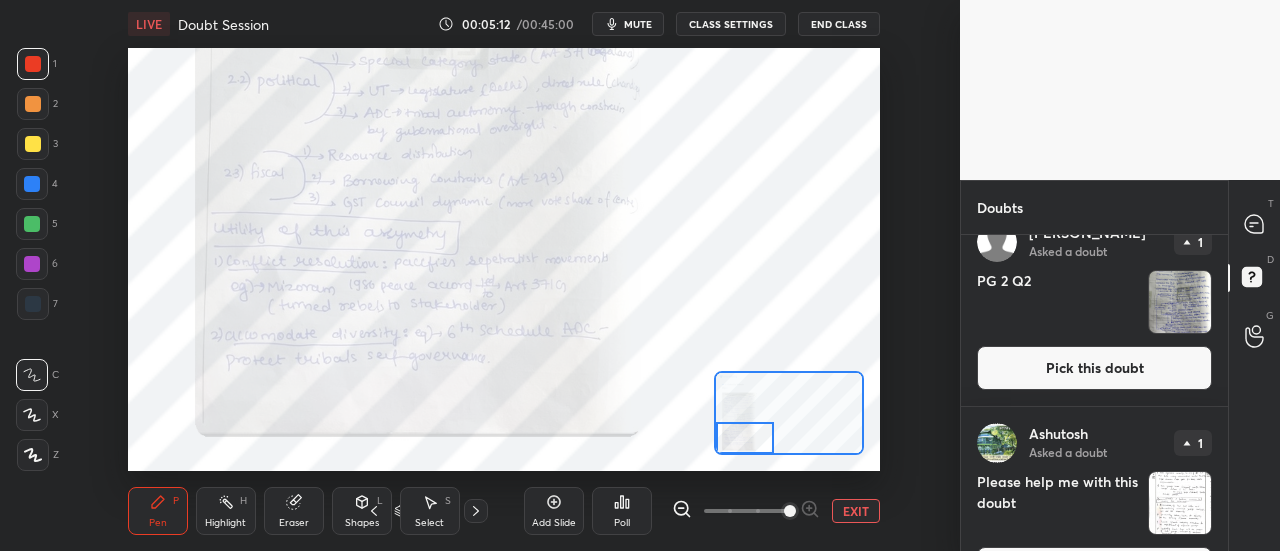 scroll, scrollTop: 1492, scrollLeft: 0, axis: vertical 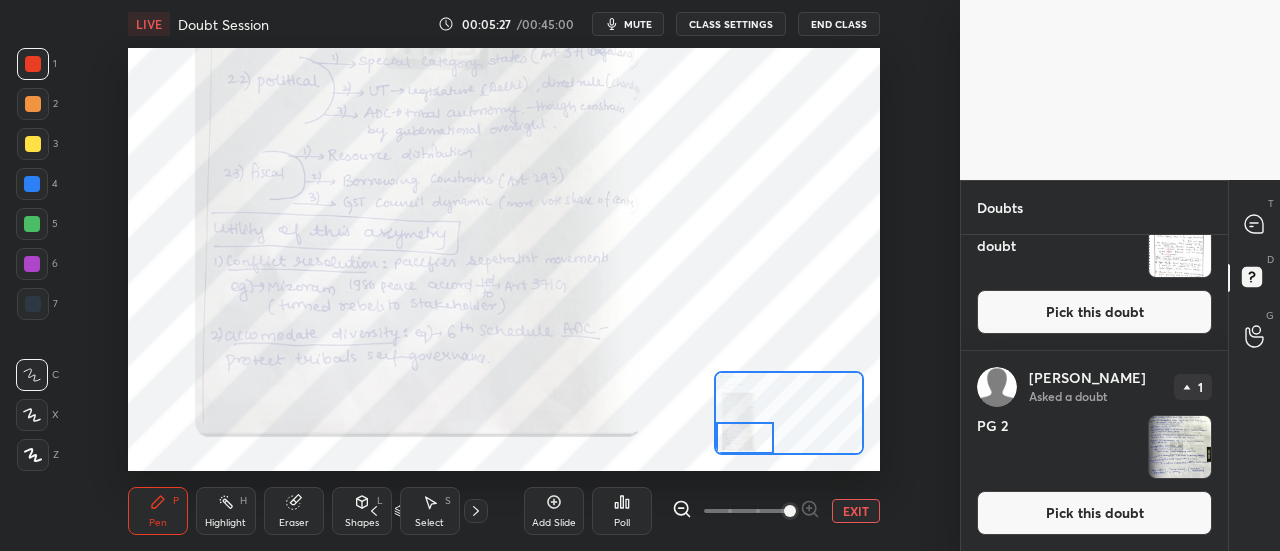 click on "Pick this doubt" at bounding box center (1094, 513) 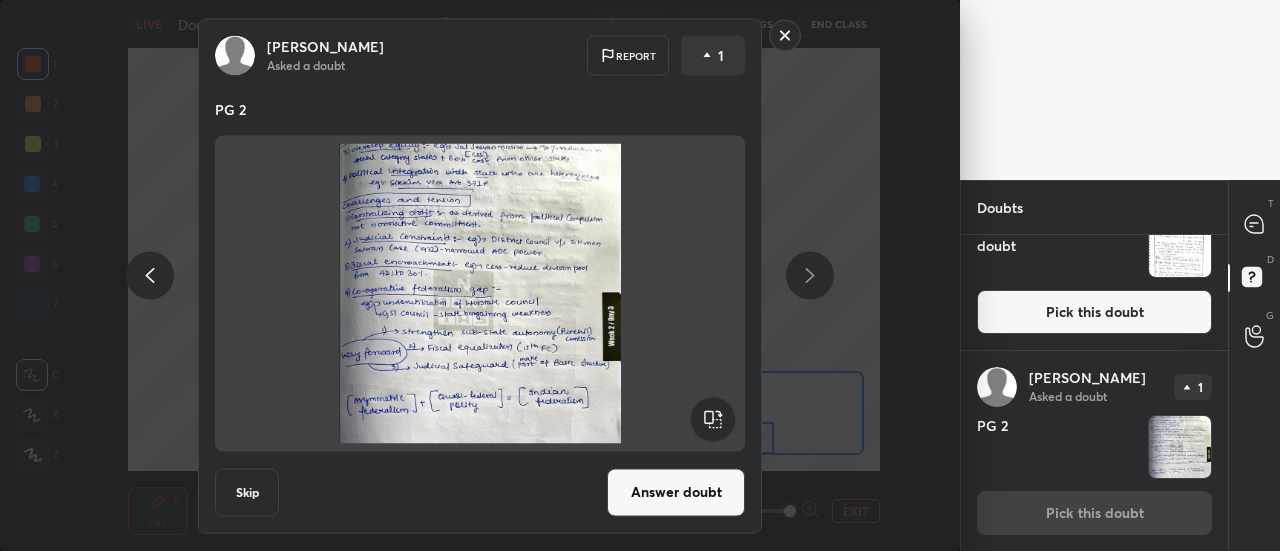 drag, startPoint x: 612, startPoint y: 473, endPoint x: 695, endPoint y: 491, distance: 84.92938 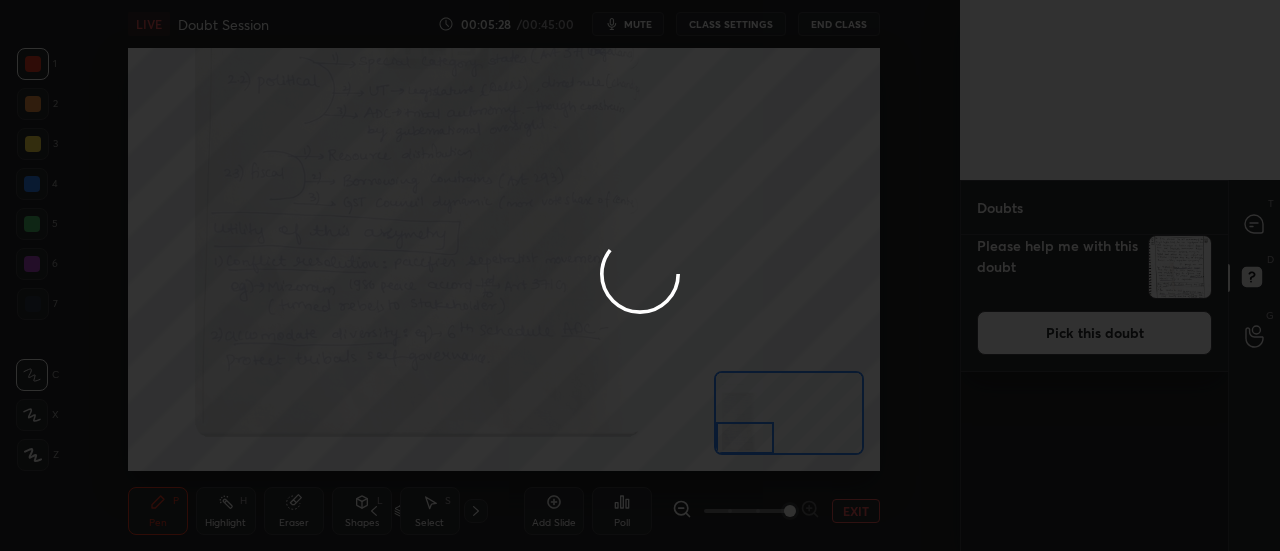 scroll, scrollTop: 0, scrollLeft: 0, axis: both 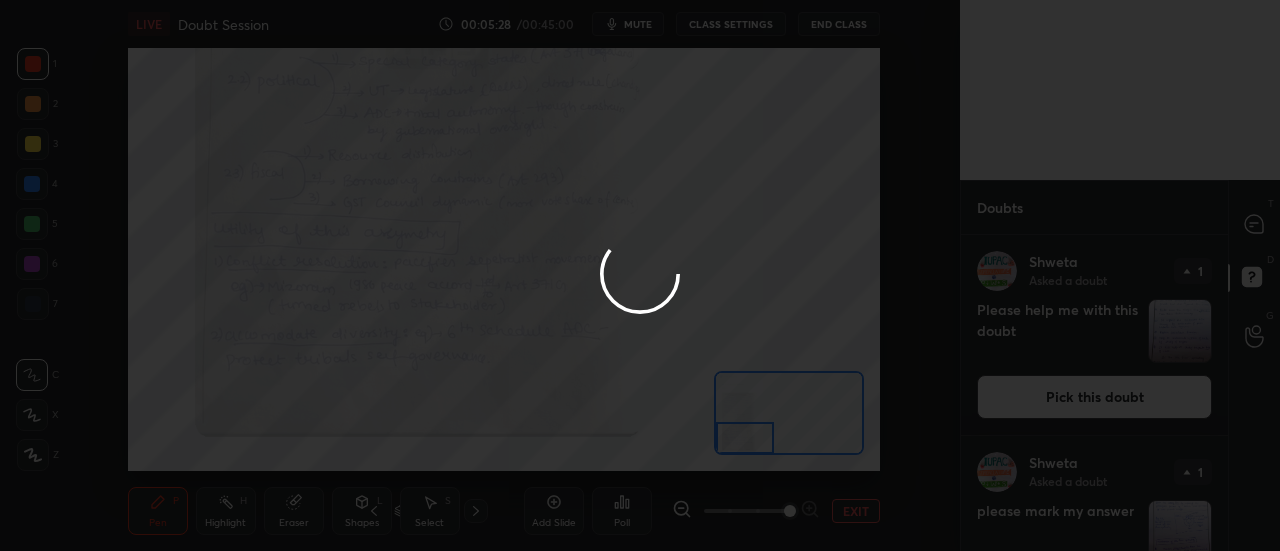 click at bounding box center (480, 275) 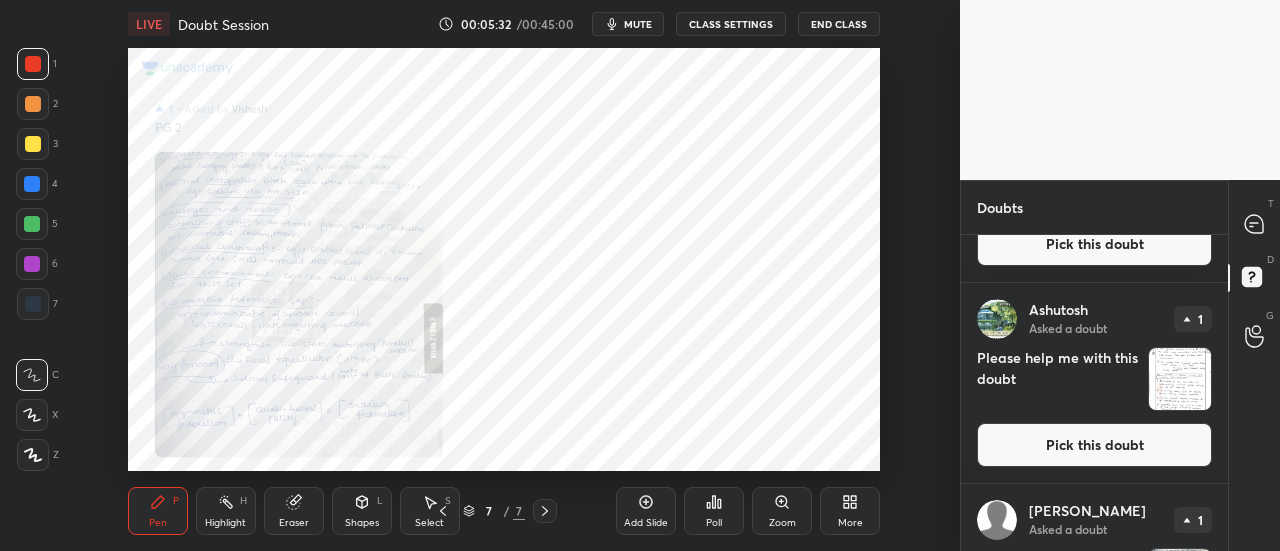 scroll, scrollTop: 1290, scrollLeft: 0, axis: vertical 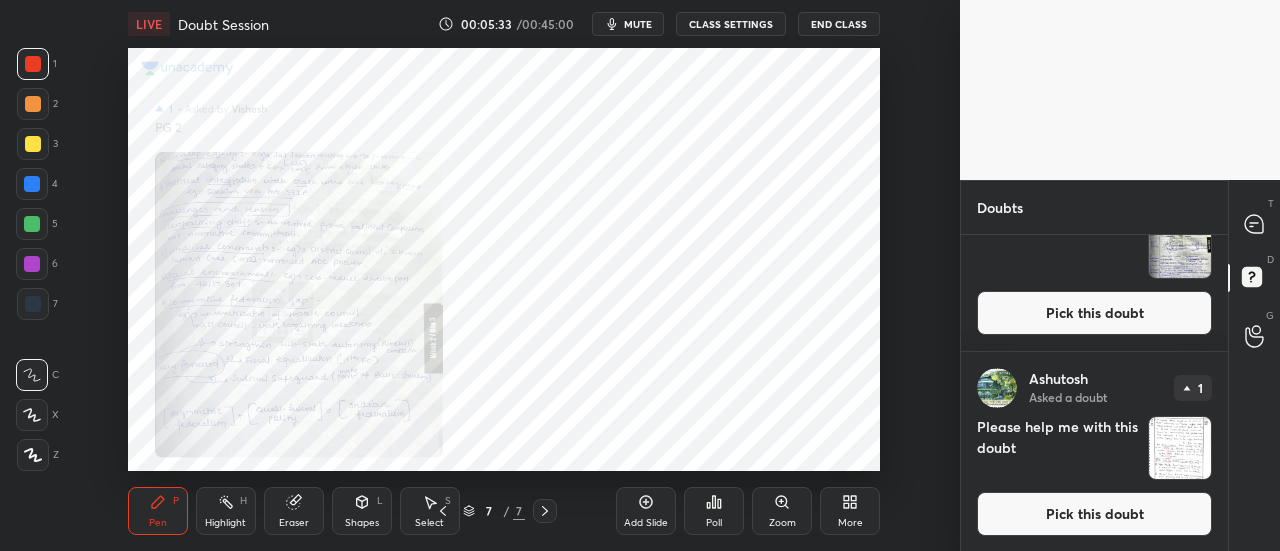 click on "Zoom" at bounding box center [782, 523] 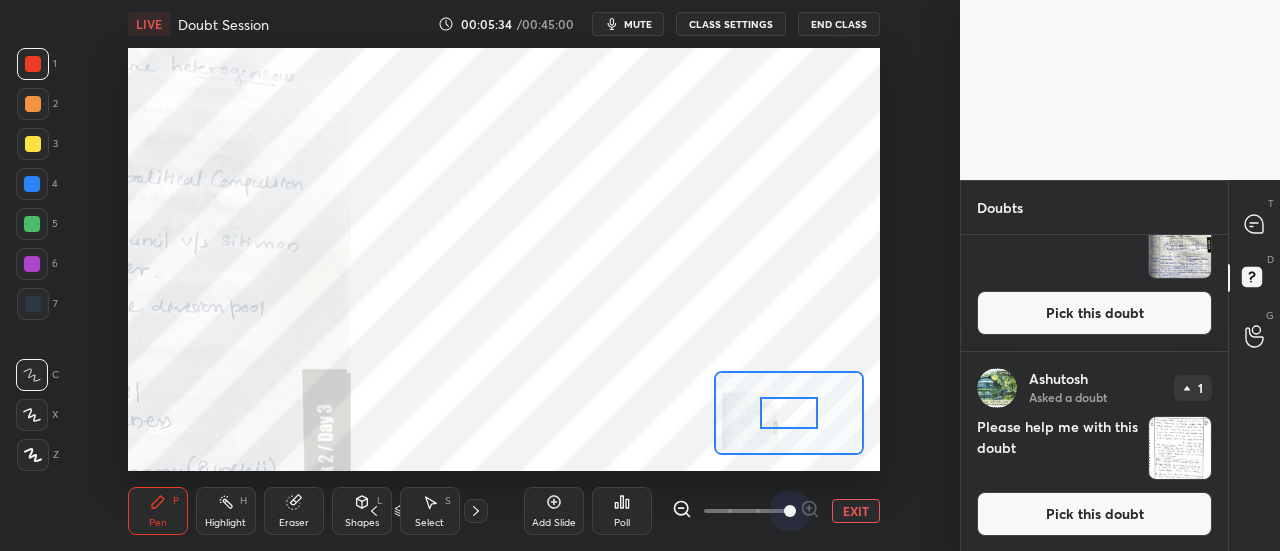 drag, startPoint x: 754, startPoint y: 513, endPoint x: 876, endPoint y: 509, distance: 122.06556 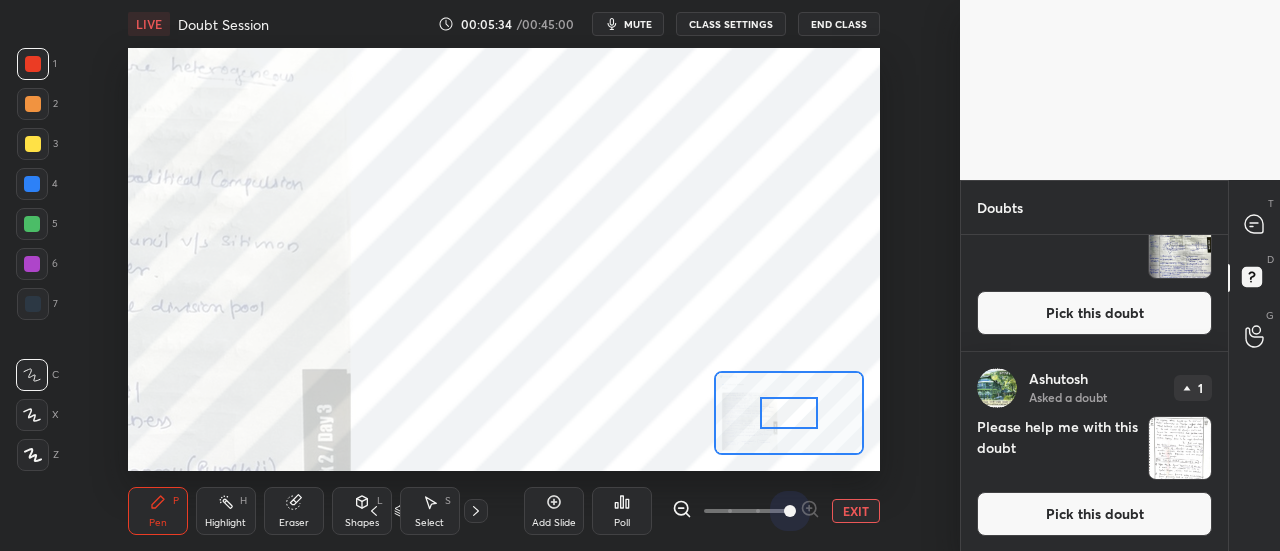 click on "EXIT" at bounding box center [776, 511] 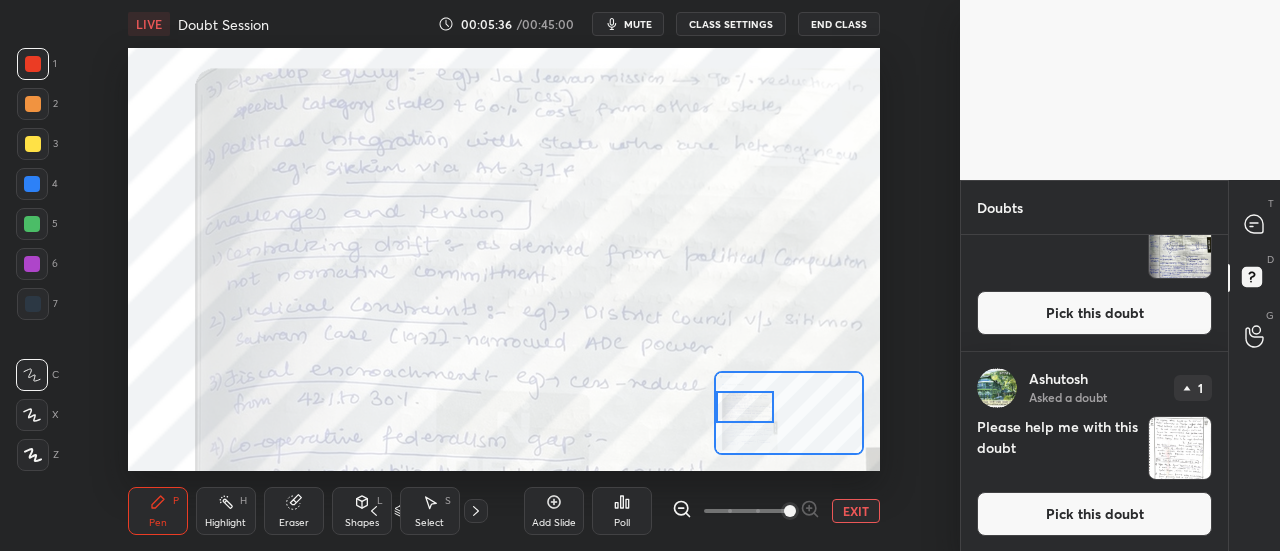 click on "Setting up your live class Poll for   secs No correct answer Start poll" at bounding box center (504, 259) 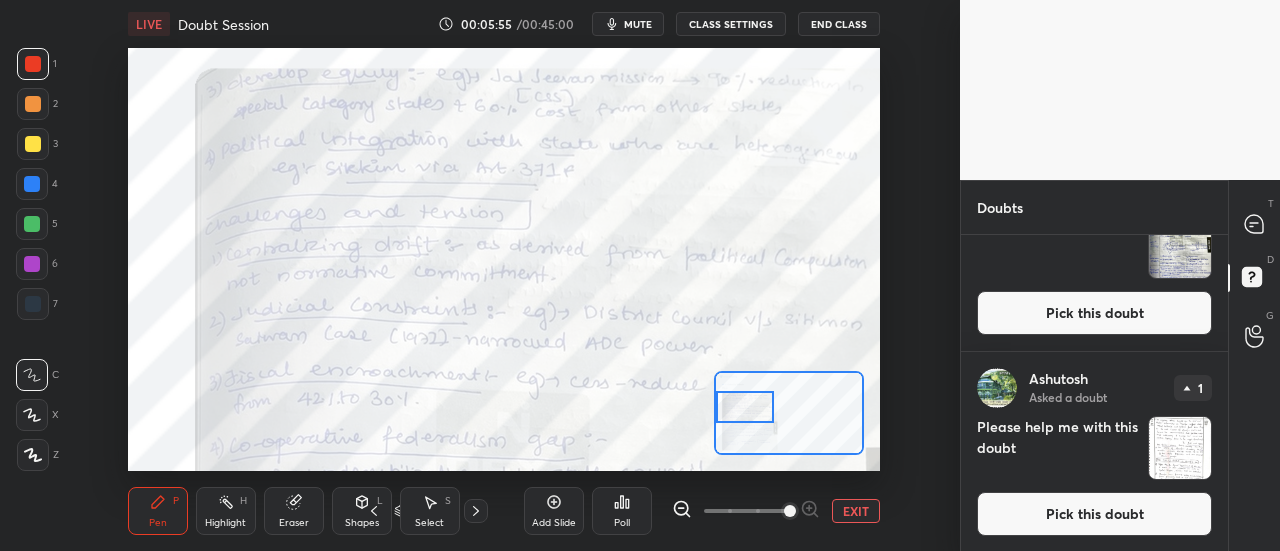 drag, startPoint x: 794, startPoint y: 423, endPoint x: 889, endPoint y: 273, distance: 177.55281 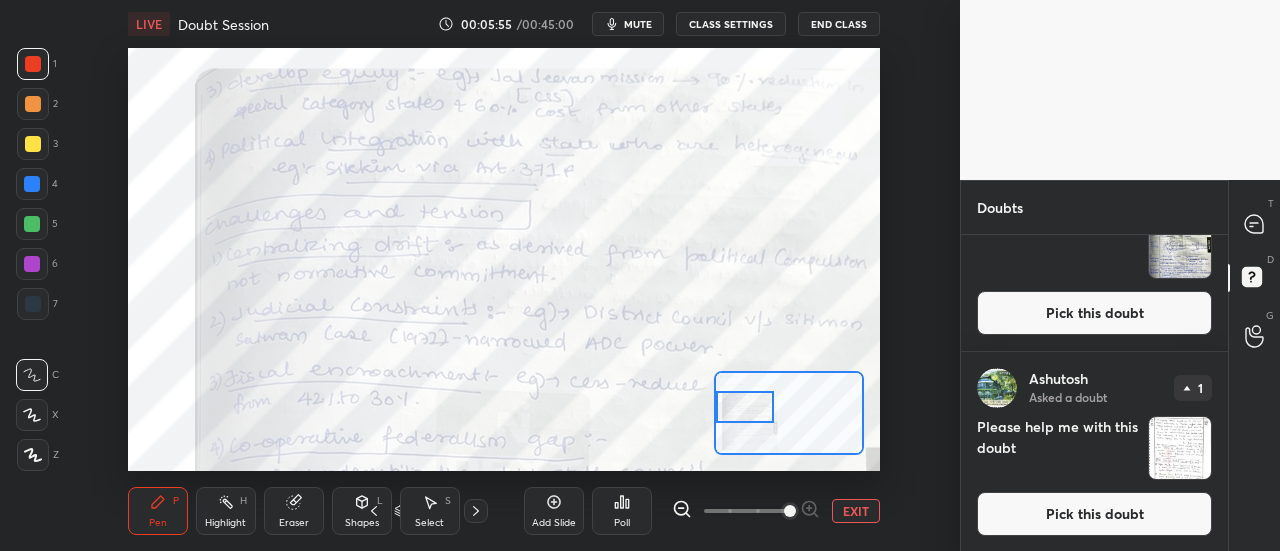 click on "Setting up your live class Poll for   secs No correct answer Start poll" at bounding box center (504, 259) 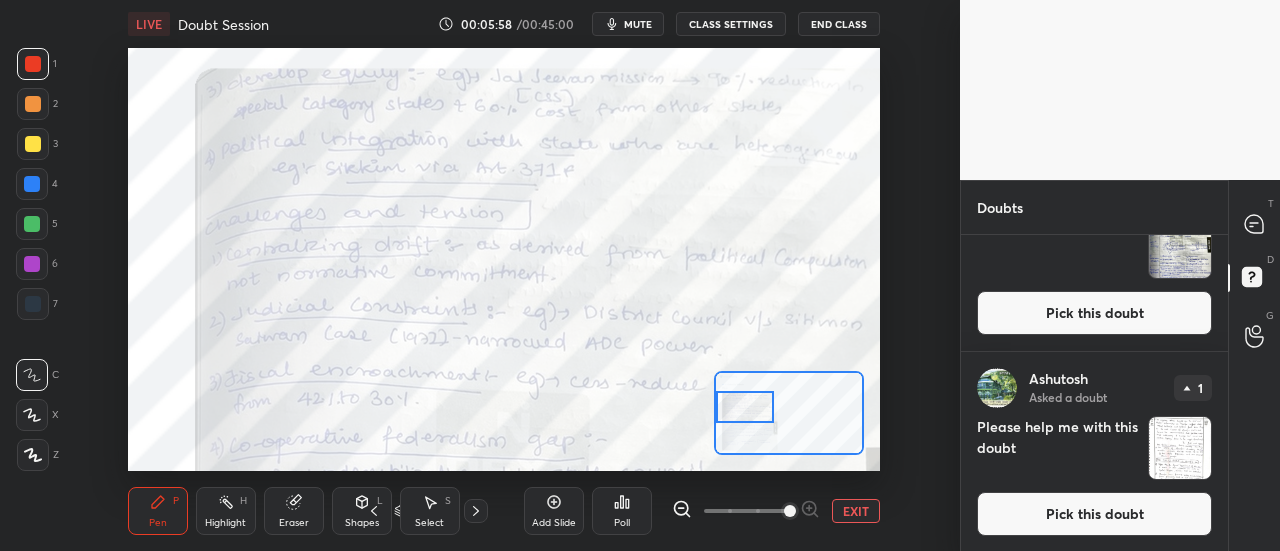 click on "Setting up your live class Poll for   secs No correct answer Start poll" at bounding box center [504, 259] 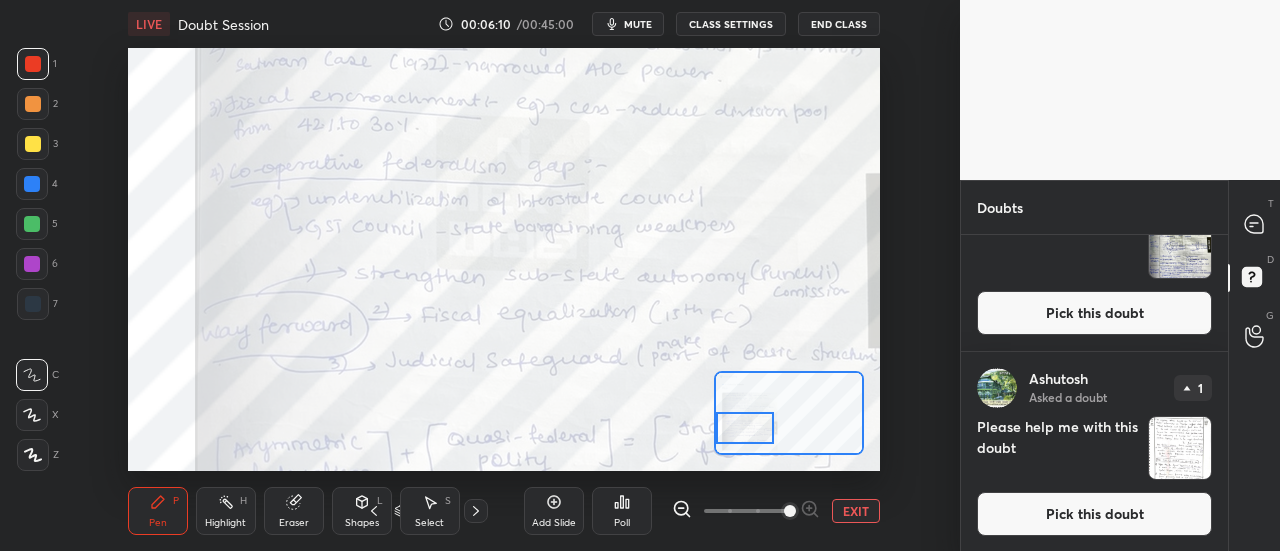 drag, startPoint x: 755, startPoint y: 404, endPoint x: 750, endPoint y: 425, distance: 21.587032 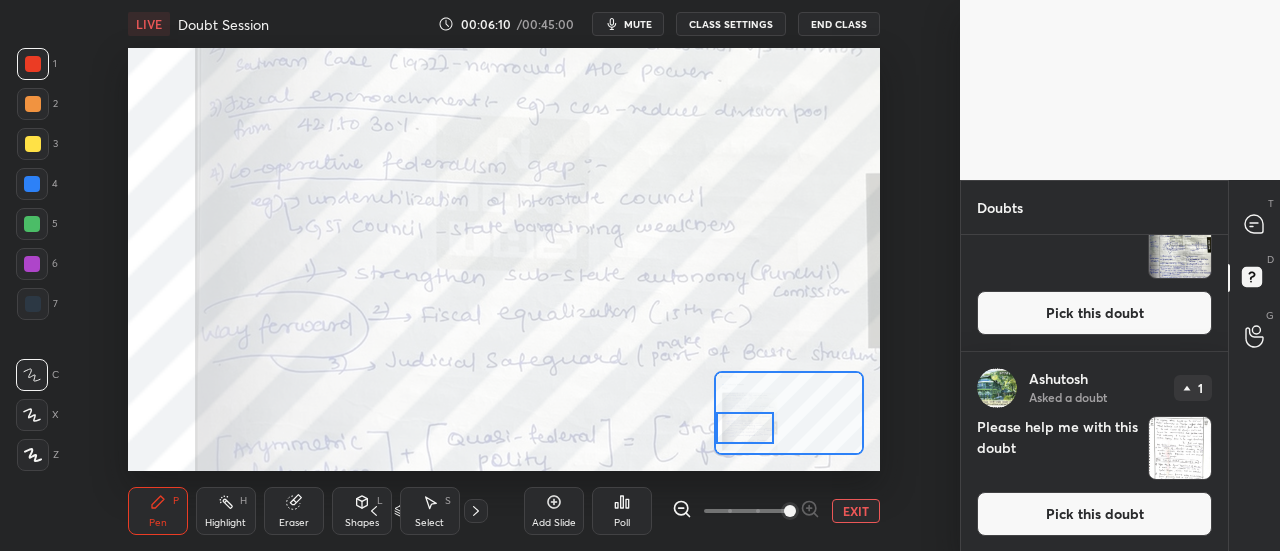 click at bounding box center [745, 428] 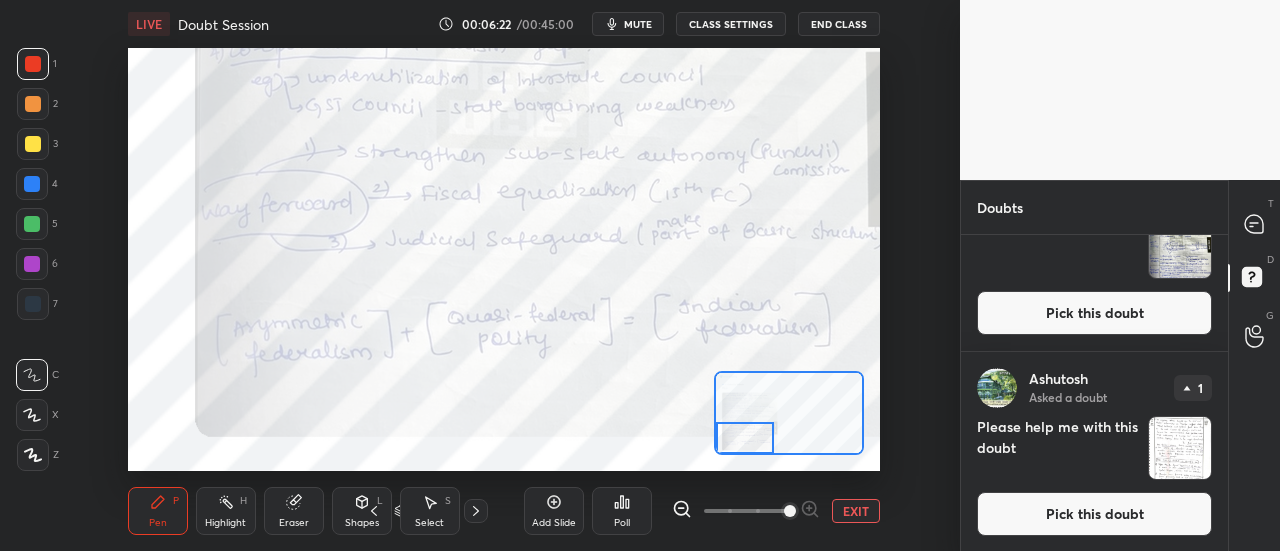 drag, startPoint x: 755, startPoint y: 427, endPoint x: 754, endPoint y: 441, distance: 14.035668 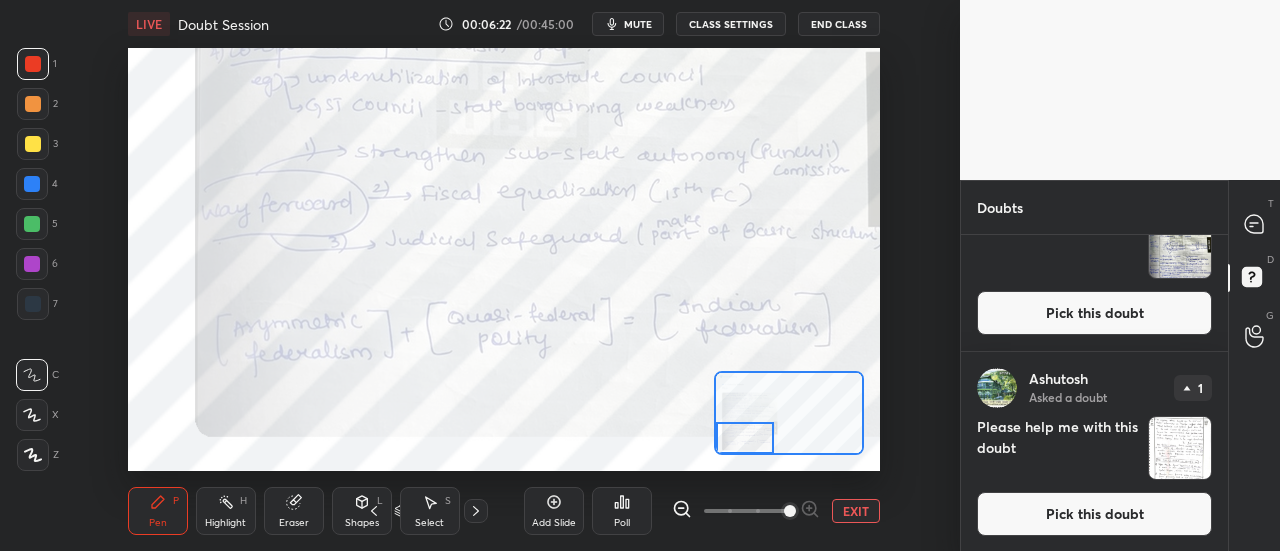 click at bounding box center [745, 438] 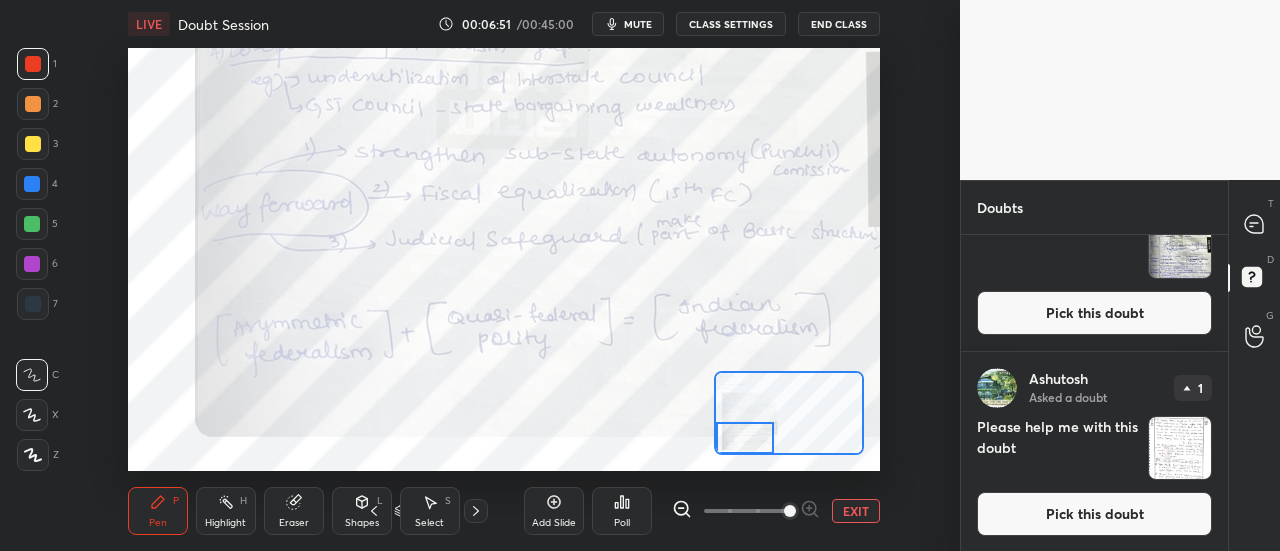 click at bounding box center [1180, 448] 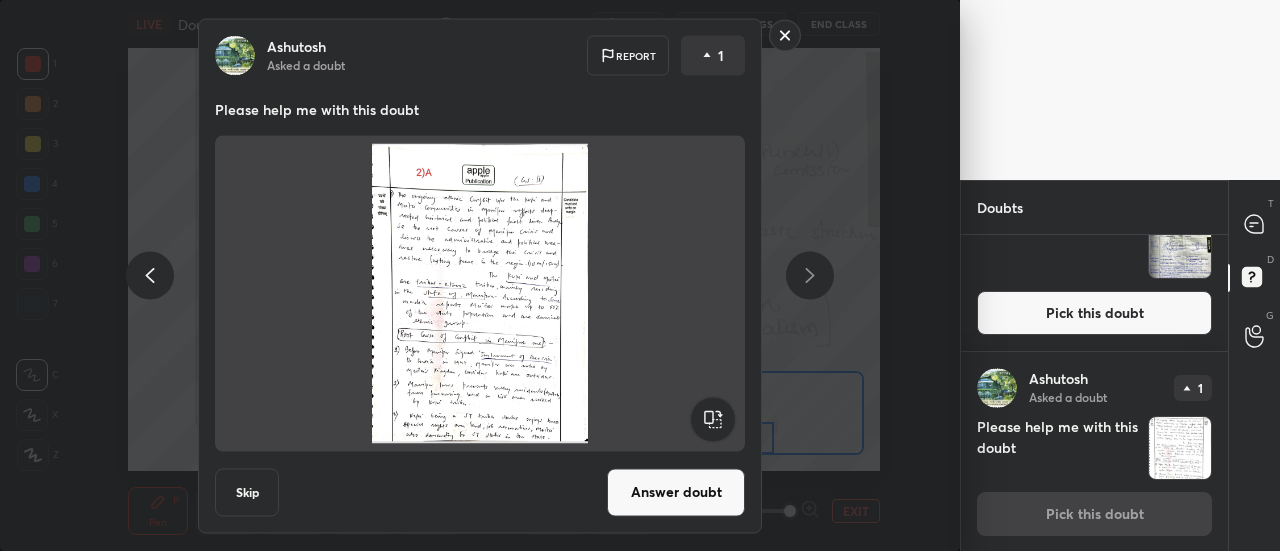 click on "Answer doubt" at bounding box center (676, 492) 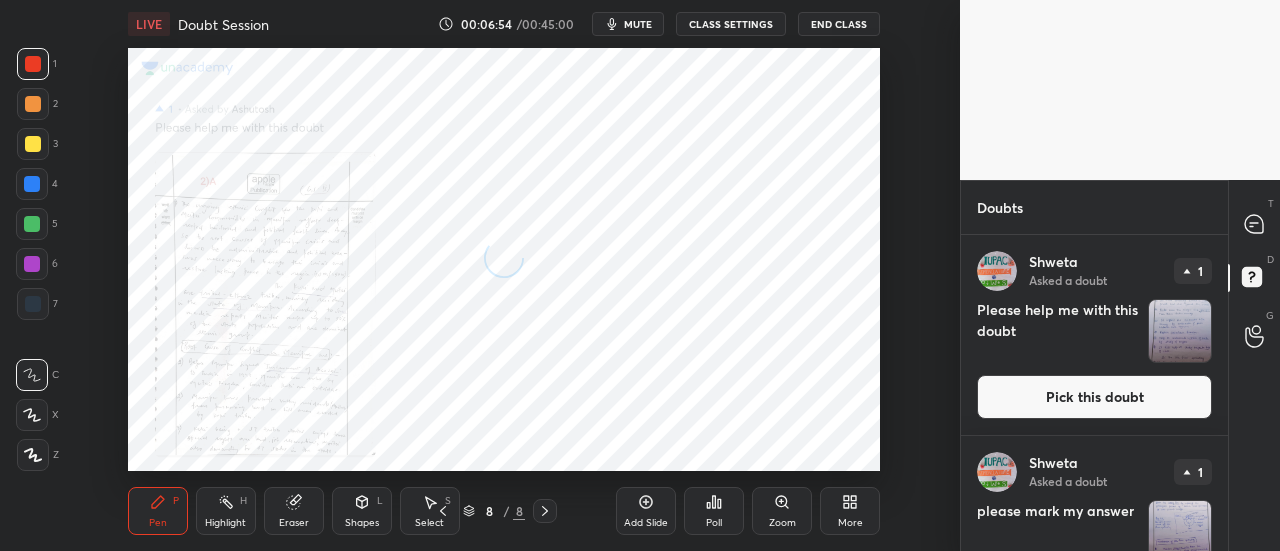 click on "Zoom" at bounding box center [782, 523] 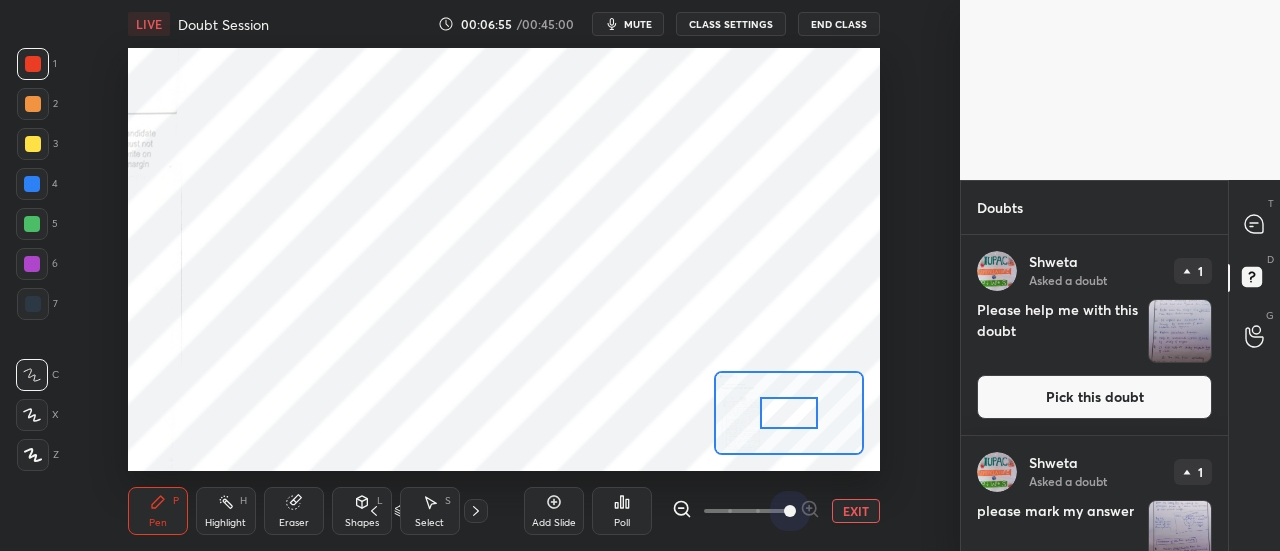 drag, startPoint x: 746, startPoint y: 514, endPoint x: 894, endPoint y: 512, distance: 148.01352 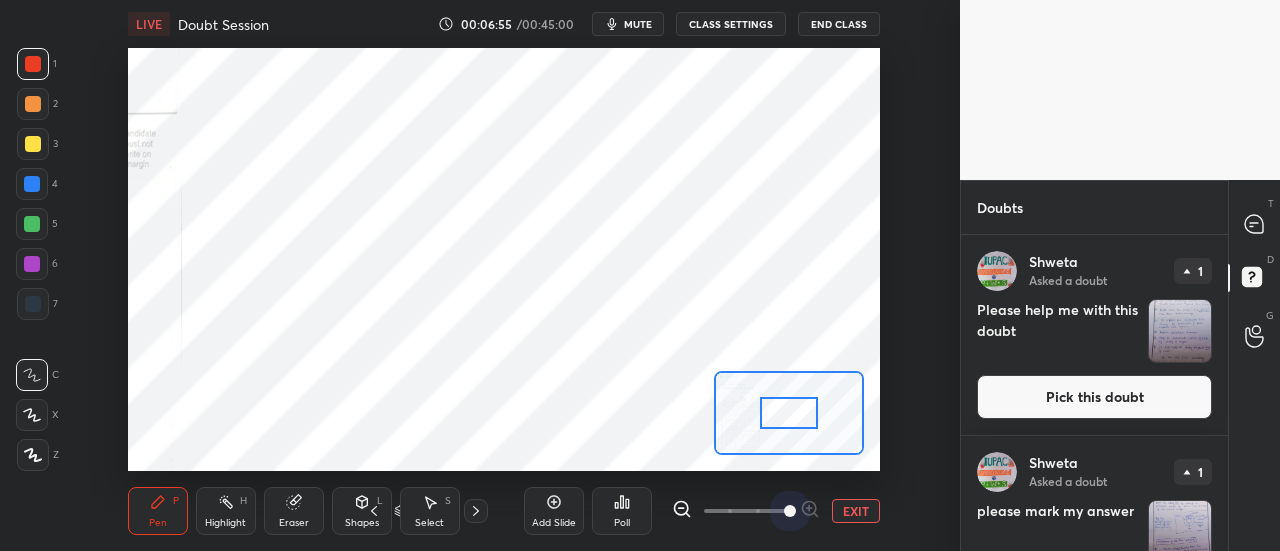 click on "LIVE Doubt Session 00:06:55 /  00:45:00 mute CLASS SETTINGS End Class Setting up your live class Poll for   secs No correct answer Start poll Back Doubt Session • L16 of Doubt Clearing Course for History and Economy - UPSC CSE [PERSON_NAME] Pen P Highlight H Eraser Shapes L Select S 8 / 8 Add Slide Poll EXIT" at bounding box center (504, 275) 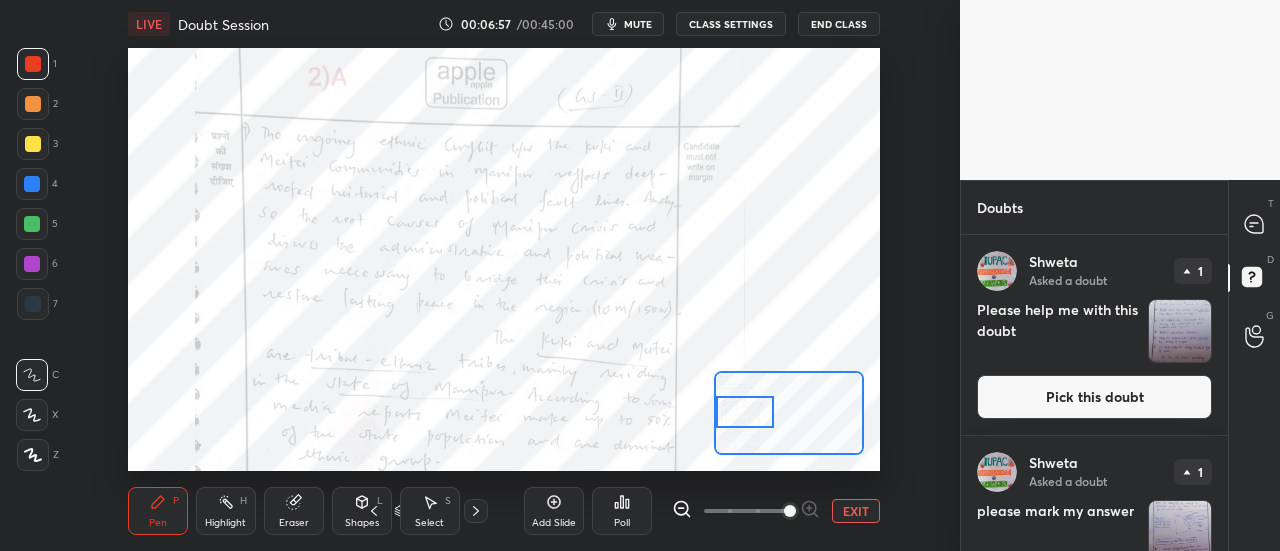 click on "Setting up your live class Poll for   secs No correct answer Start poll" at bounding box center [504, 259] 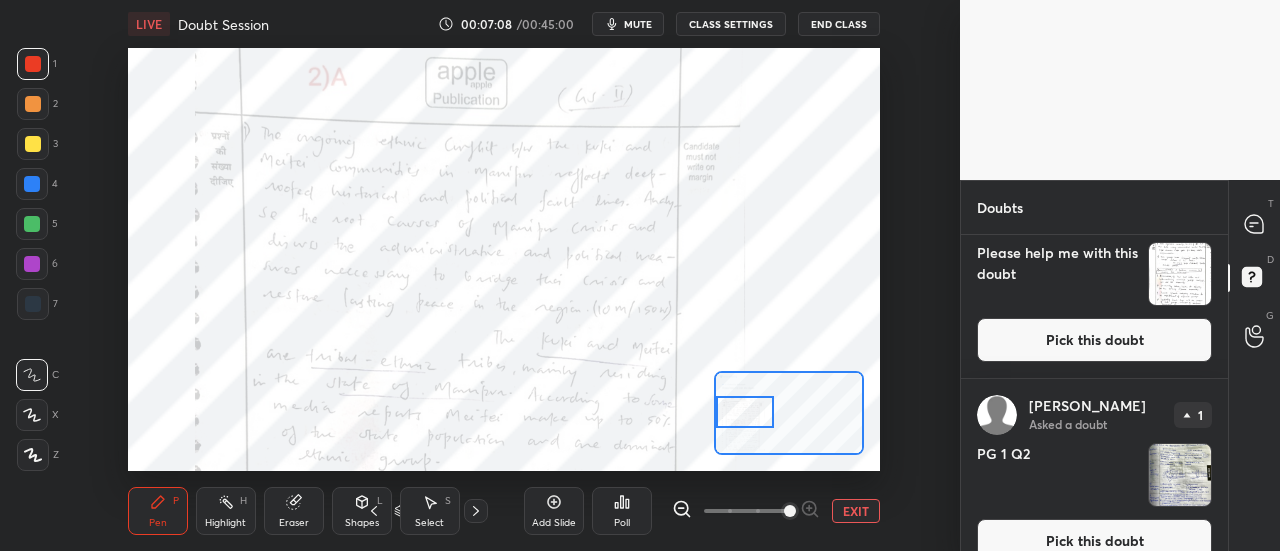 scroll, scrollTop: 1090, scrollLeft: 0, axis: vertical 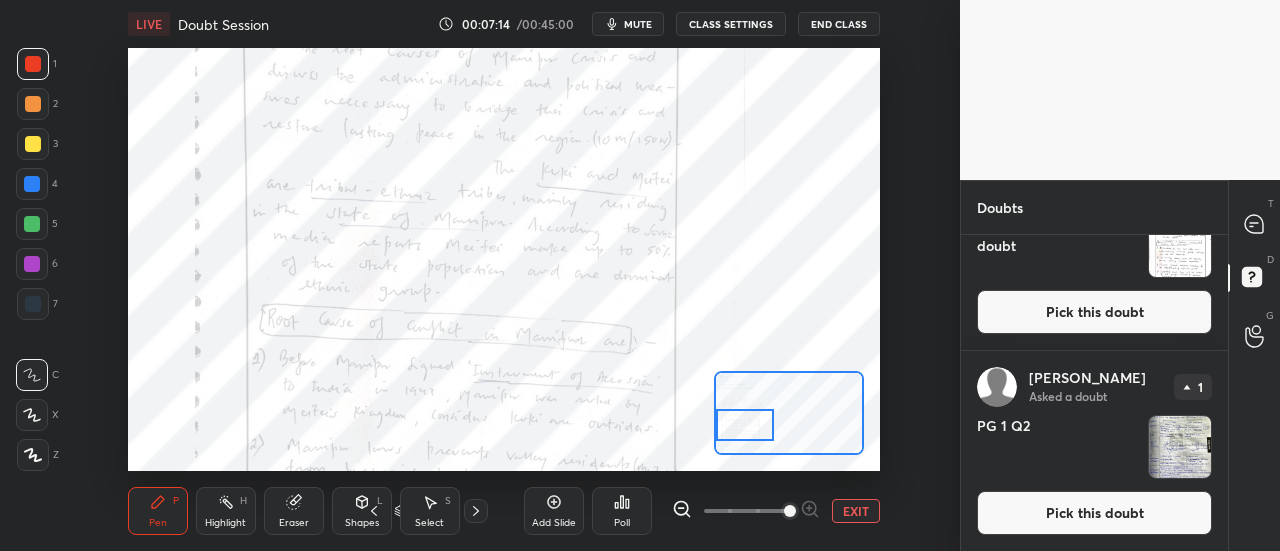 drag, startPoint x: 758, startPoint y: 423, endPoint x: 756, endPoint y: 436, distance: 13.152946 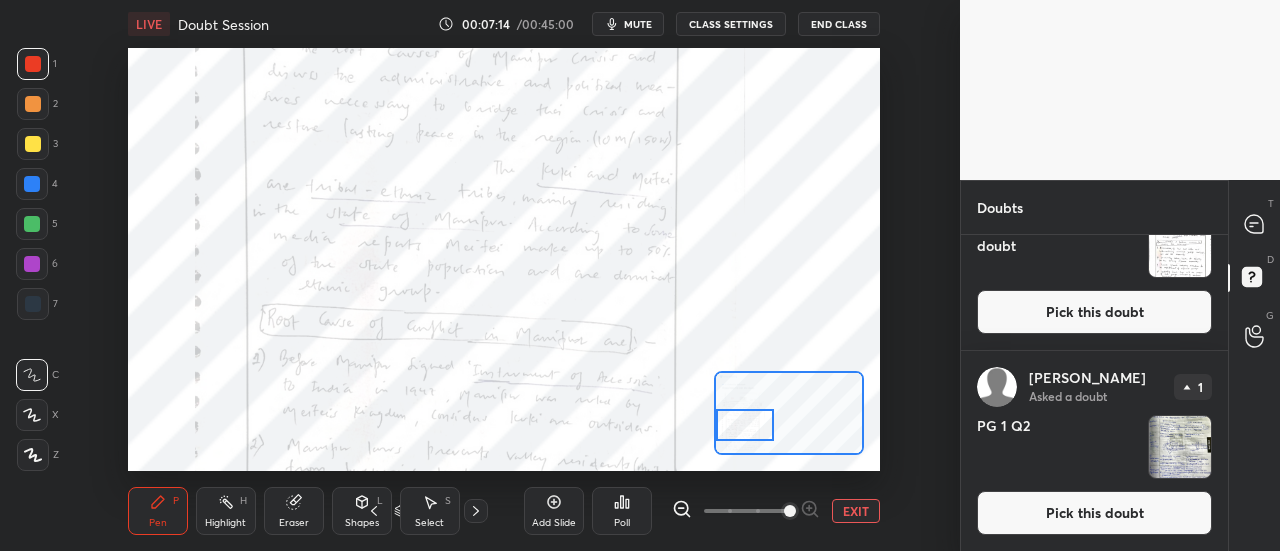 click at bounding box center [745, 425] 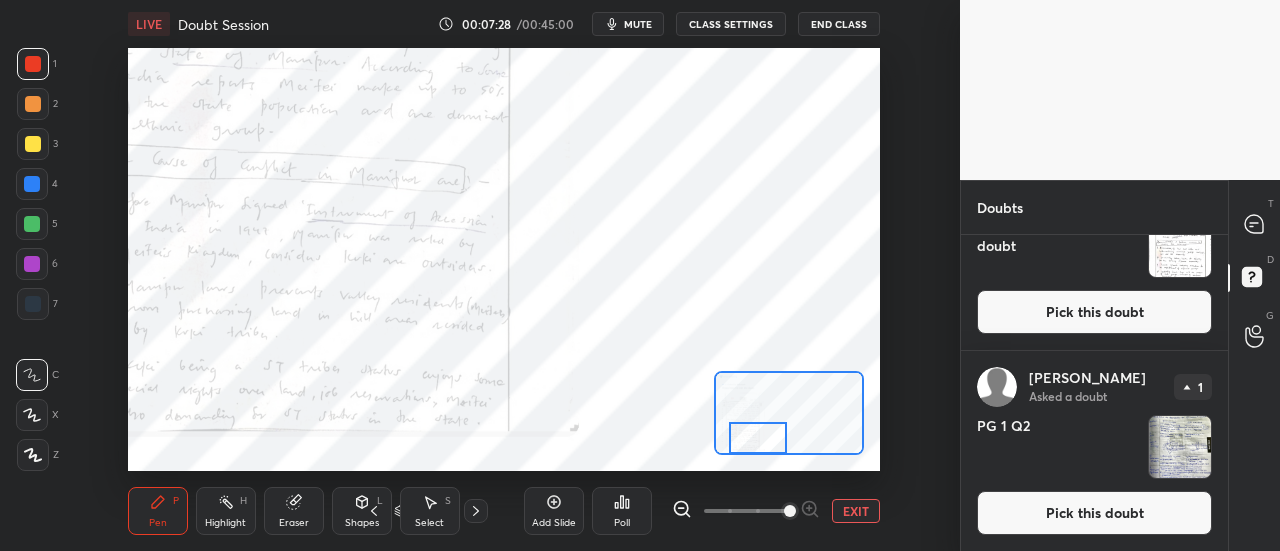 drag, startPoint x: 746, startPoint y: 440, endPoint x: 759, endPoint y: 475, distance: 37.336308 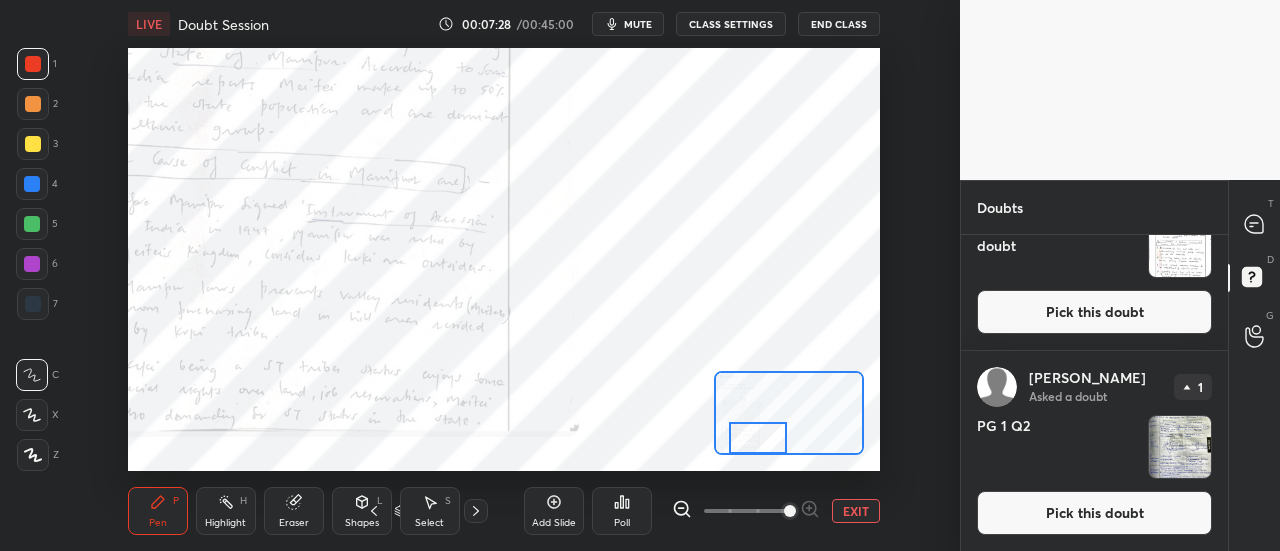 click on "LIVE Doubt Session 00:07:28 /  00:45:00 mute CLASS SETTINGS End Class Setting up your live class Poll for   secs No correct answer Start poll Back Doubt Session • L16 of Doubt Clearing Course for History and Economy - UPSC CSE [PERSON_NAME] Pen P Highlight H Eraser Shapes L Select S 8 / 8 Add Slide Poll EXIT" at bounding box center (504, 275) 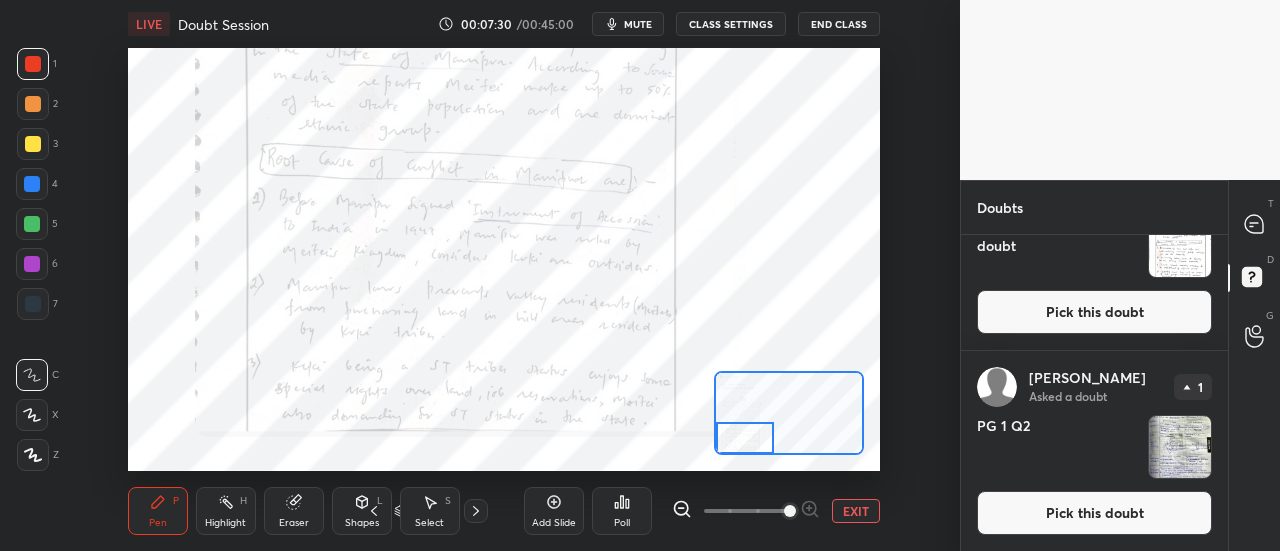 drag, startPoint x: 751, startPoint y: 452, endPoint x: 730, endPoint y: 453, distance: 21.023796 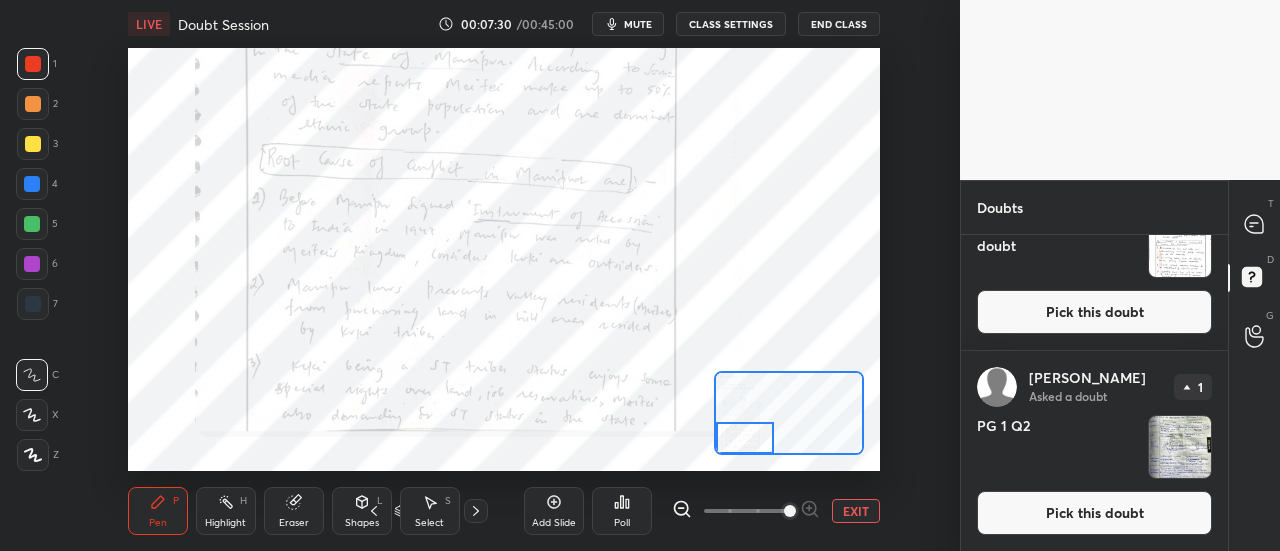 click at bounding box center [789, 413] 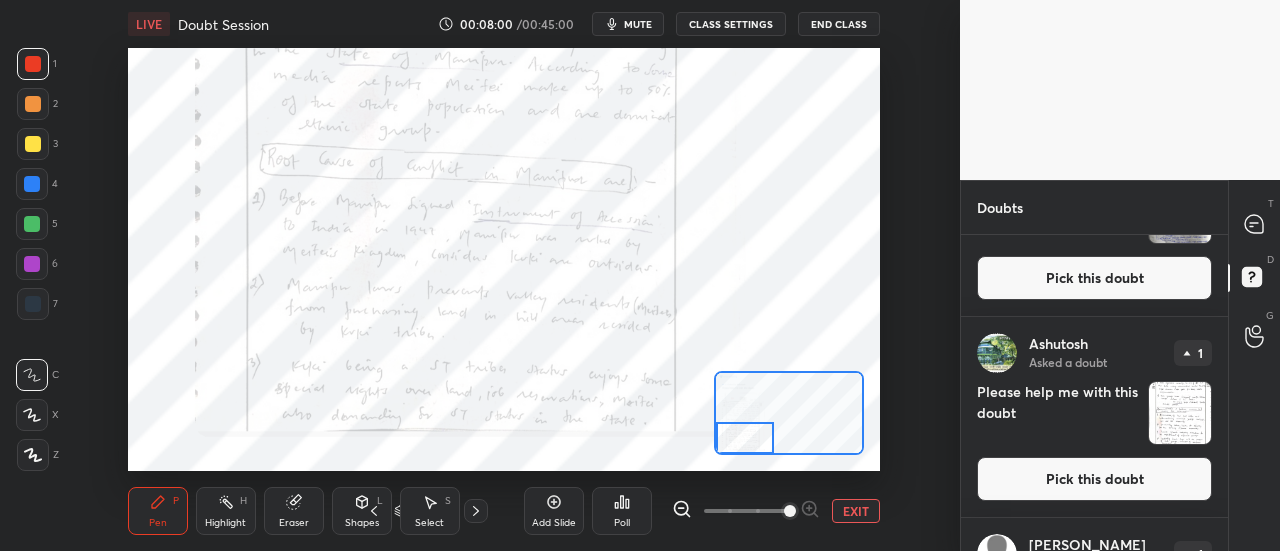 scroll, scrollTop: 1090, scrollLeft: 0, axis: vertical 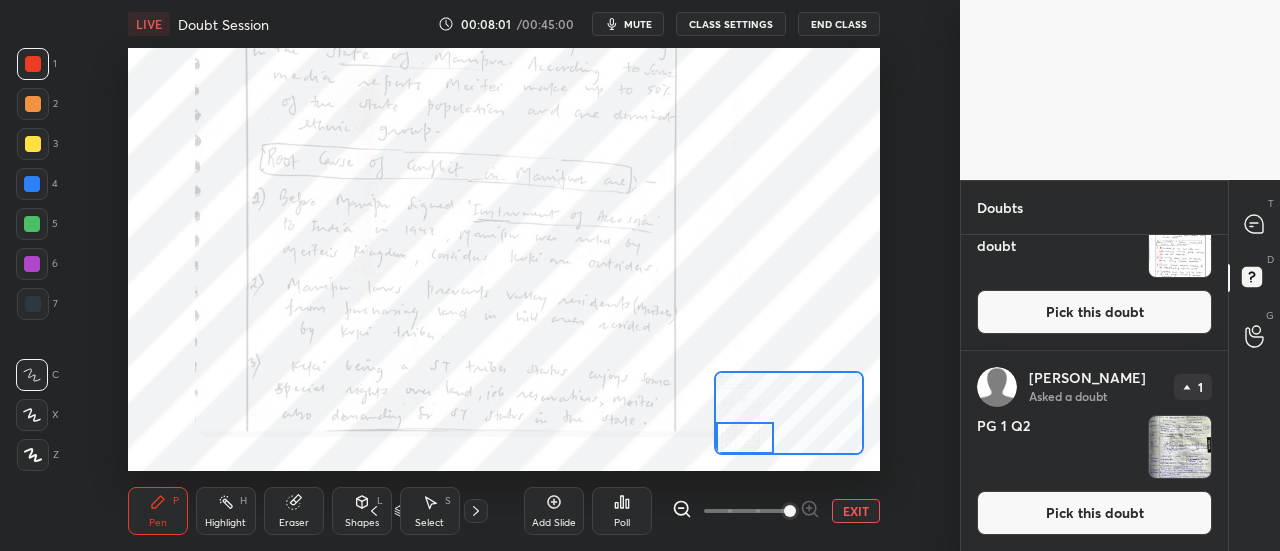 click at bounding box center (1180, 246) 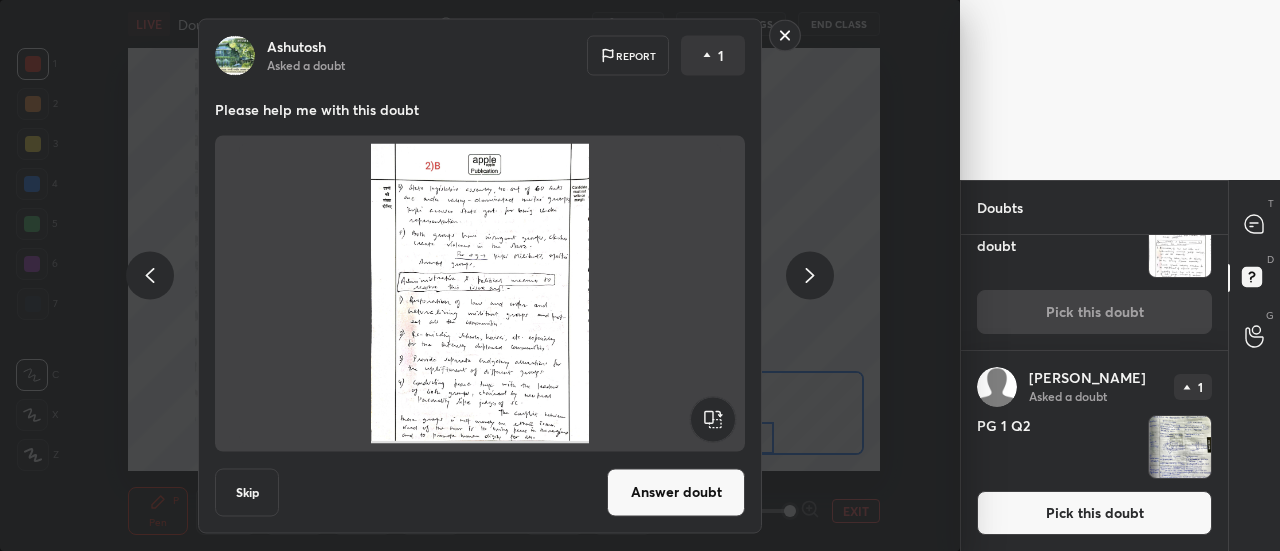 scroll, scrollTop: 1005, scrollLeft: 0, axis: vertical 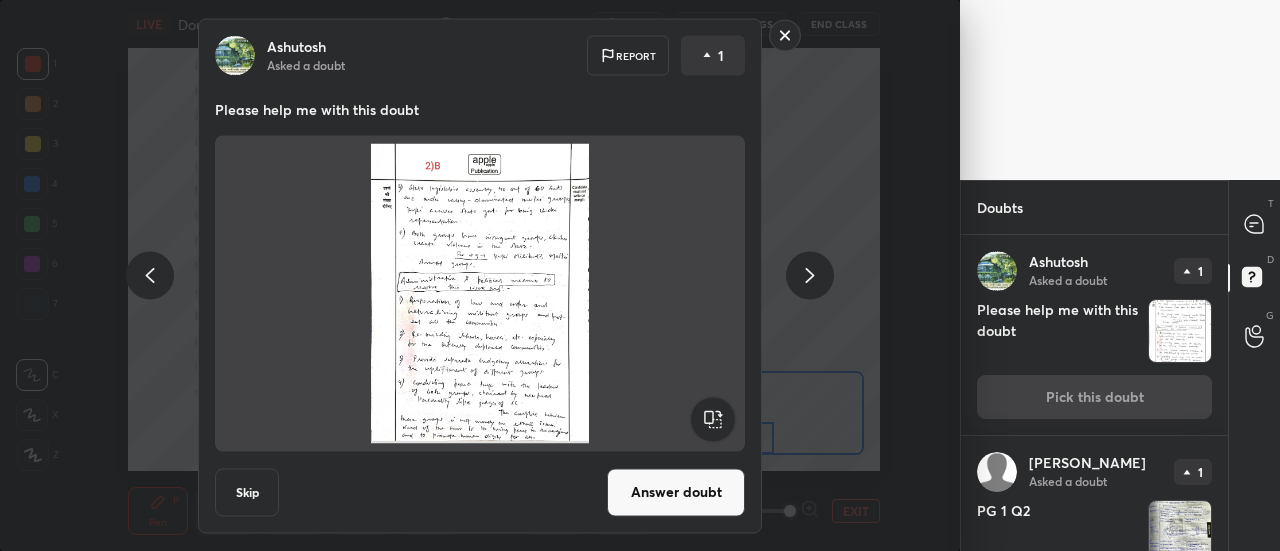 click on "Answer doubt" at bounding box center (676, 492) 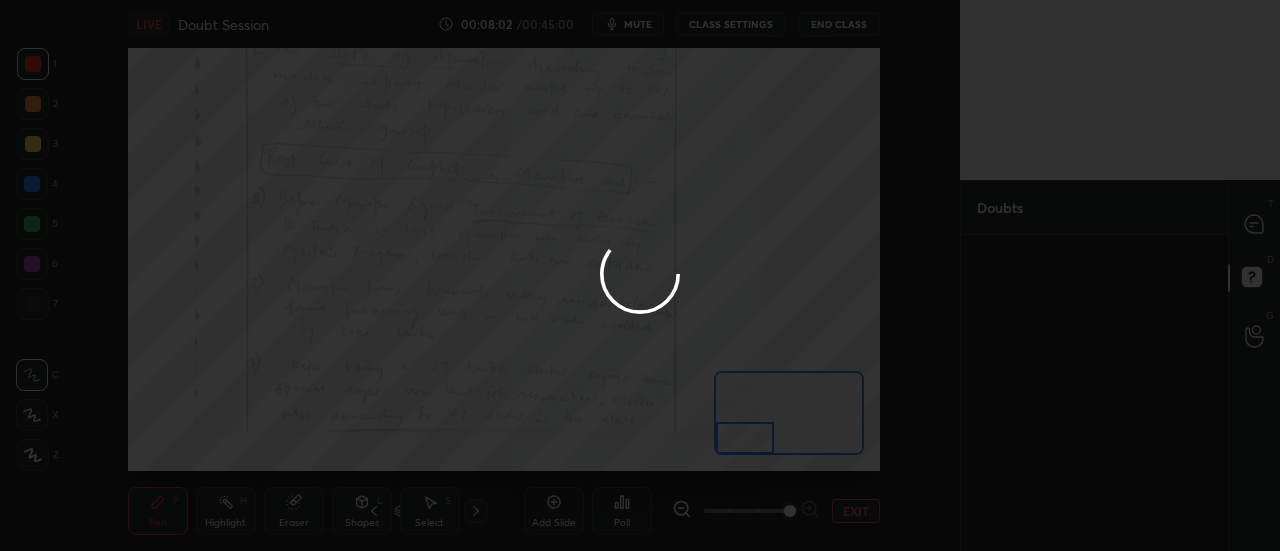 scroll, scrollTop: 0, scrollLeft: 0, axis: both 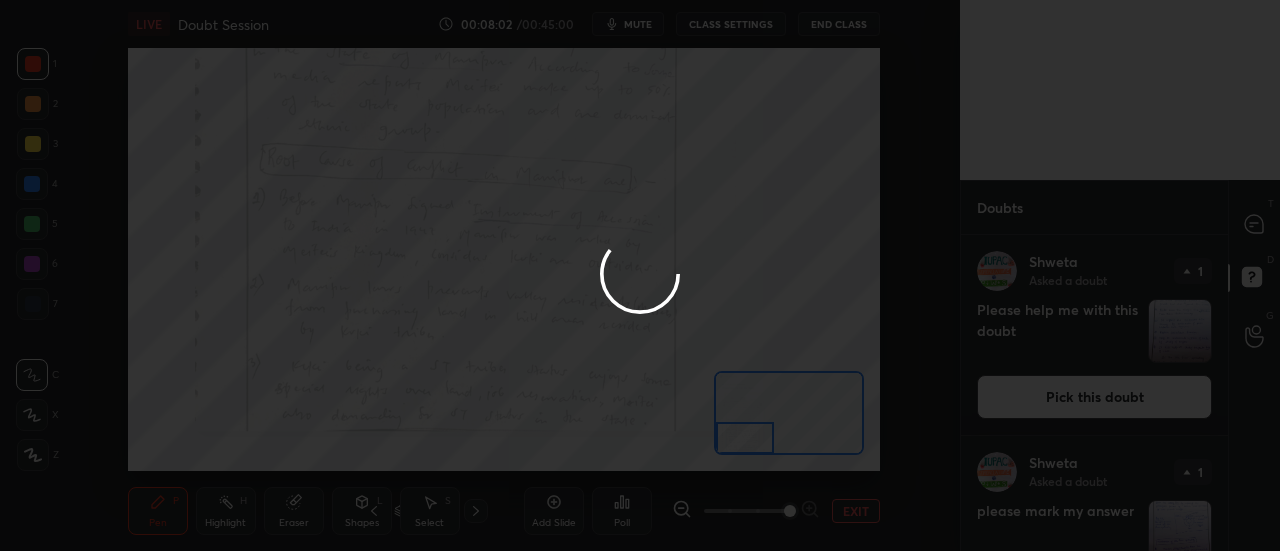 click at bounding box center [640, 275] 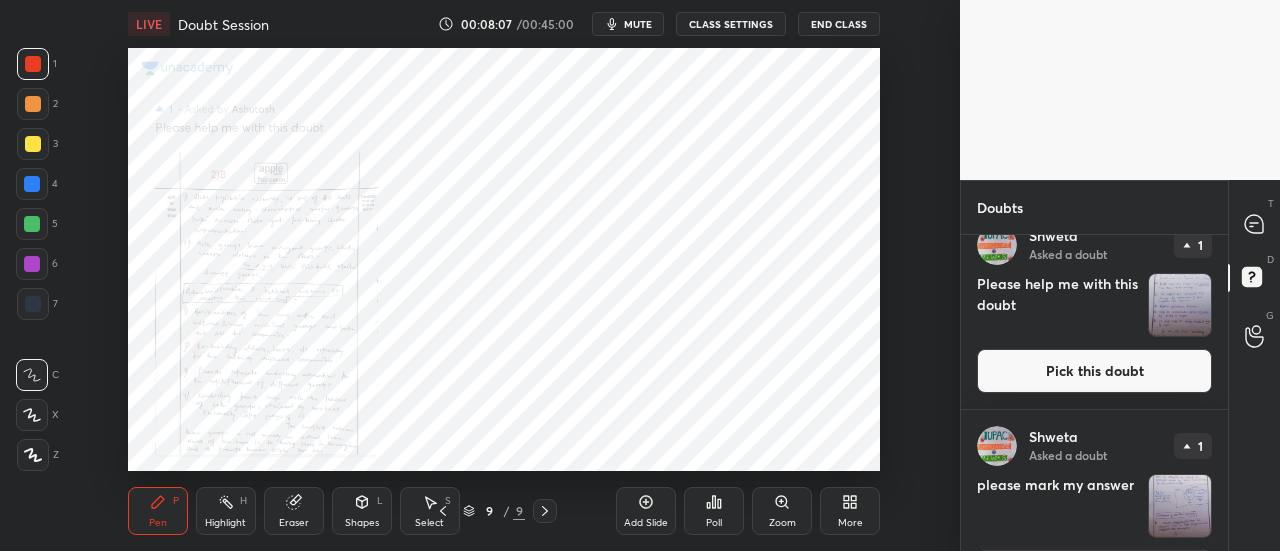 scroll, scrollTop: 0, scrollLeft: 0, axis: both 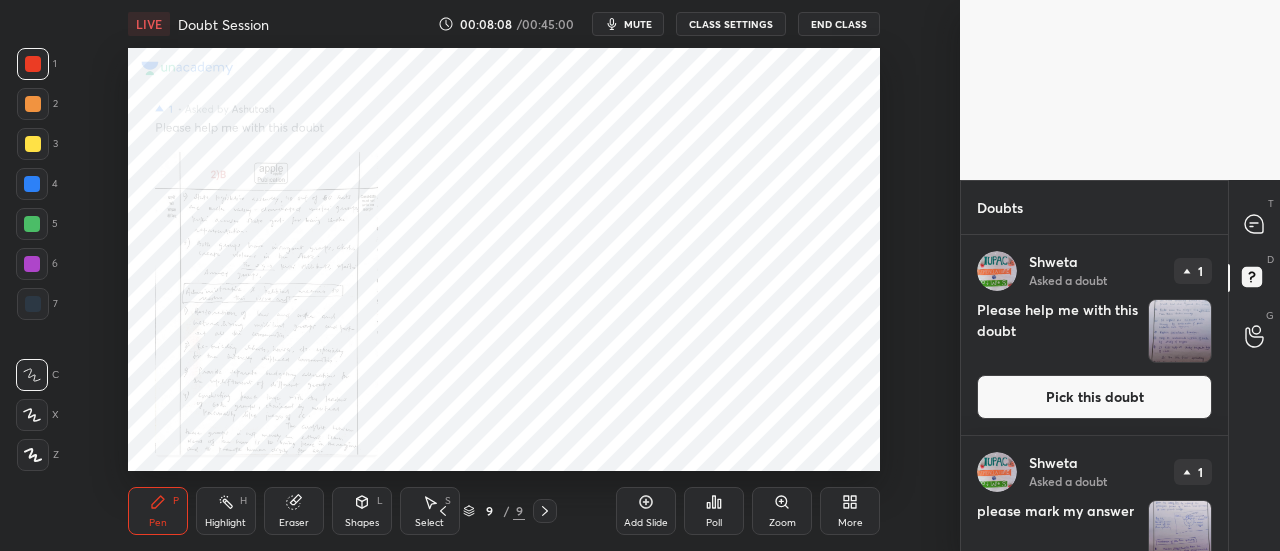 click 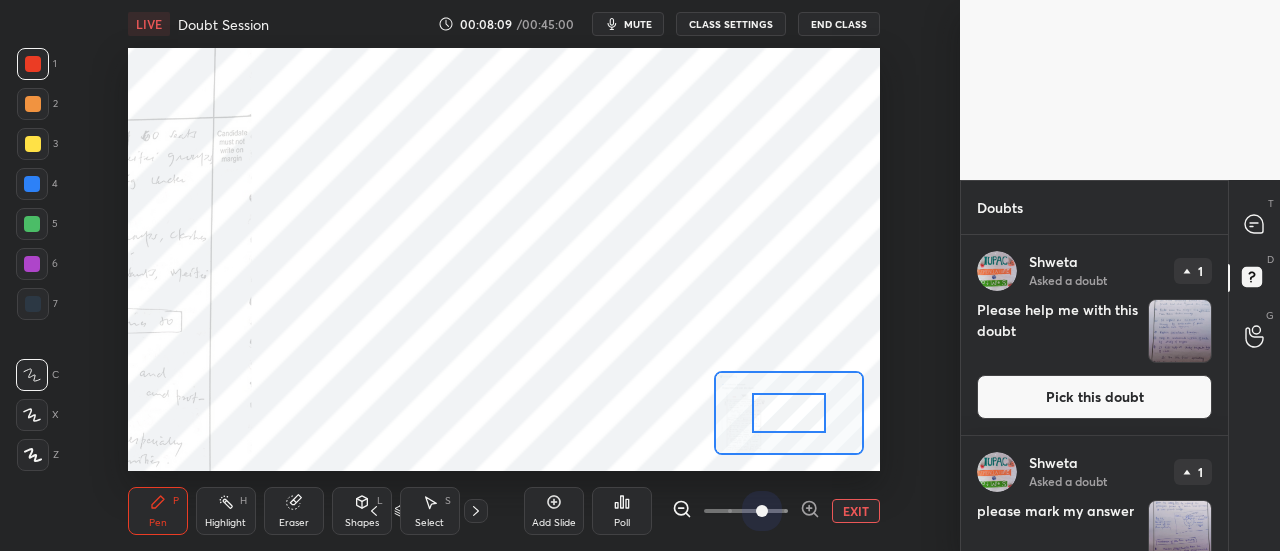 drag, startPoint x: 736, startPoint y: 511, endPoint x: 838, endPoint y: 512, distance: 102.0049 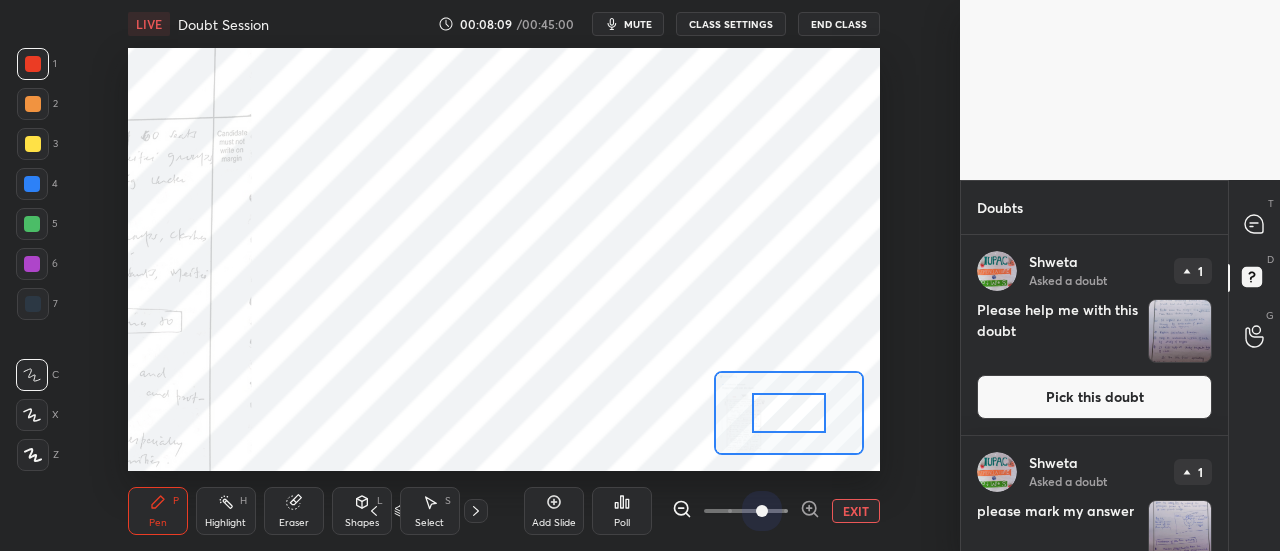 click on "EXIT" at bounding box center [776, 511] 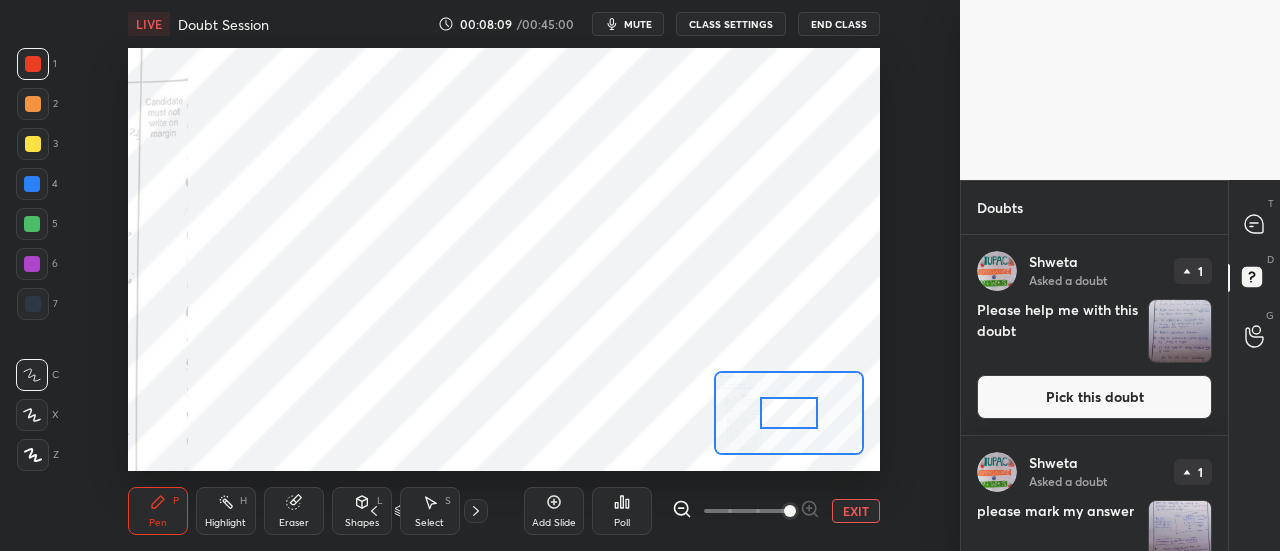 click at bounding box center (789, 413) 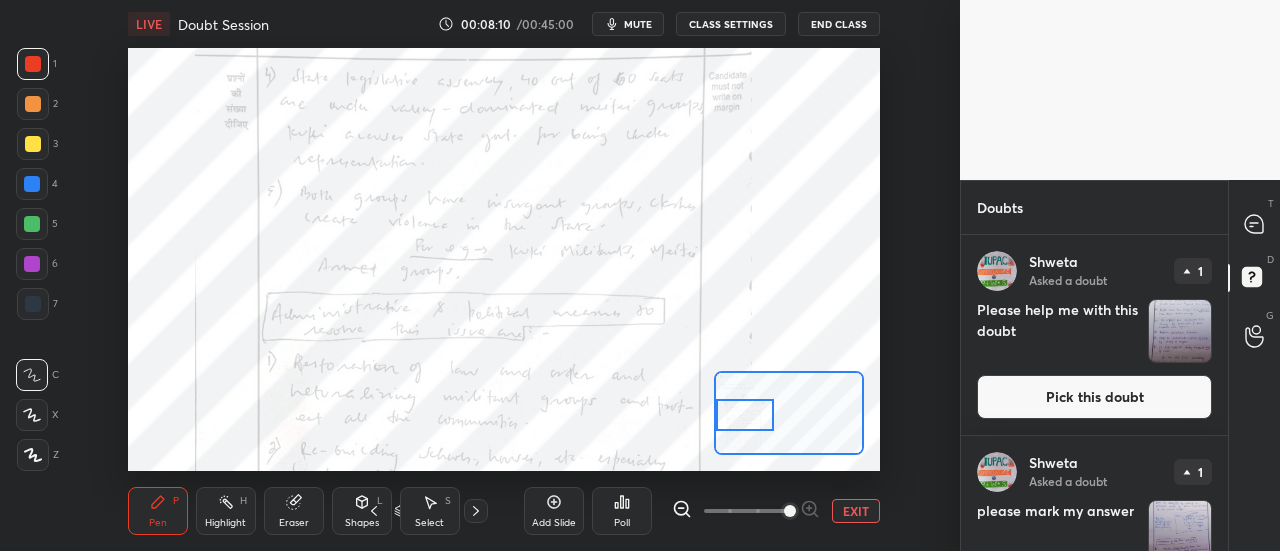 click on "Setting up your live class Poll for   secs No correct answer Start poll" at bounding box center (504, 259) 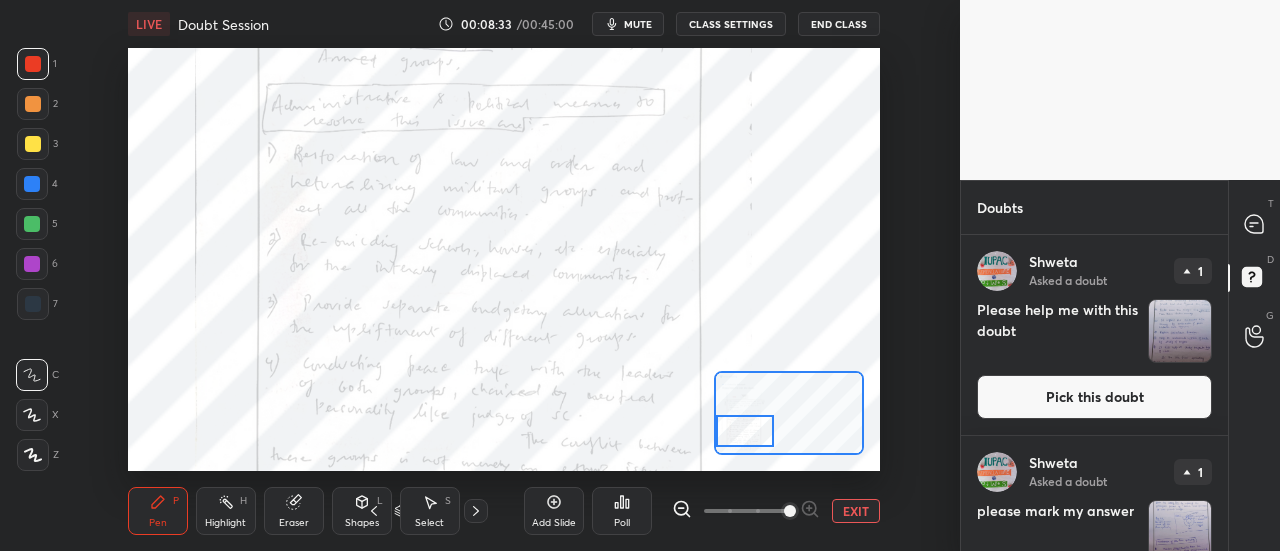 drag, startPoint x: 756, startPoint y: 425, endPoint x: 748, endPoint y: 441, distance: 17.888544 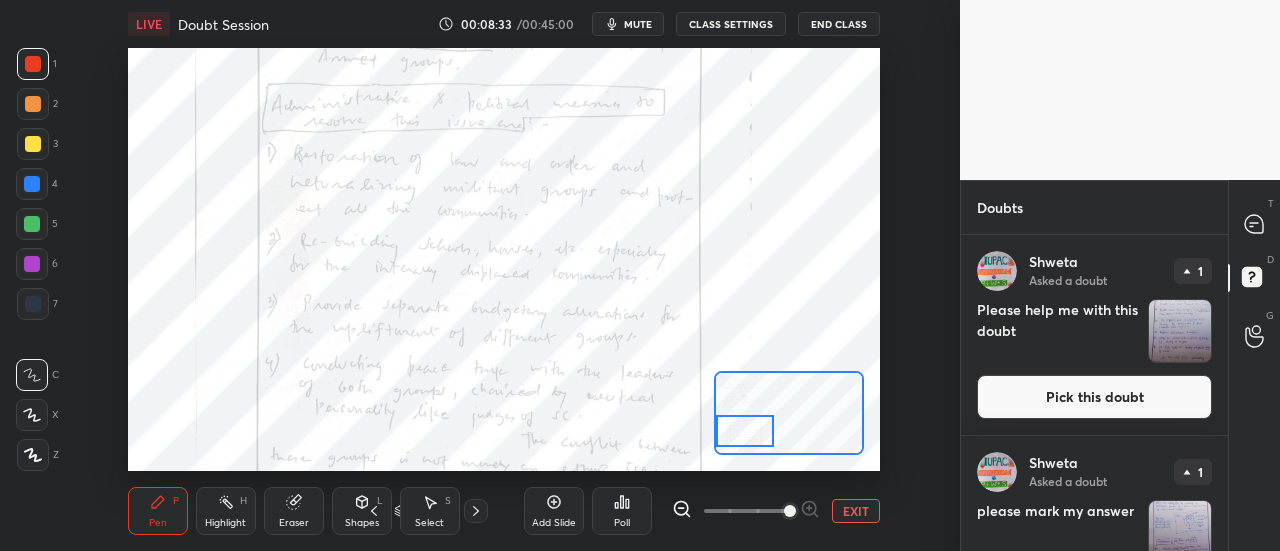 click at bounding box center [745, 431] 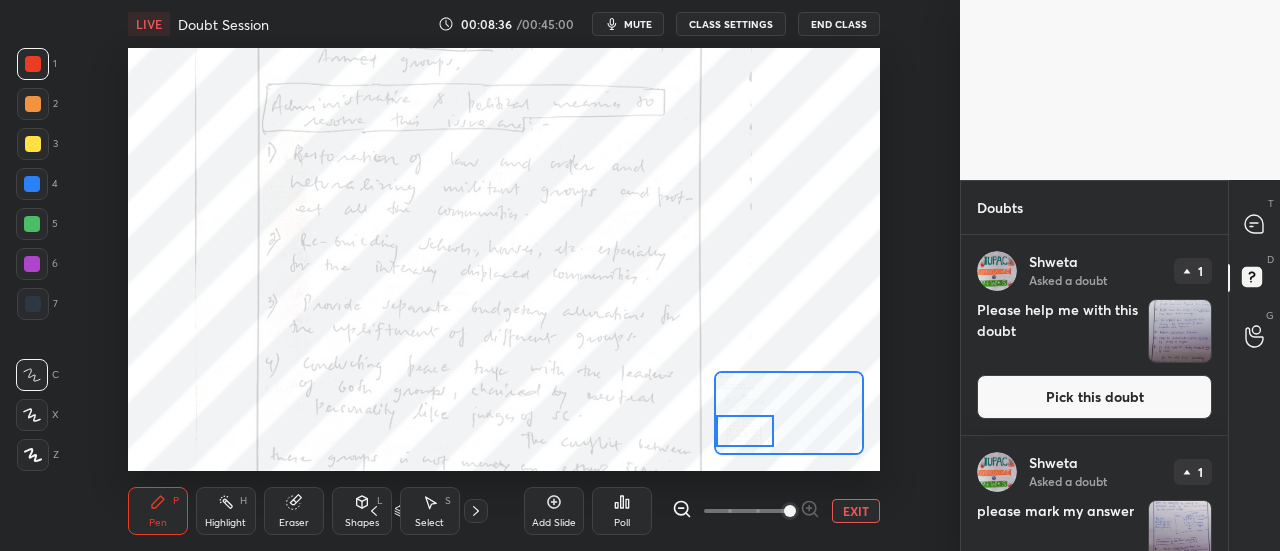 click on "LIVE Doubt Session 00:08:36 /  00:45:00 mute CLASS SETTINGS End Class Setting up your live class Poll for   secs No correct answer Start poll Back Doubt Session • L16 of Doubt Clearing Course for History and Economy - UPSC CSE [PERSON_NAME] Pen P Highlight H Eraser Shapes L Select S 9 / 9 Add Slide Poll EXIT" at bounding box center [504, 275] 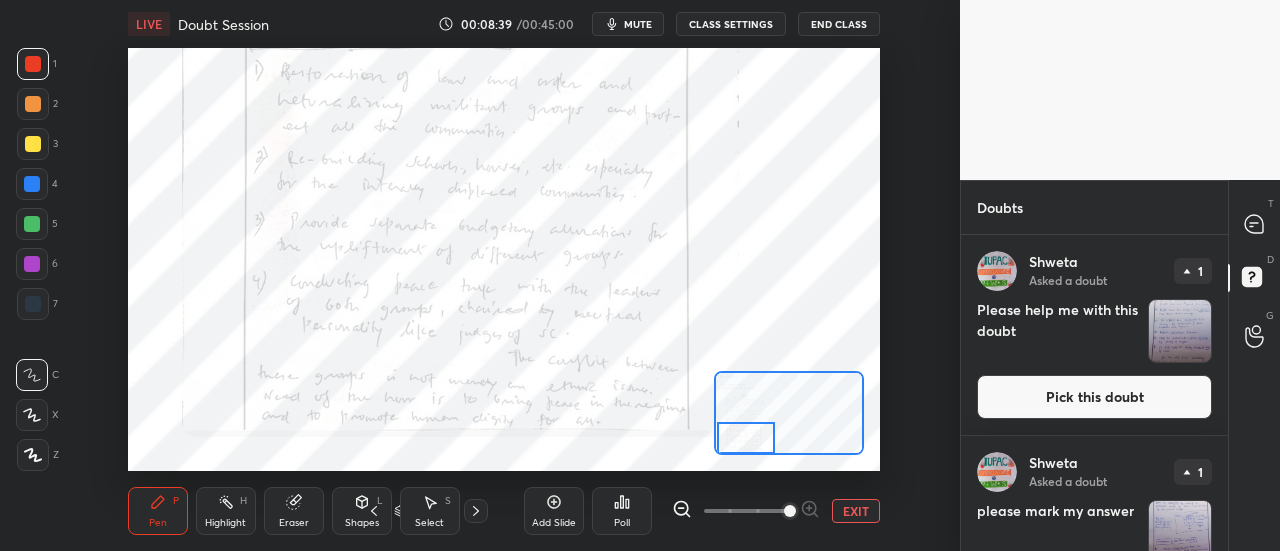 drag, startPoint x: 743, startPoint y: 439, endPoint x: 744, endPoint y: 457, distance: 18.027756 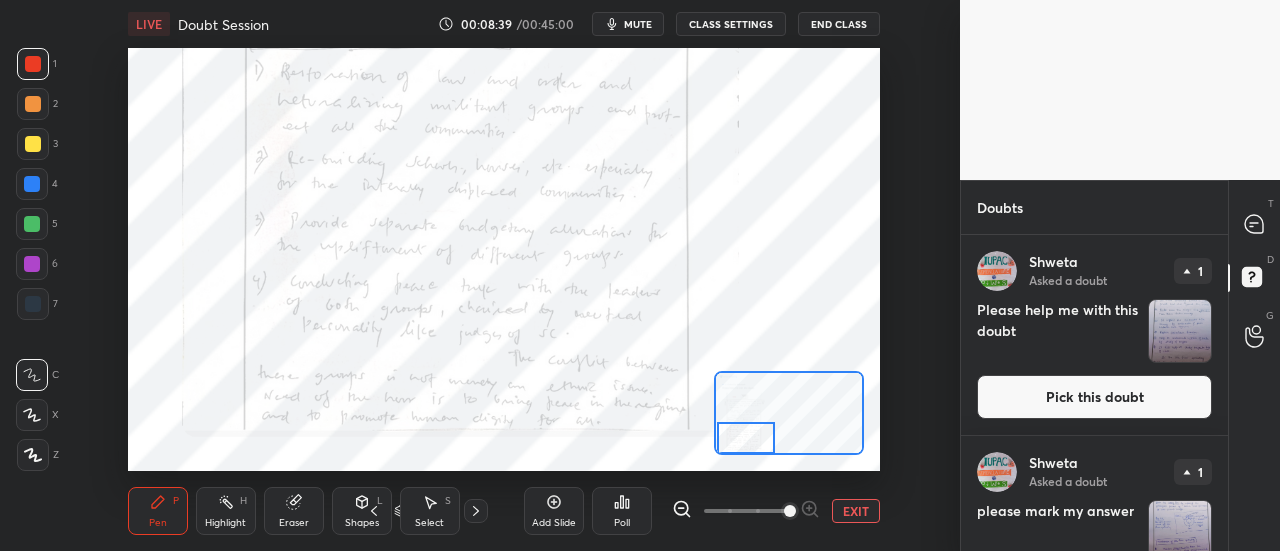 click on "LIVE Doubt Session 00:08:39 /  00:45:00 mute CLASS SETTINGS End Class Setting up your live class Poll for   secs No correct answer Start poll Back Doubt Session • L16 of Doubt Clearing Course for History and Economy - UPSC CSE [PERSON_NAME] Pen P Highlight H Eraser Shapes L Select S 9 / 9 Add Slide Poll EXIT" at bounding box center (504, 275) 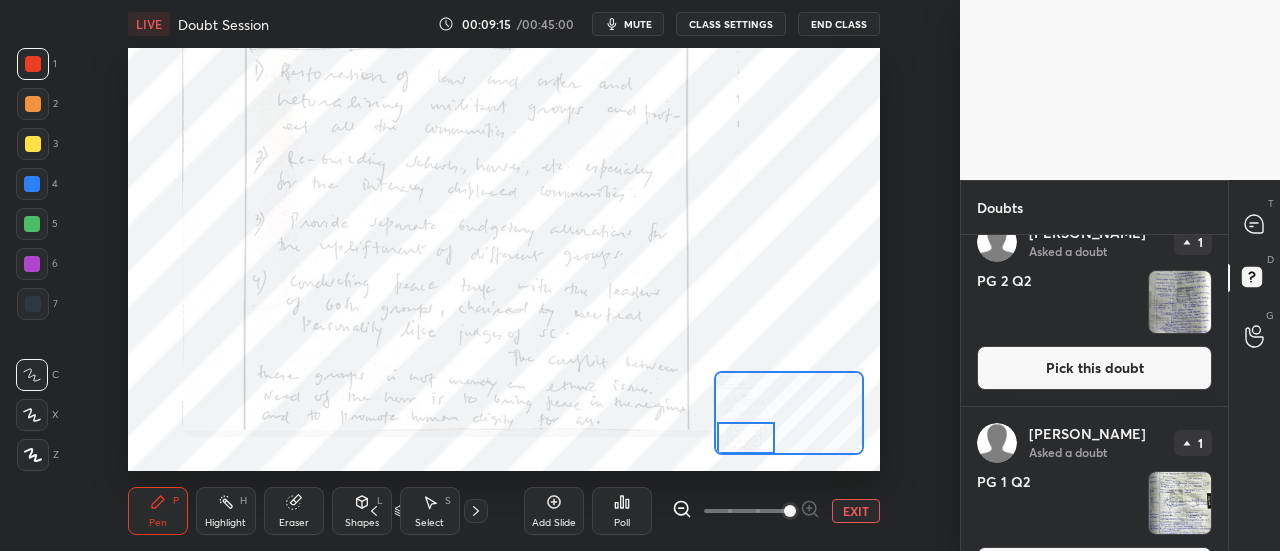 scroll, scrollTop: 888, scrollLeft: 0, axis: vertical 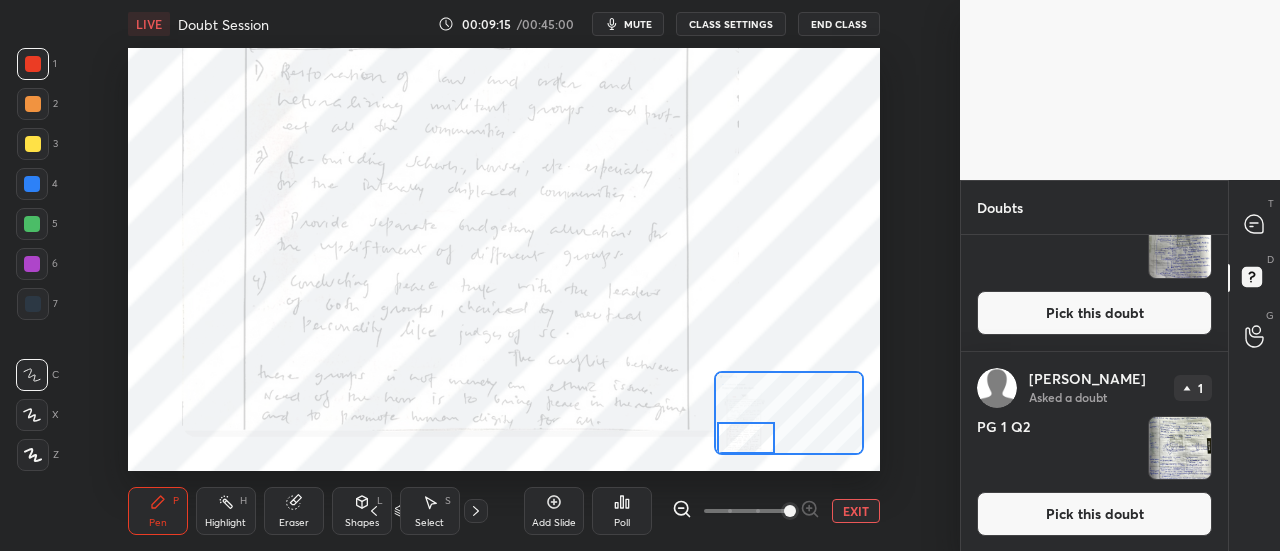 click at bounding box center [1180, 448] 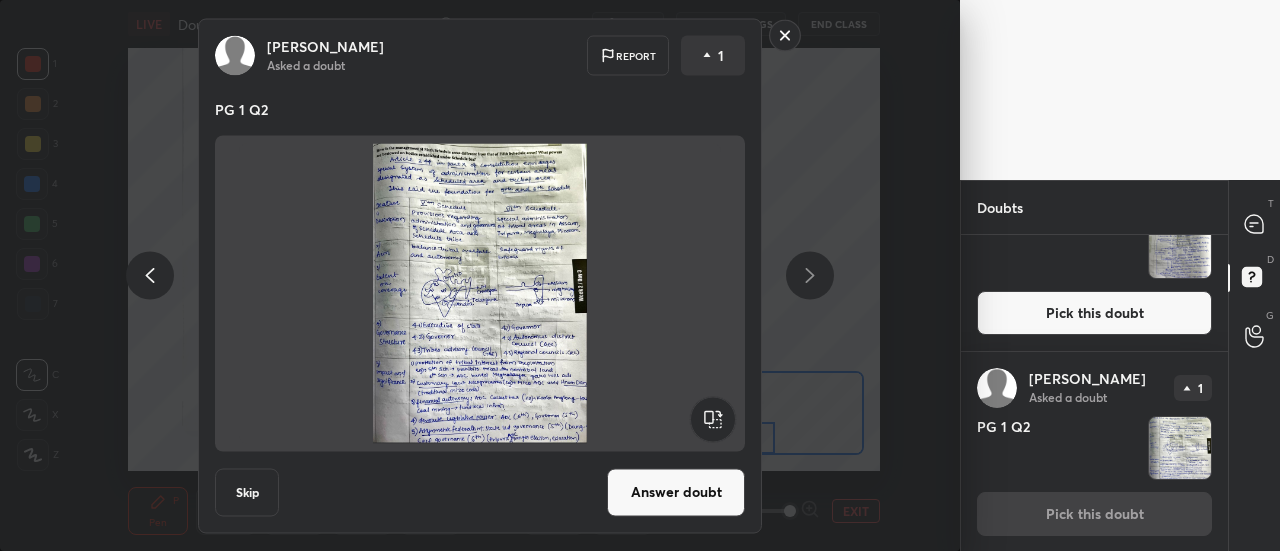 click on "Answer doubt" at bounding box center (676, 492) 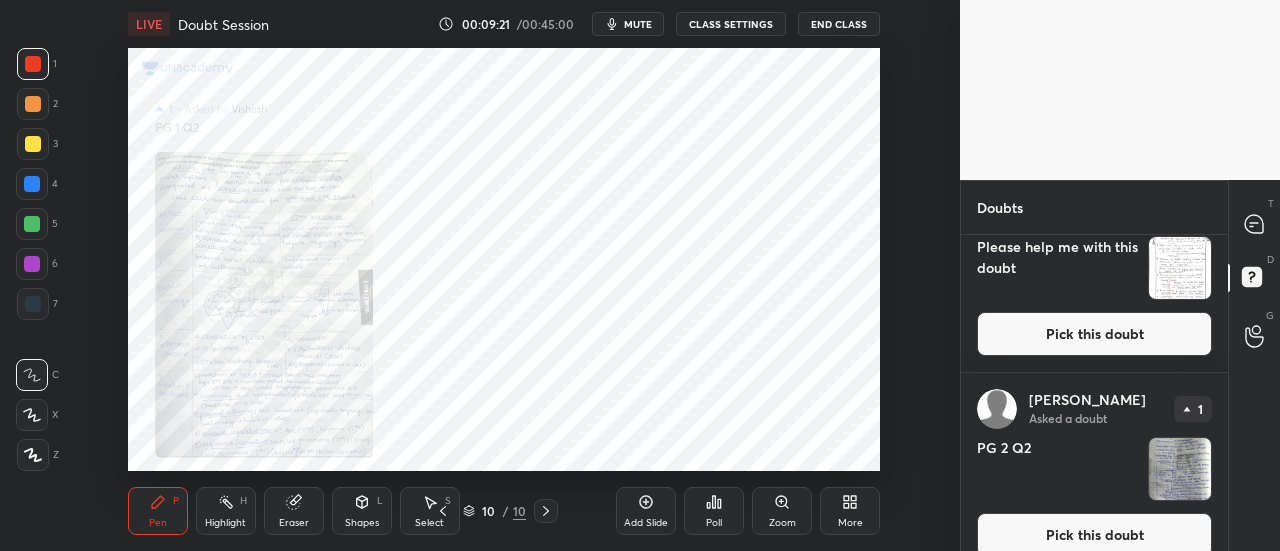 scroll, scrollTop: 688, scrollLeft: 0, axis: vertical 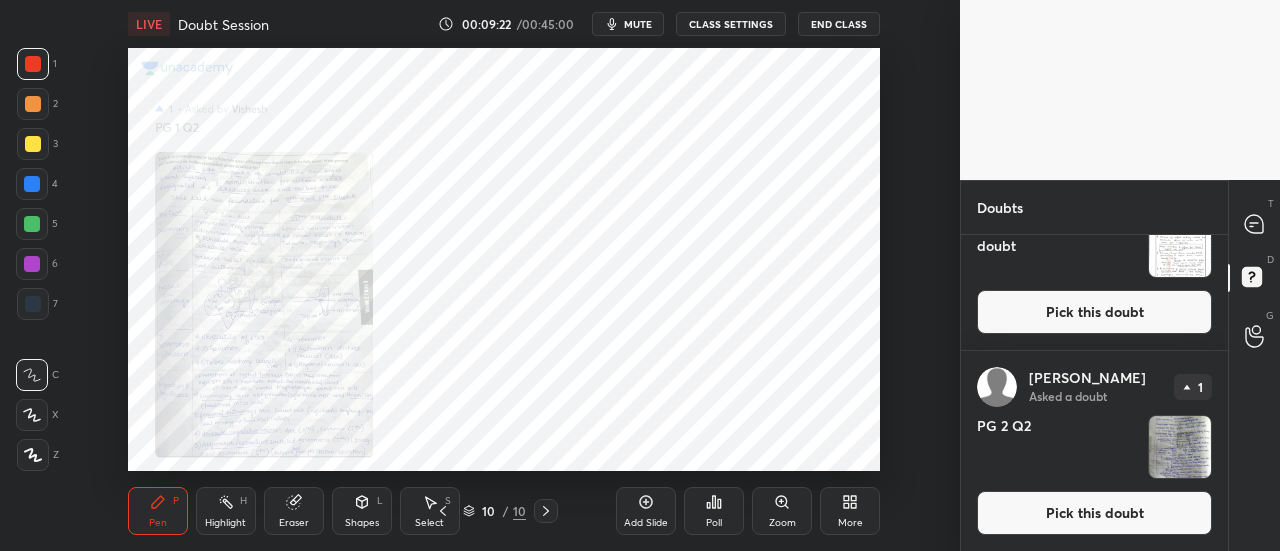 click on "Zoom" at bounding box center (782, 523) 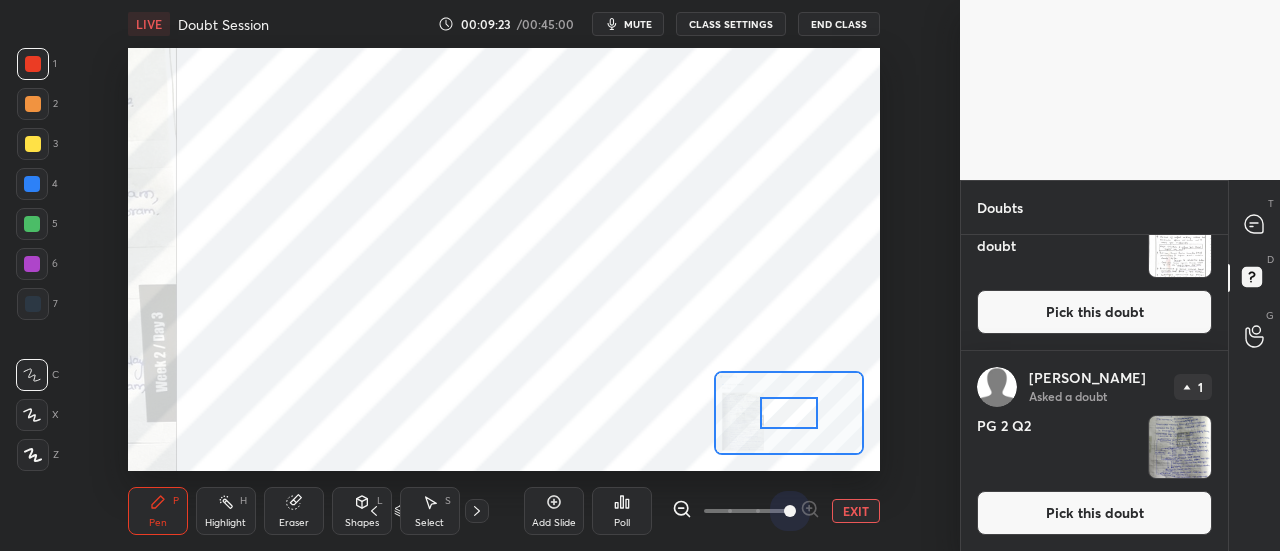 drag, startPoint x: 738, startPoint y: 515, endPoint x: 842, endPoint y: 515, distance: 104 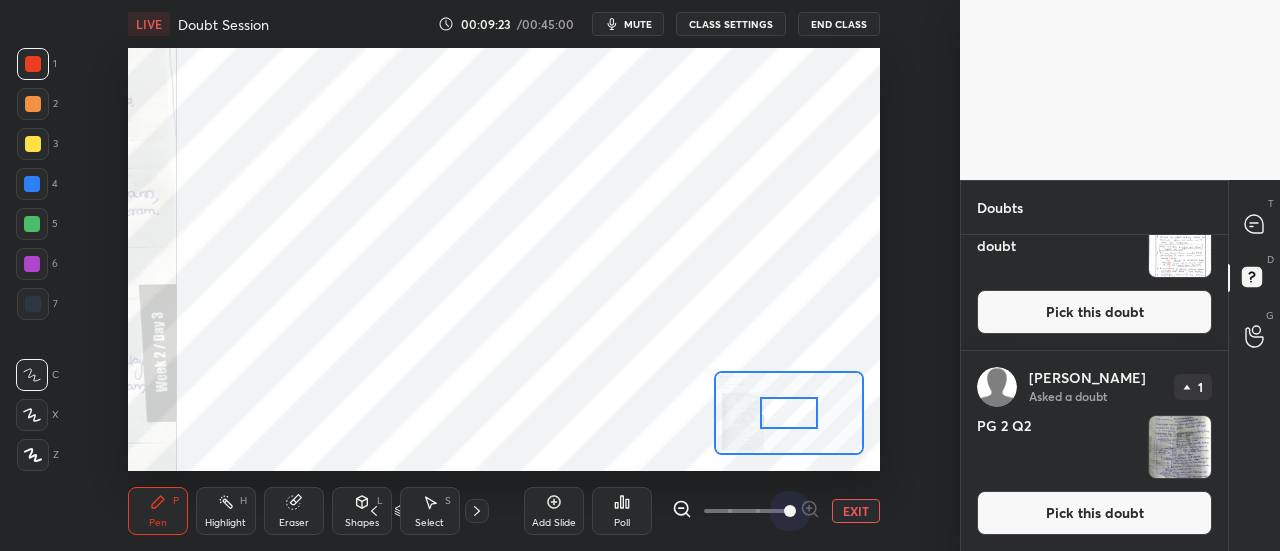 click on "EXIT" at bounding box center (776, 511) 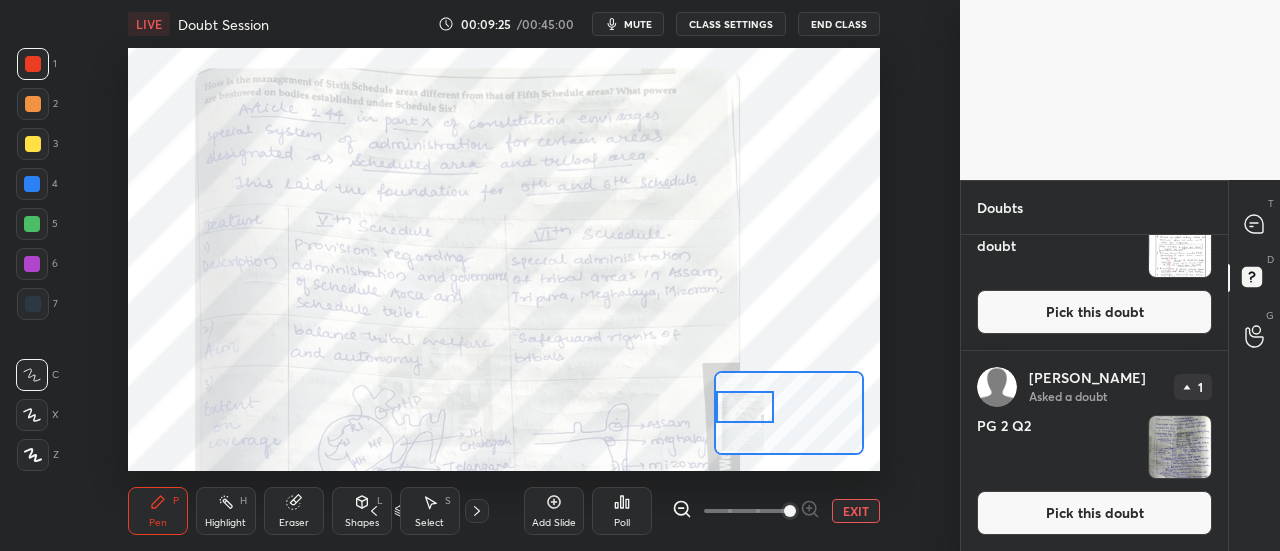 click on "Setting up your live class Poll for   secs No correct answer Start poll" at bounding box center [504, 259] 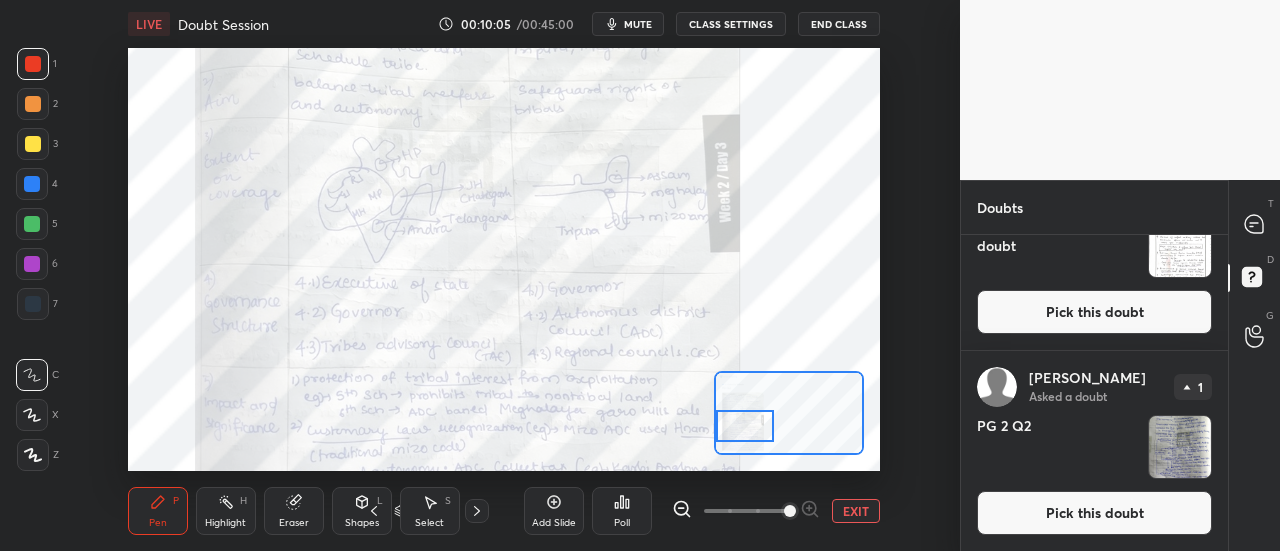 drag, startPoint x: 756, startPoint y: 409, endPoint x: 755, endPoint y: 428, distance: 19.026299 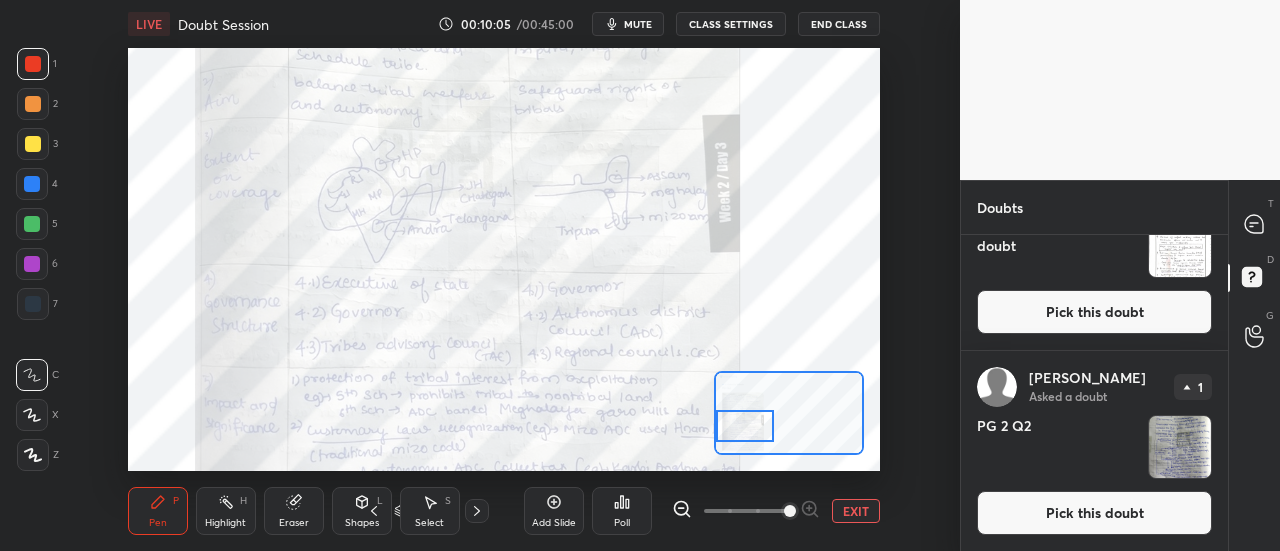 click at bounding box center [745, 426] 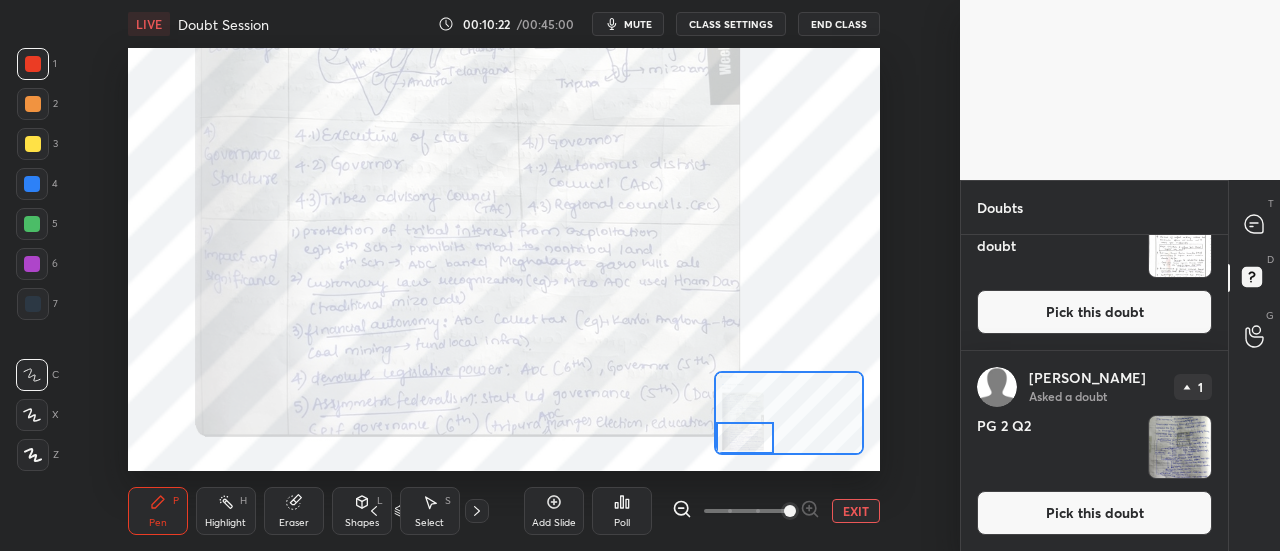 drag, startPoint x: 760, startPoint y: 436, endPoint x: 756, endPoint y: 467, distance: 31.257 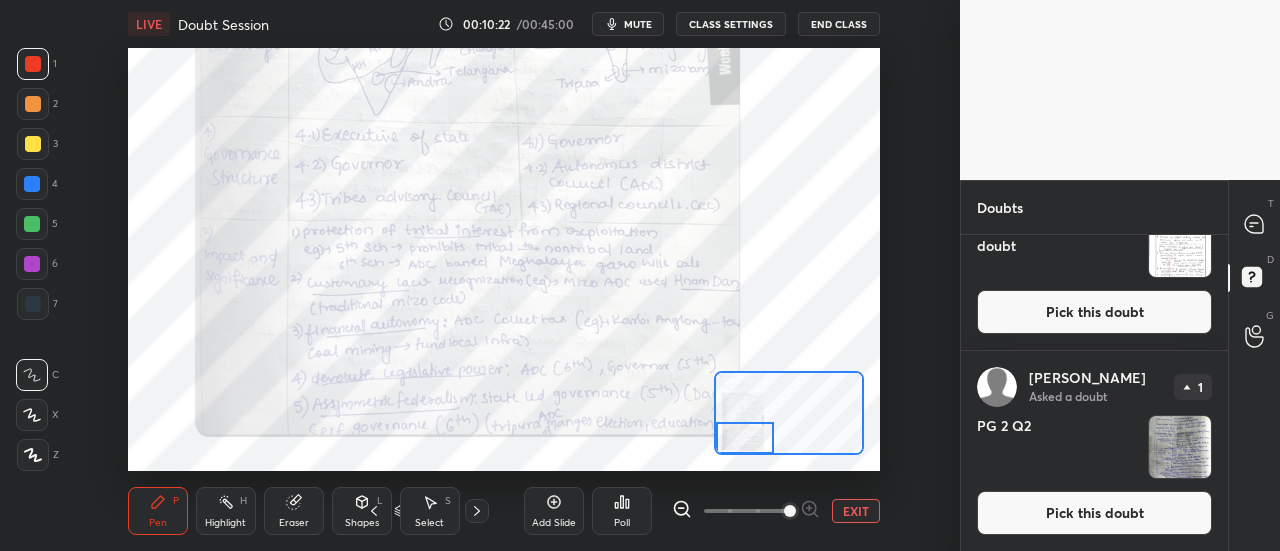 click on "LIVE Doubt Session 00:10:22 /  00:45:00 mute CLASS SETTINGS End Class Setting up your live class Poll for   secs No correct answer Start poll Back Doubt Session • L16 of Doubt Clearing Course for History and Economy - UPSC CSE [PERSON_NAME] Pen P Highlight H Eraser Shapes L Select S 10 / 10 Add Slide Poll EXIT" at bounding box center (504, 275) 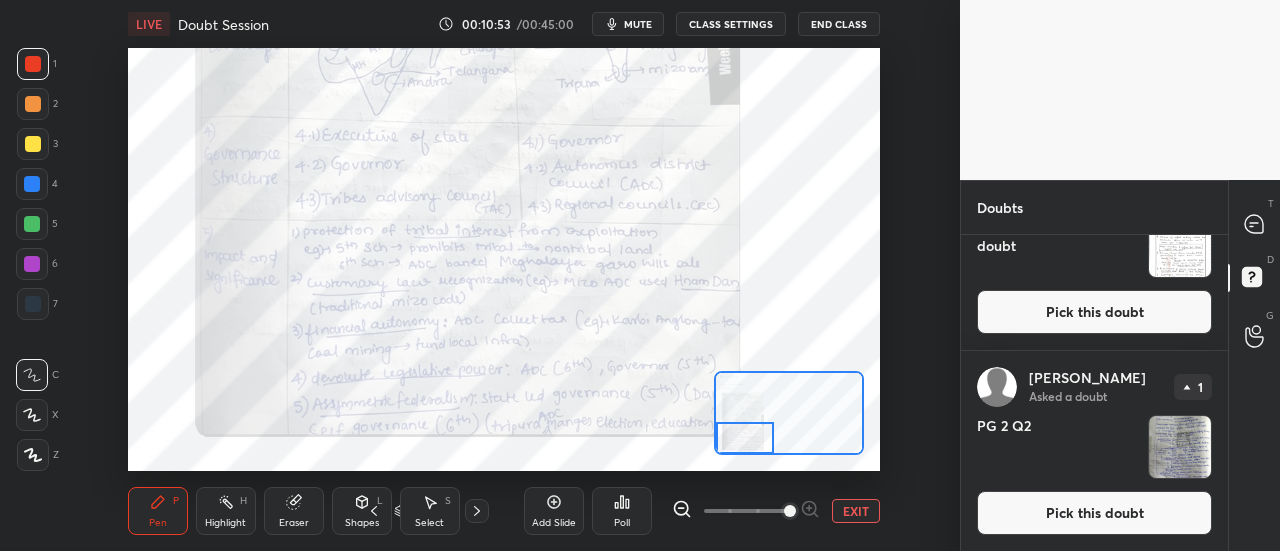 click on "Setting up your live class Poll for   secs No correct answer Start poll" at bounding box center [504, 259] 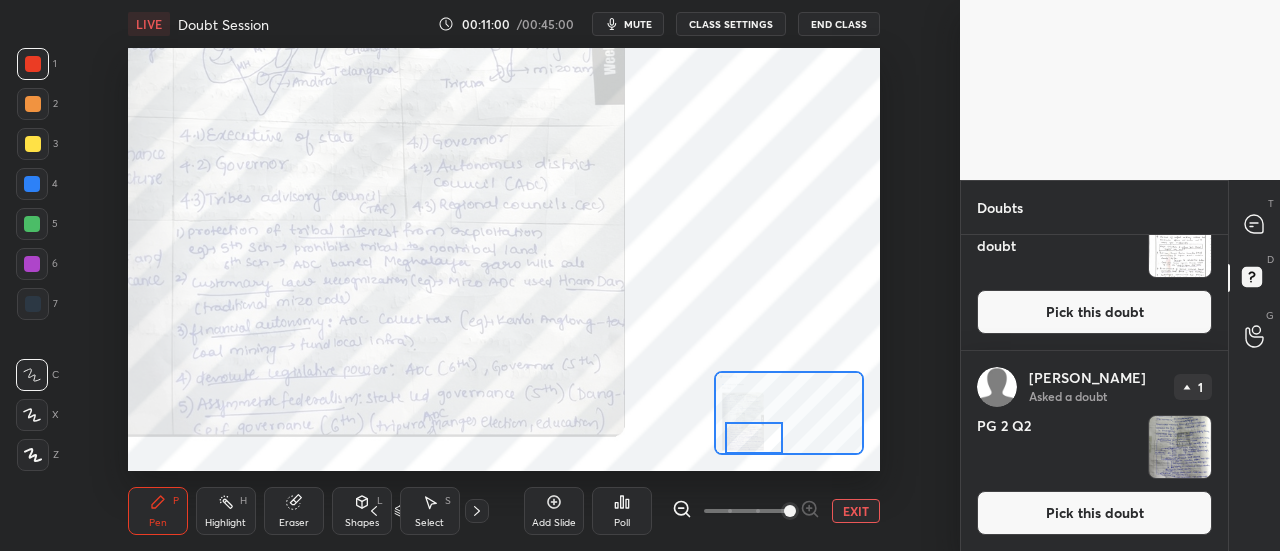 drag, startPoint x: 751, startPoint y: 437, endPoint x: 760, endPoint y: 443, distance: 10.816654 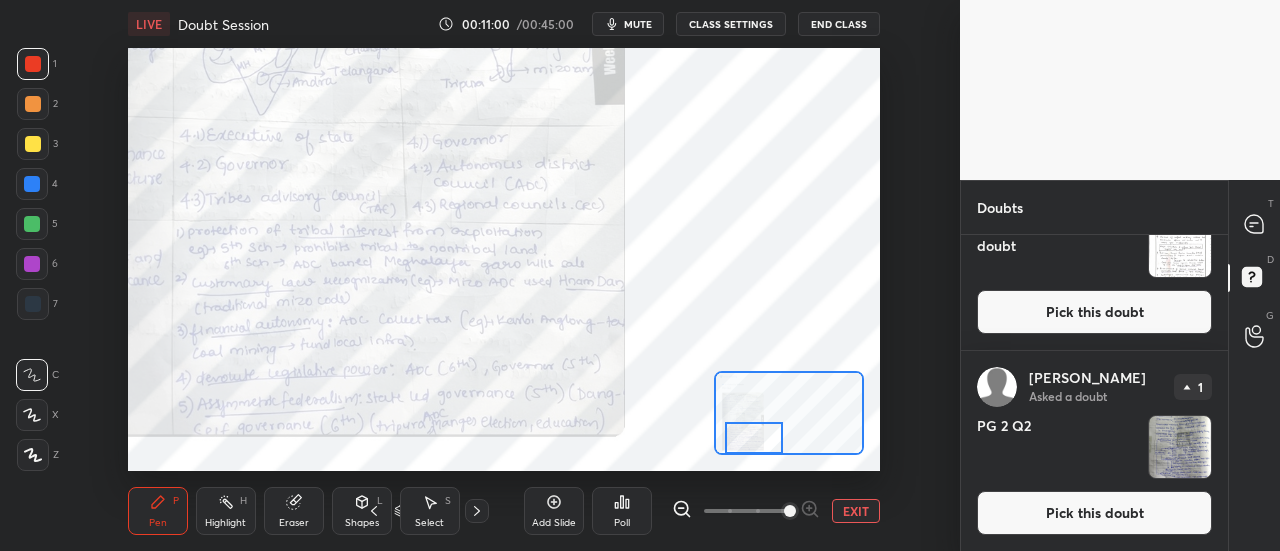 click at bounding box center (754, 438) 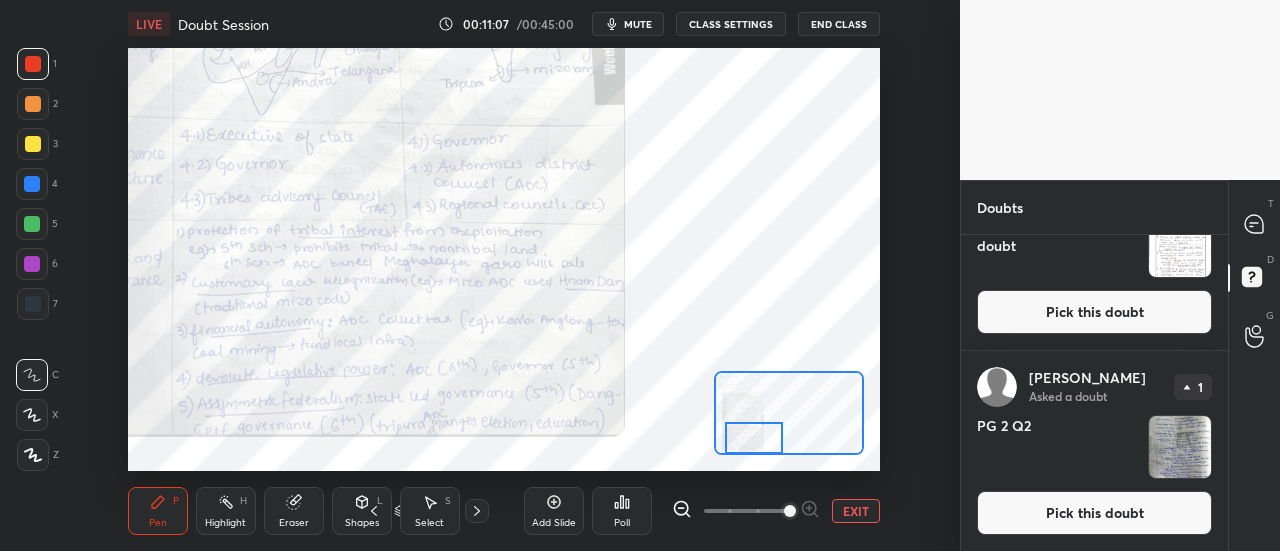 click on "LIVE Doubt Session 00:11:07 /  00:45:00 mute CLASS SETTINGS End Class Setting up your live class Poll for   secs No correct answer Start poll Back Doubt Session • L16 of Doubt Clearing Course for History and Economy - UPSC CSE [PERSON_NAME] Pen P Highlight H Eraser Shapes L Select S 10 / 10 Add Slide Poll EXIT" at bounding box center (504, 275) 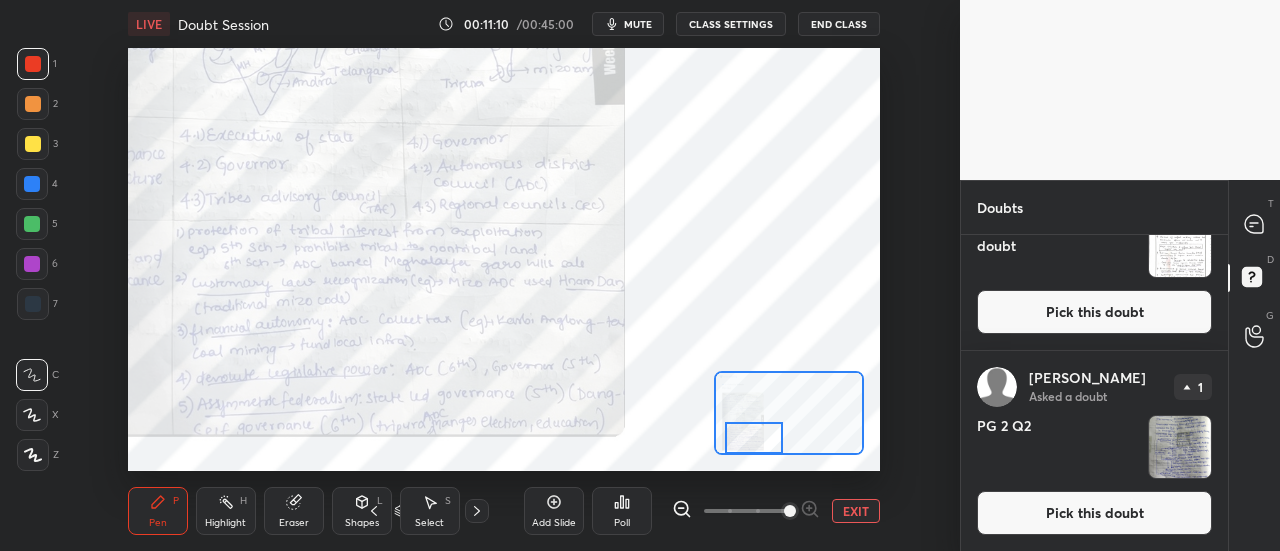 click at bounding box center [1180, 447] 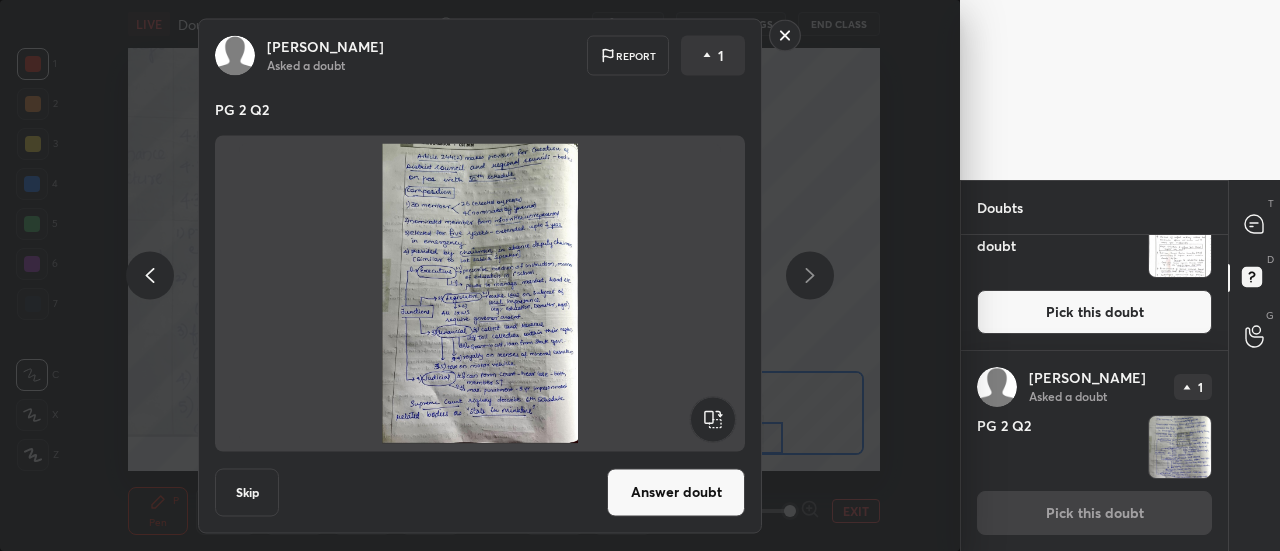 click on "Answer doubt" at bounding box center [676, 492] 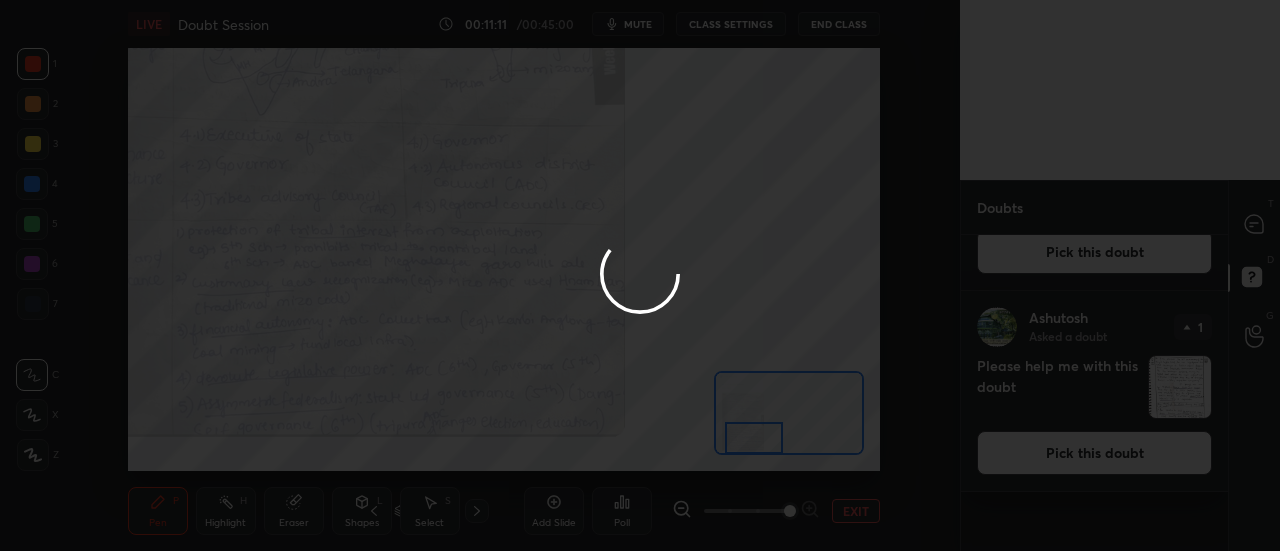 scroll, scrollTop: 0, scrollLeft: 0, axis: both 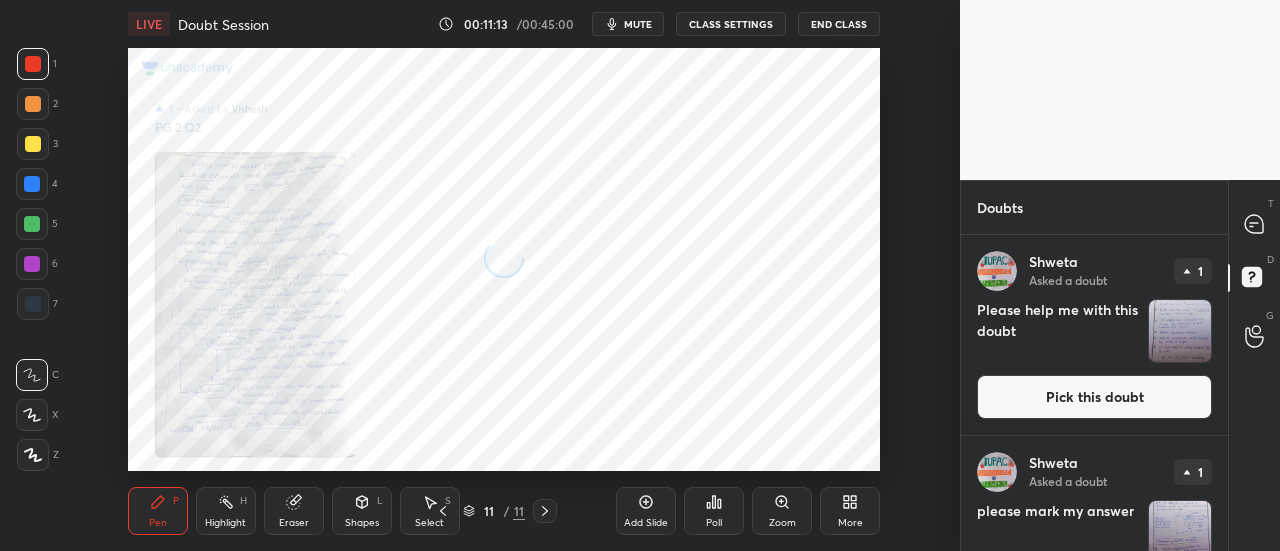 click on "Zoom" at bounding box center [782, 511] 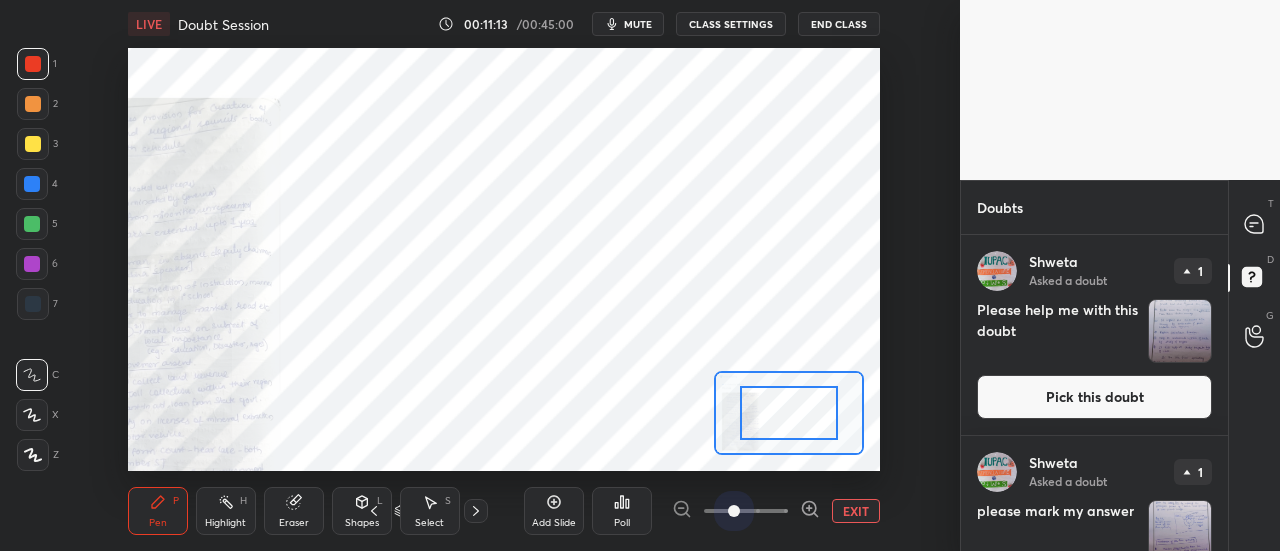 drag, startPoint x: 725, startPoint y: 516, endPoint x: 834, endPoint y: 521, distance: 109.11462 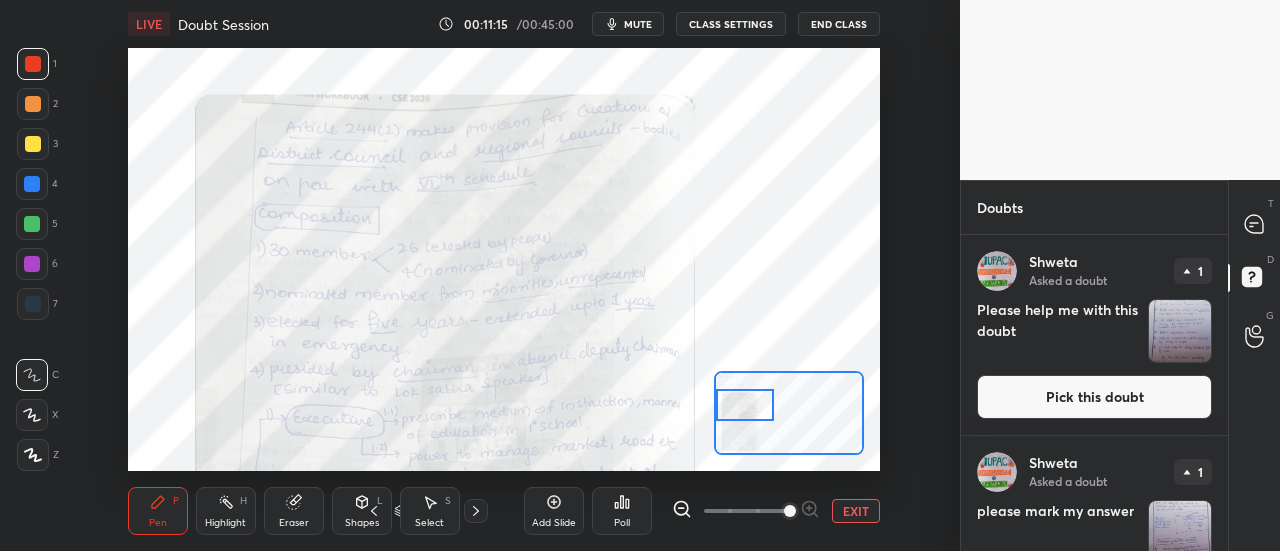 click on "Setting up your live class Poll for   secs No correct answer Start poll" at bounding box center [504, 259] 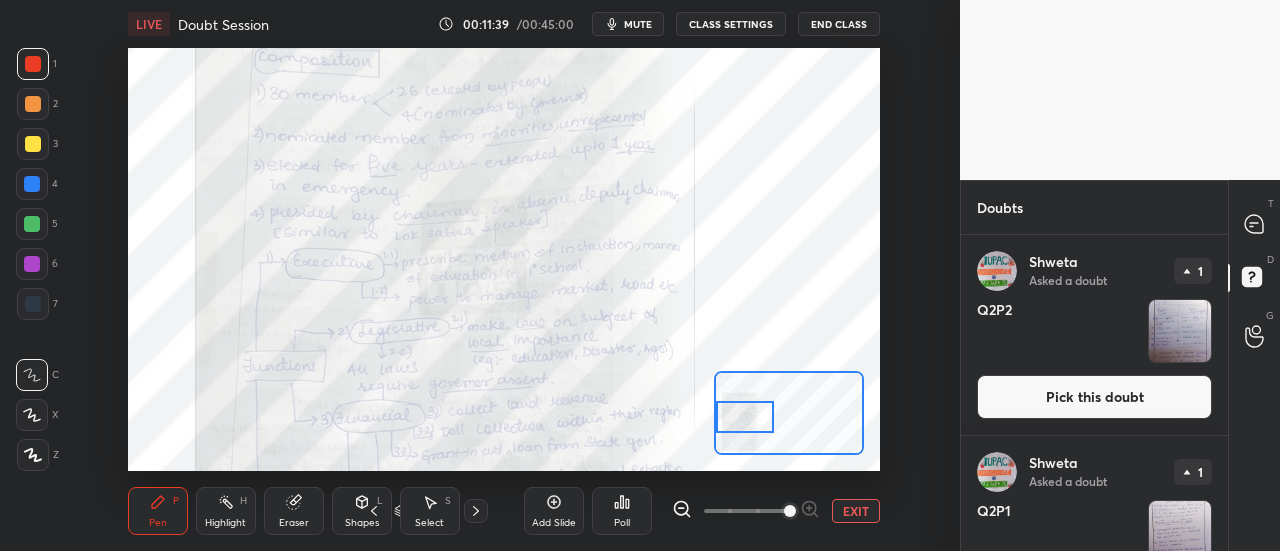 drag, startPoint x: 740, startPoint y: 414, endPoint x: 740, endPoint y: 425, distance: 11 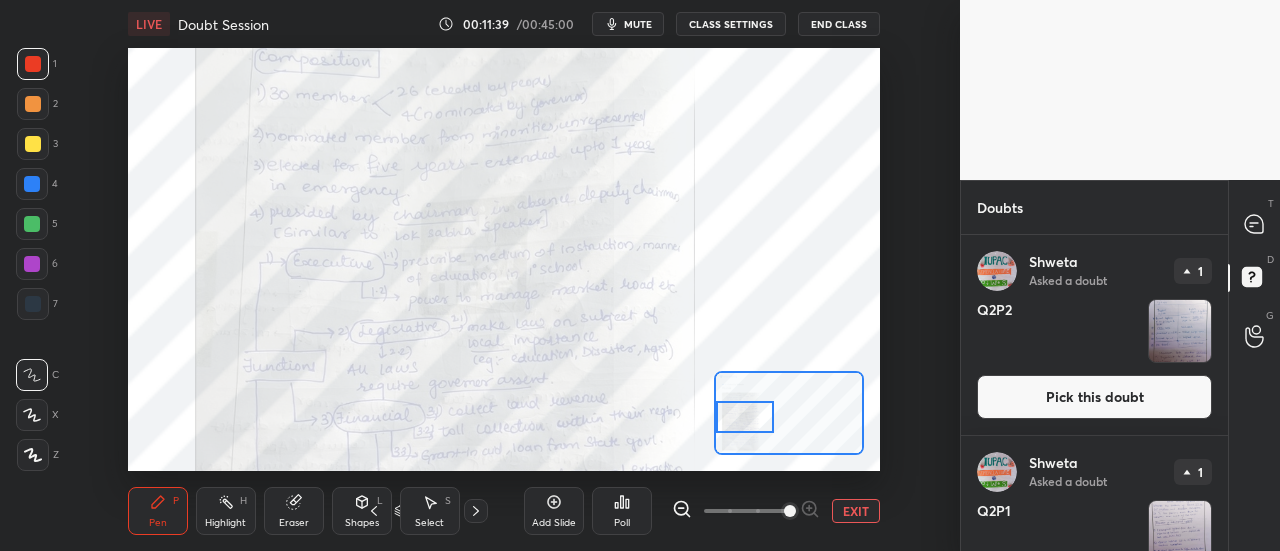 click at bounding box center [745, 417] 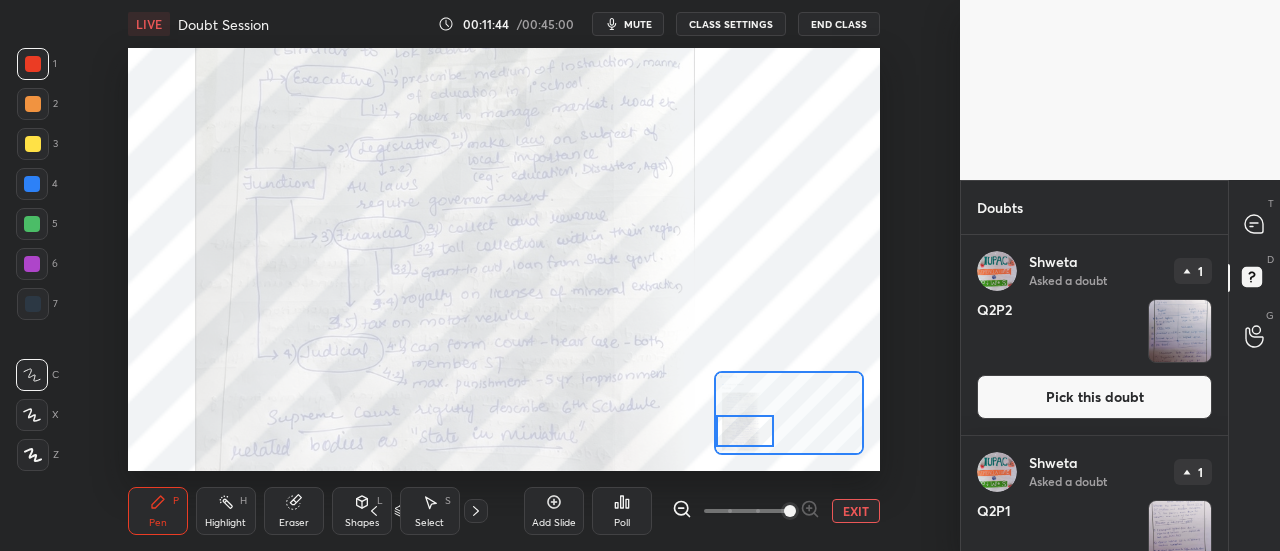 drag, startPoint x: 743, startPoint y: 427, endPoint x: 740, endPoint y: 441, distance: 14.3178215 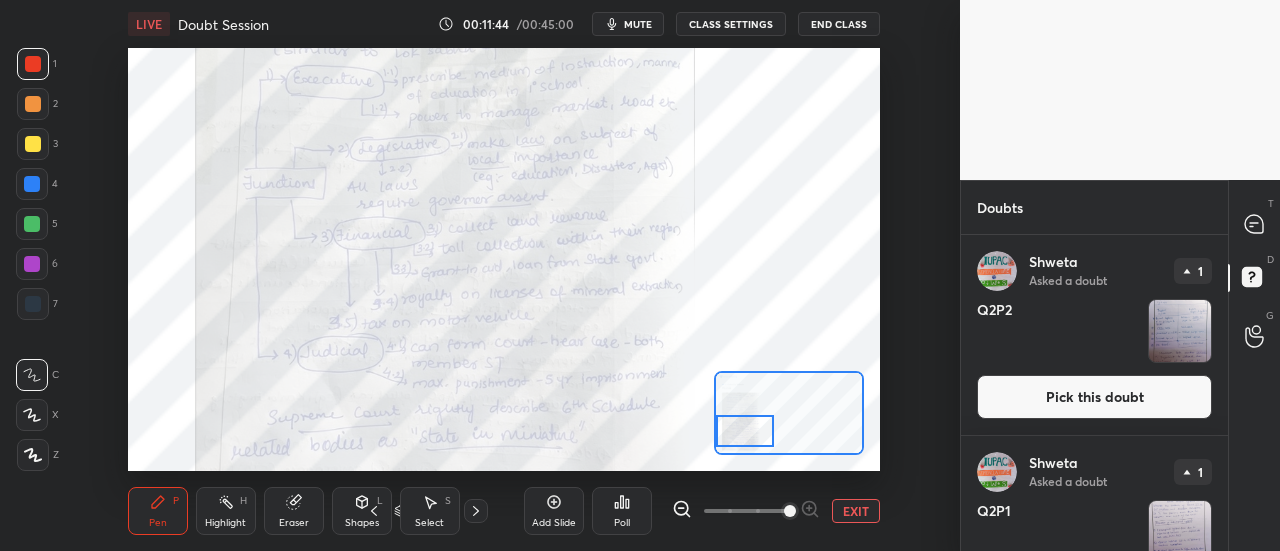 click at bounding box center (745, 431) 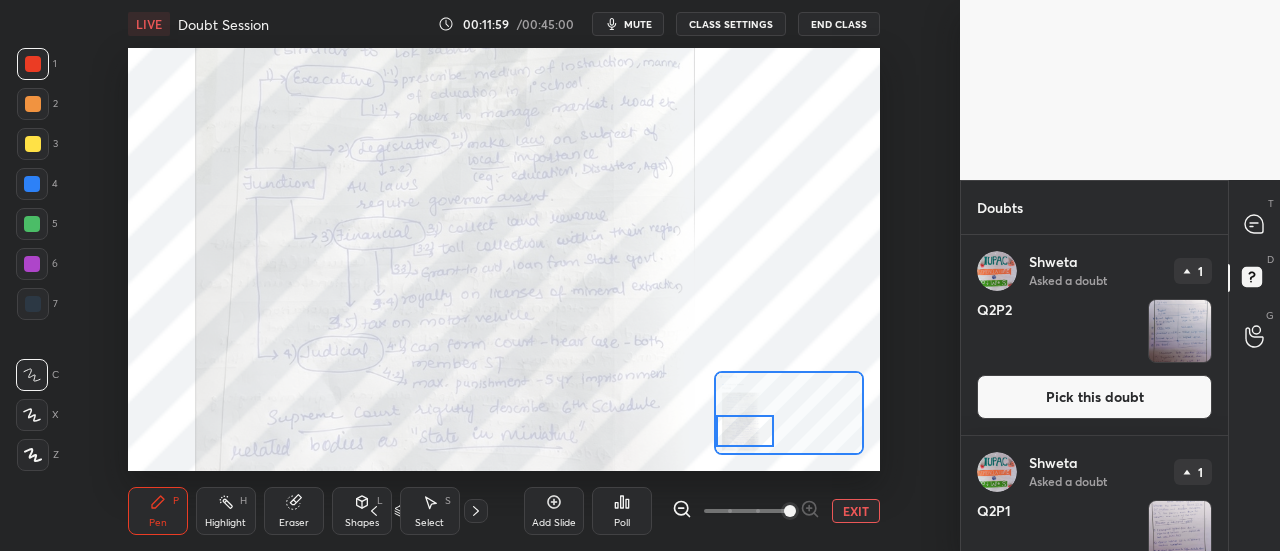 click on "LIVE Doubt Session 00:11:59 /  00:45:00 mute CLASS SETTINGS End Class Setting up your live class Poll for   secs No correct answer Start poll Back Doubt Session • L16 of Doubt Clearing Course for History and Economy - UPSC CSE [PERSON_NAME] Pen P Highlight H Eraser Shapes L Select S 11 / 11 Add Slide Poll EXIT" at bounding box center [504, 275] 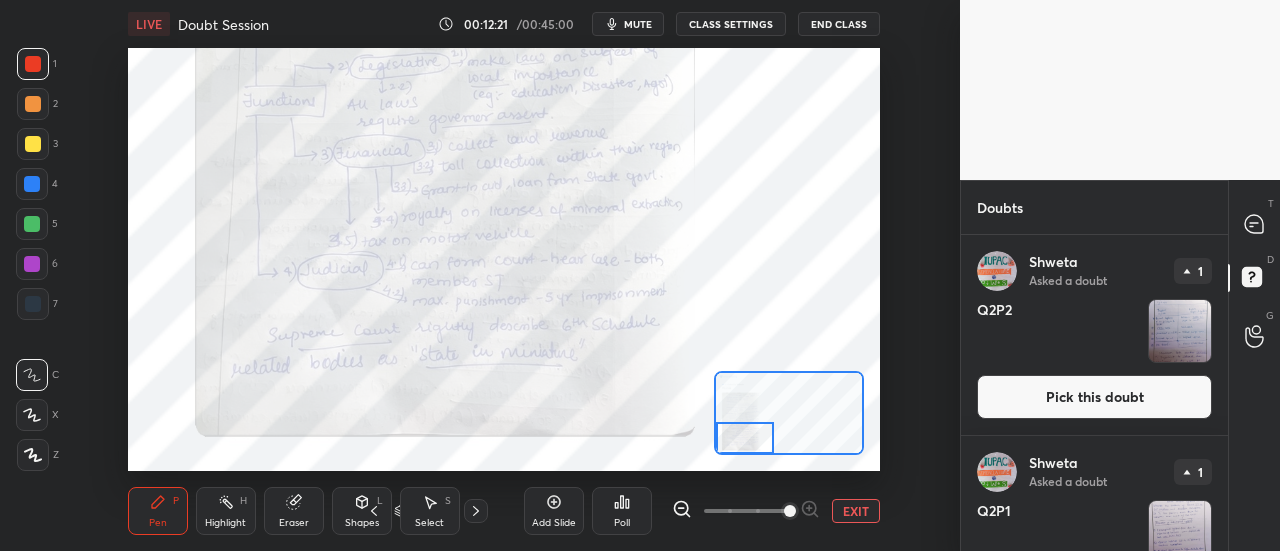 drag, startPoint x: 746, startPoint y: 436, endPoint x: 734, endPoint y: 483, distance: 48.507732 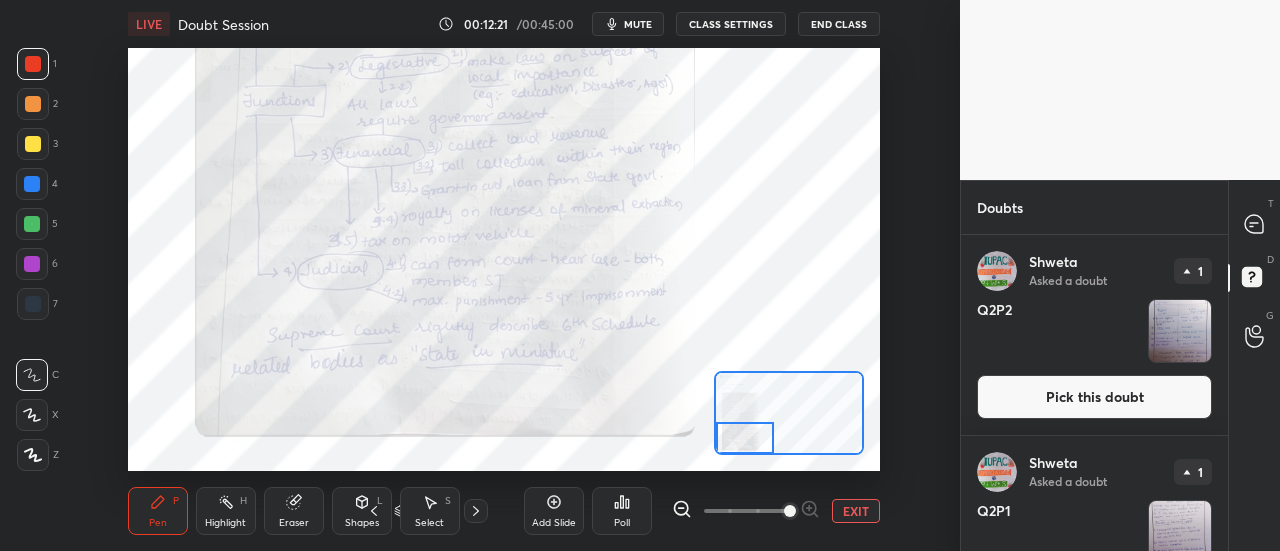 click on "LIVE Doubt Session 00:12:21 /  00:45:00 mute CLASS SETTINGS End Class Setting up your live class Poll for   secs No correct answer Start poll Back Doubt Session • L16 of Doubt Clearing Course for History and Economy - UPSC CSE [PERSON_NAME] Pen P Highlight H Eraser Shapes L Select S 11 / 11 Add Slide Poll EXIT" at bounding box center [504, 275] 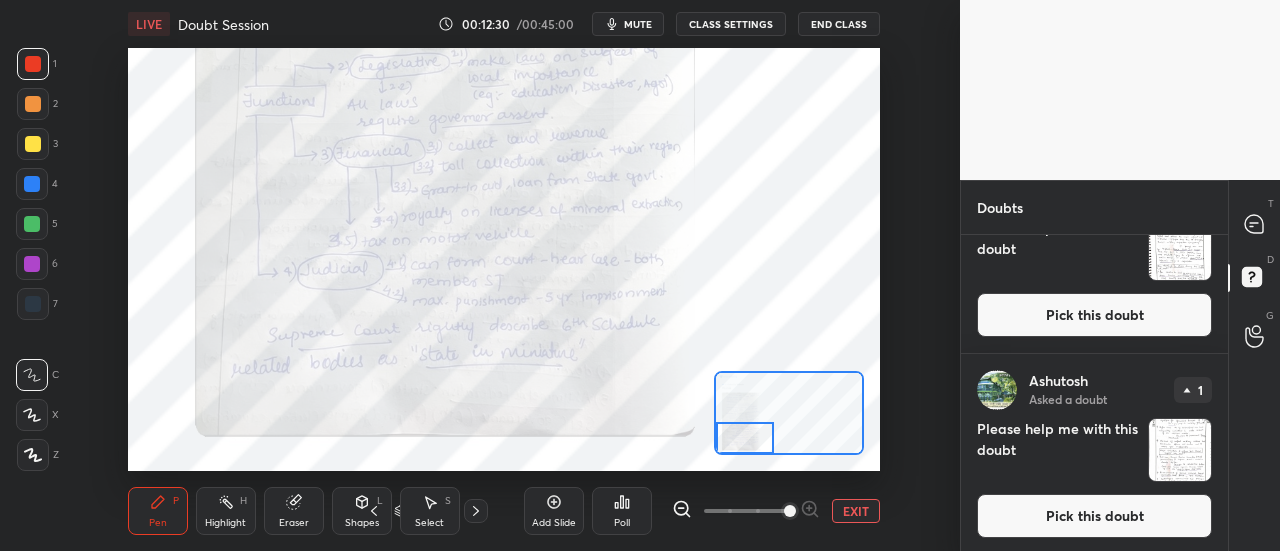 scroll, scrollTop: 888, scrollLeft: 0, axis: vertical 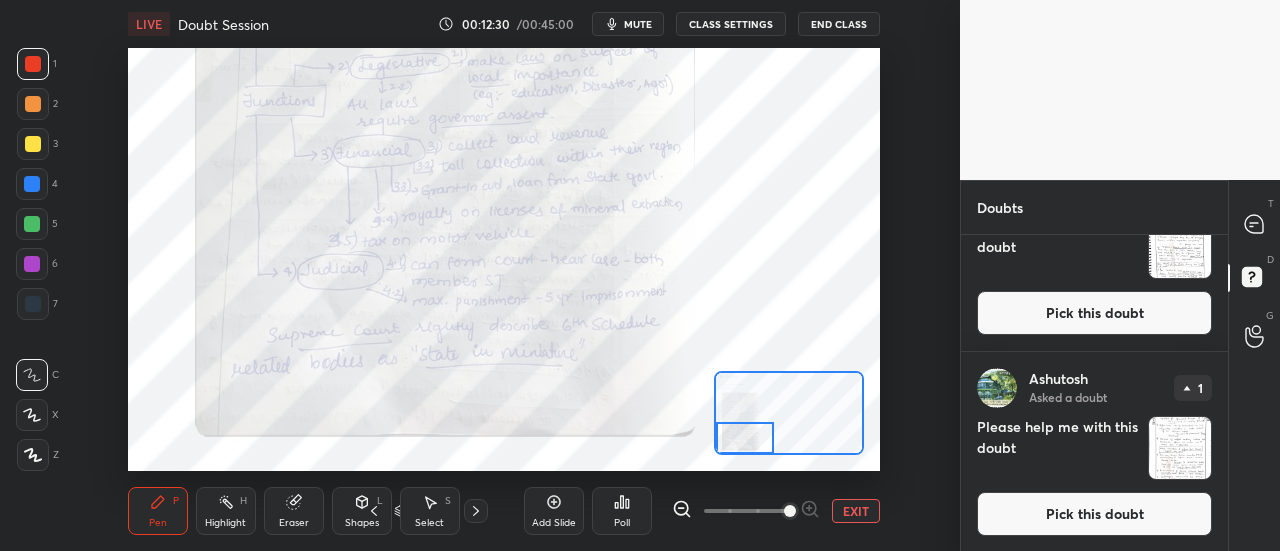 click on "[PERSON_NAME] Asked a doubt 1 Please help me with this doubt Pick this doubt" at bounding box center (1094, 452) 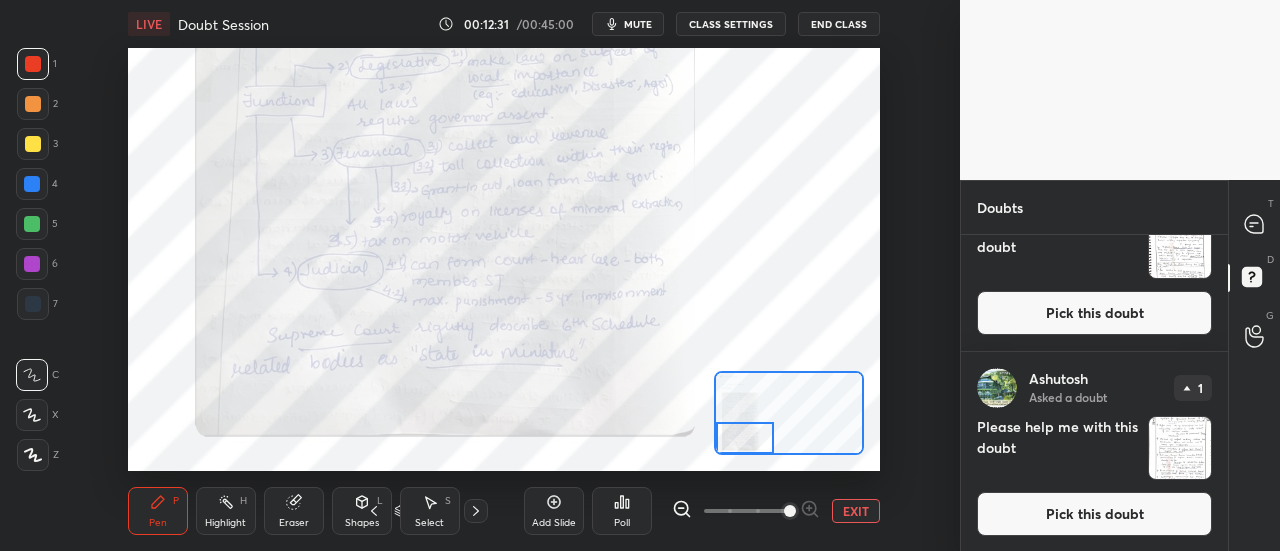 click at bounding box center (1180, 448) 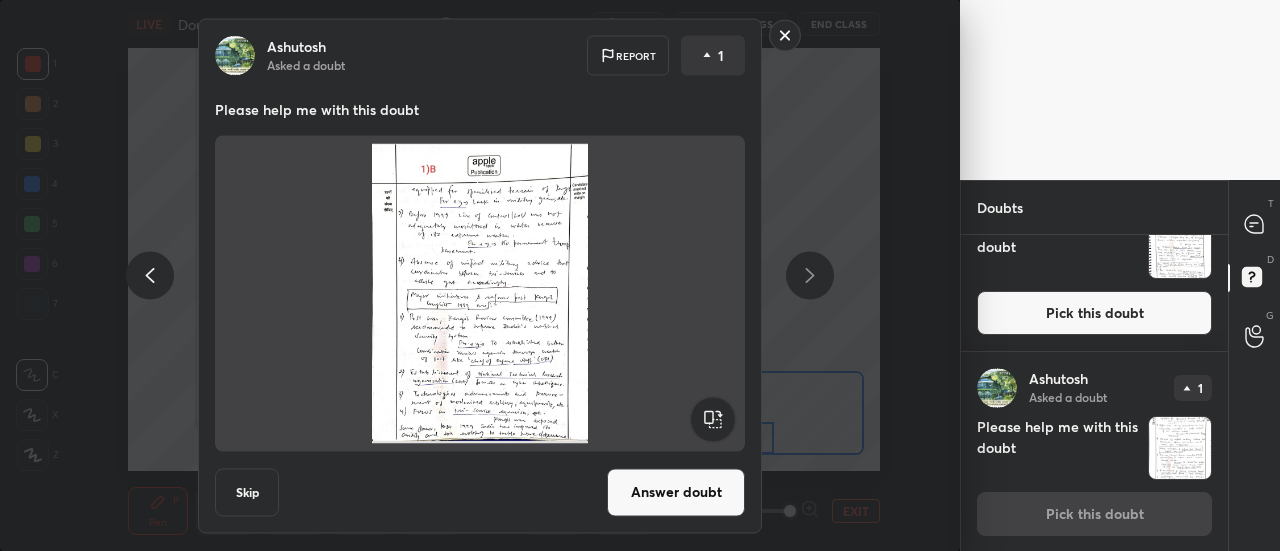 click on "Answer doubt" at bounding box center [676, 492] 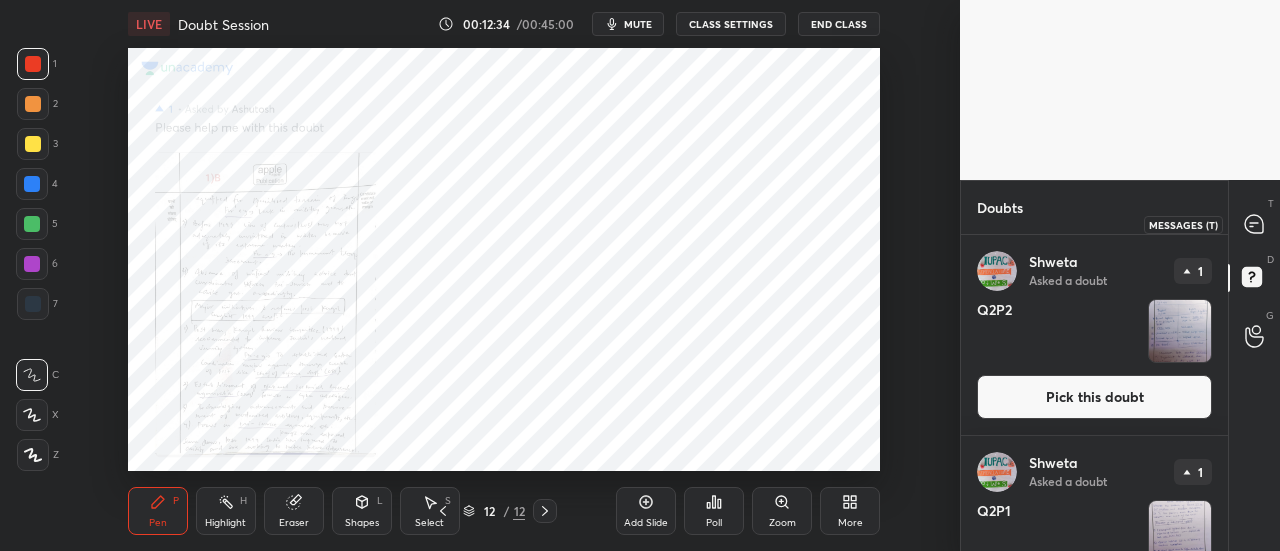 click at bounding box center (1255, 224) 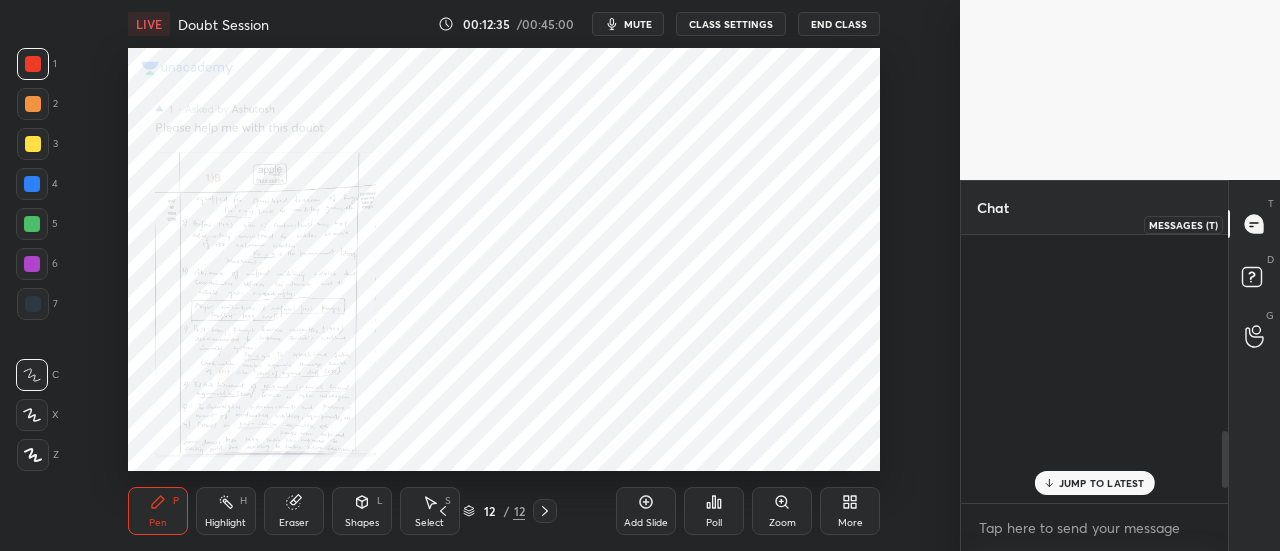 scroll, scrollTop: 919, scrollLeft: 0, axis: vertical 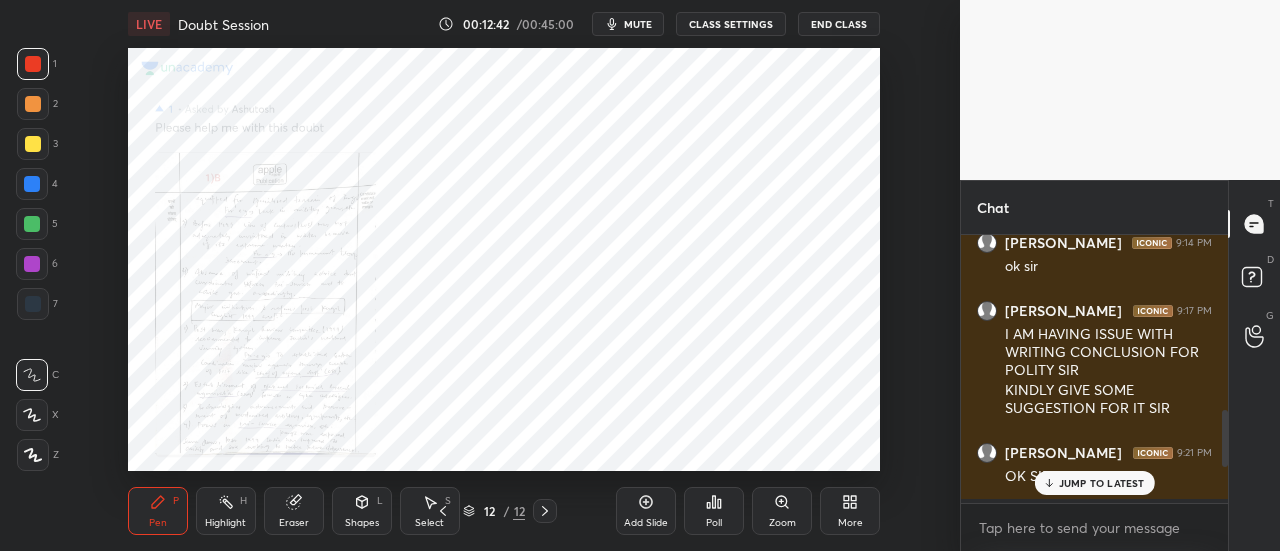 click on "JUMP TO LATEST" at bounding box center (1094, 483) 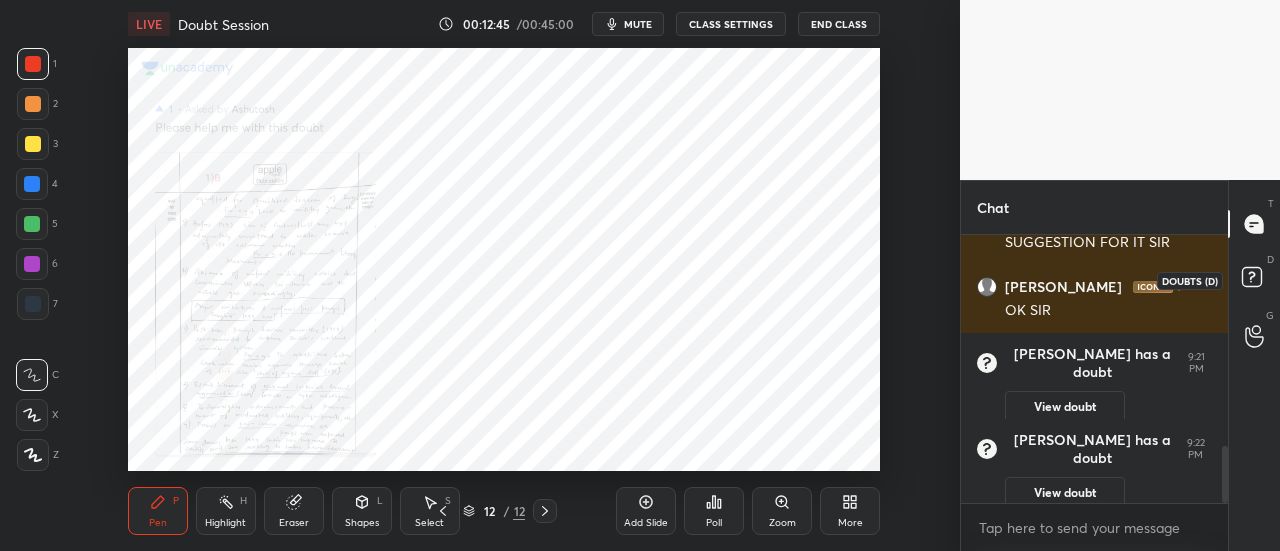 click at bounding box center (1255, 280) 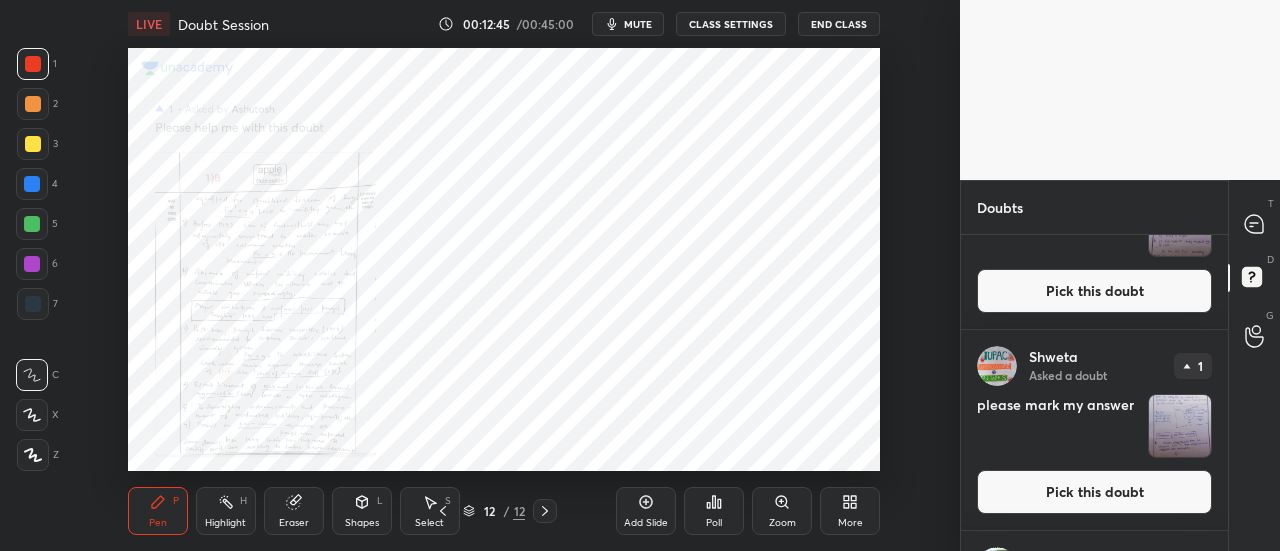 scroll, scrollTop: 688, scrollLeft: 0, axis: vertical 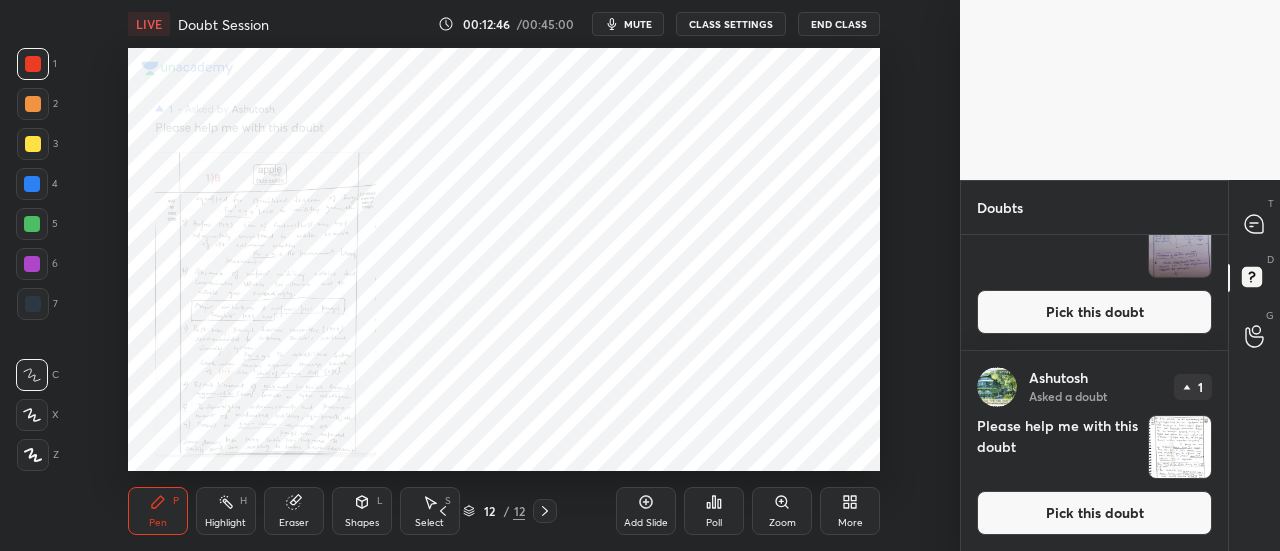 click at bounding box center [1180, 447] 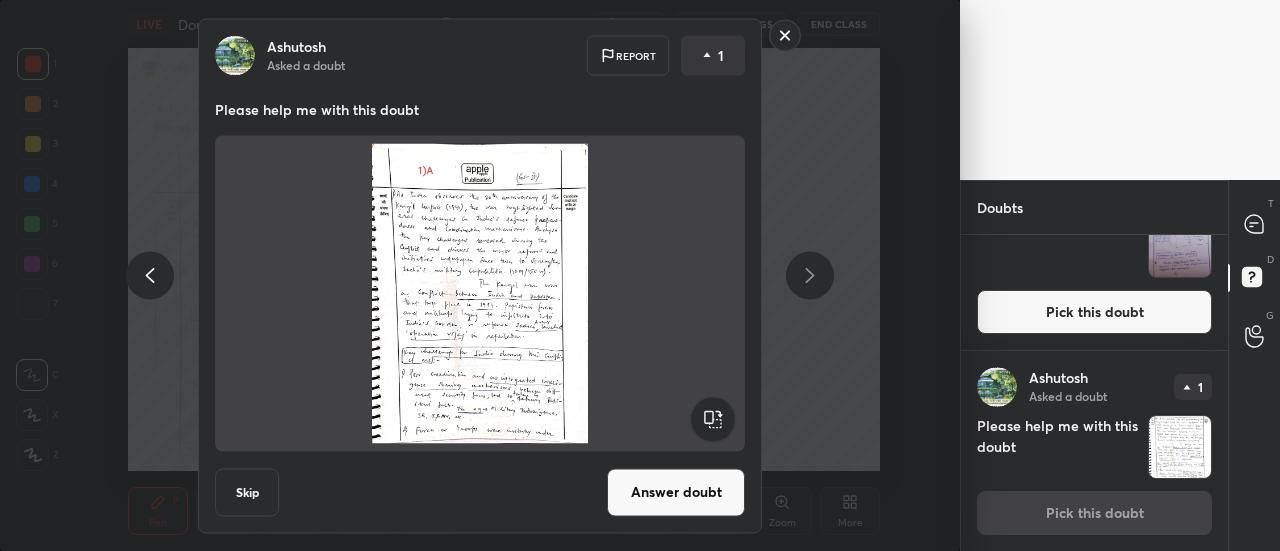 click on "Answer doubt" at bounding box center [676, 492] 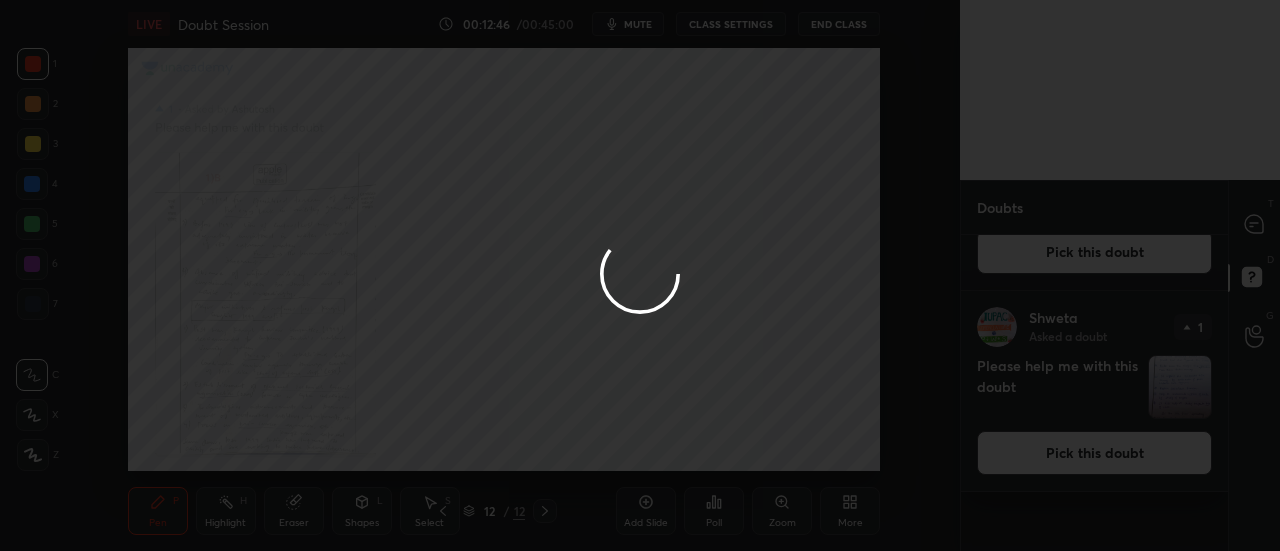 scroll, scrollTop: 0, scrollLeft: 0, axis: both 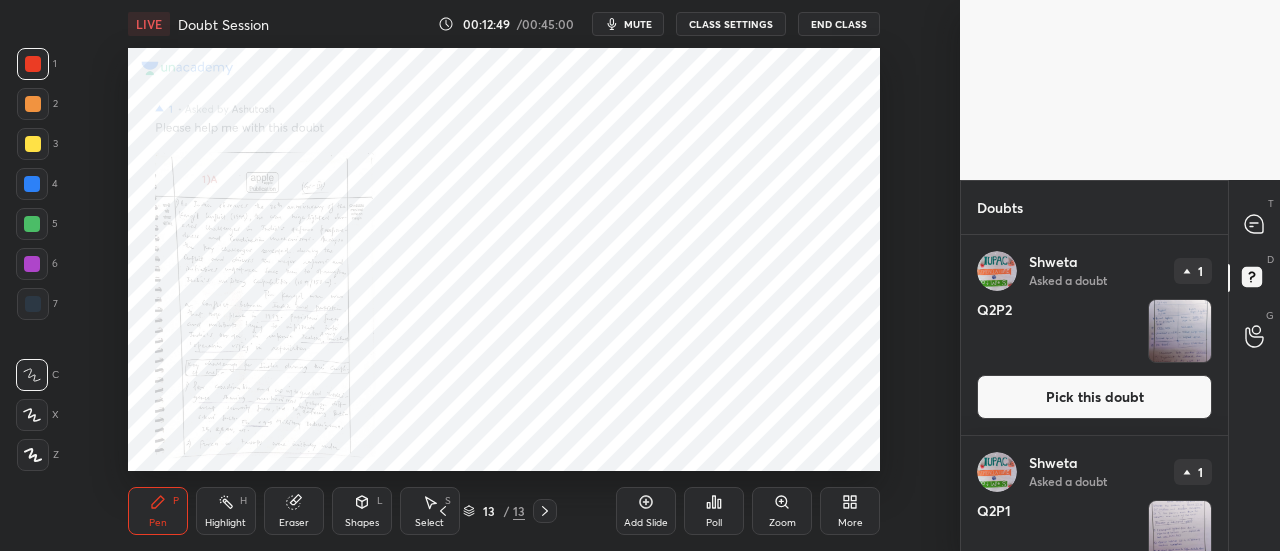 click on "Zoom" at bounding box center (782, 511) 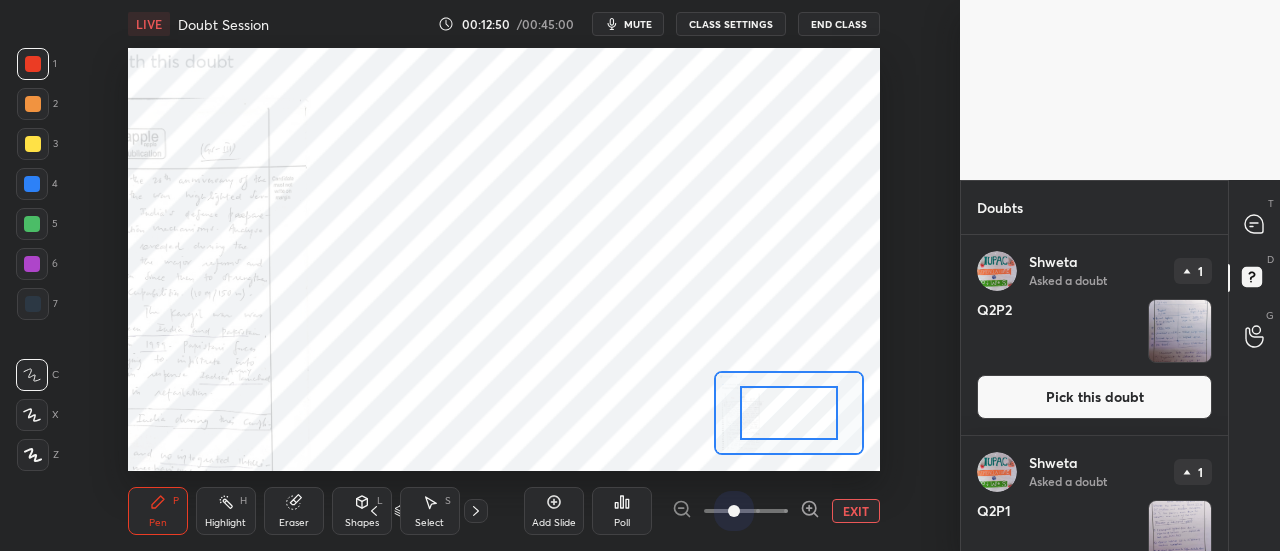 drag, startPoint x: 738, startPoint y: 515, endPoint x: 864, endPoint y: 514, distance: 126.00397 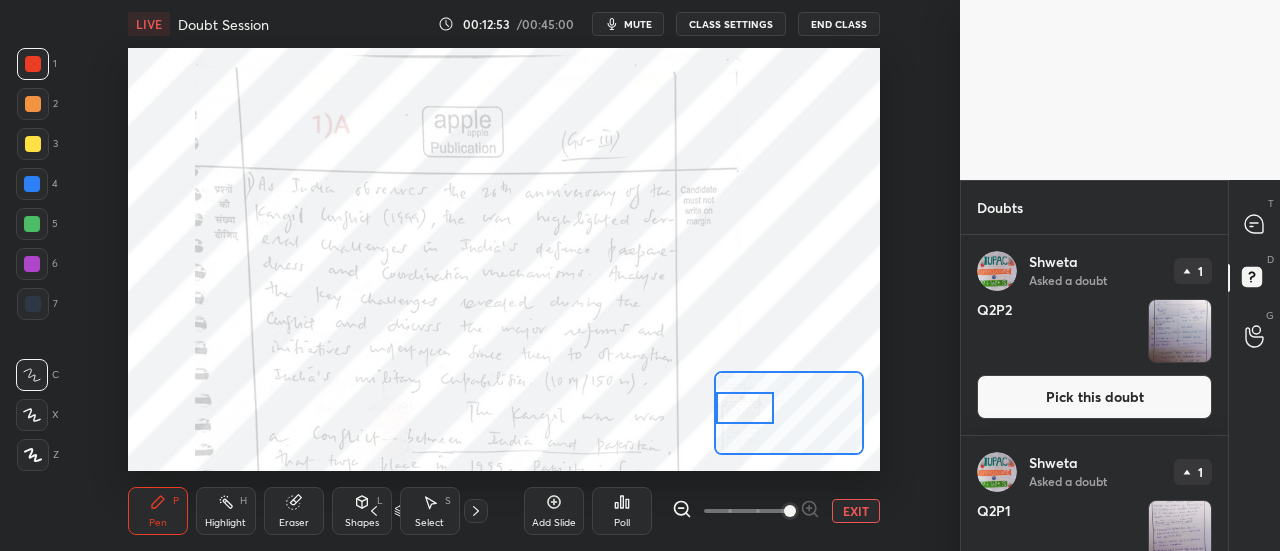 click on "Setting up your live class Poll for   secs No correct answer Start poll" at bounding box center (504, 259) 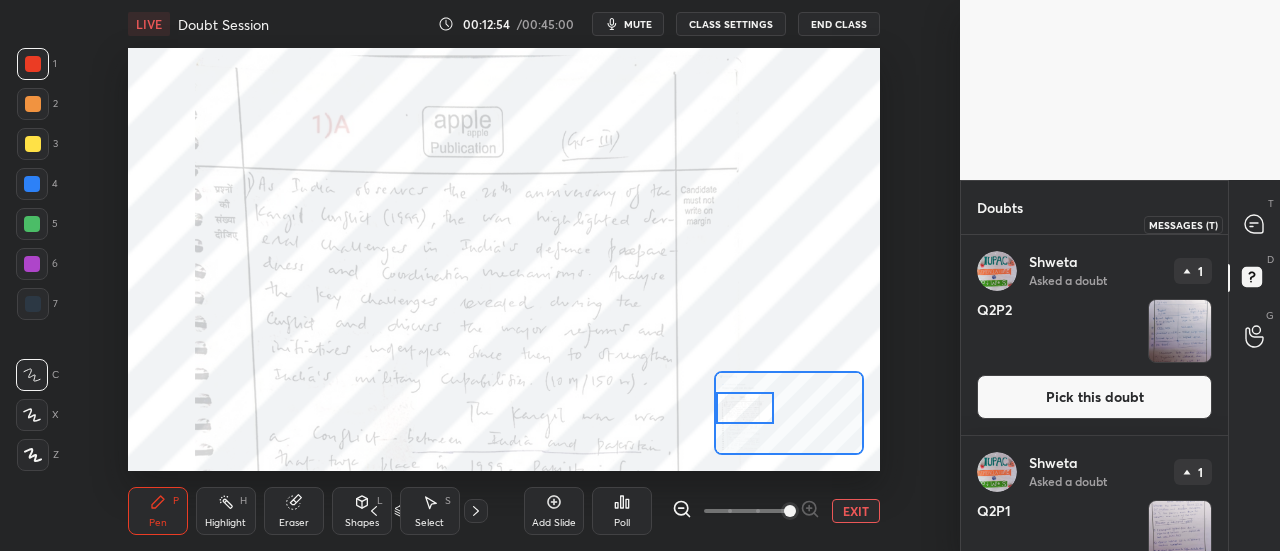 click at bounding box center [1255, 224] 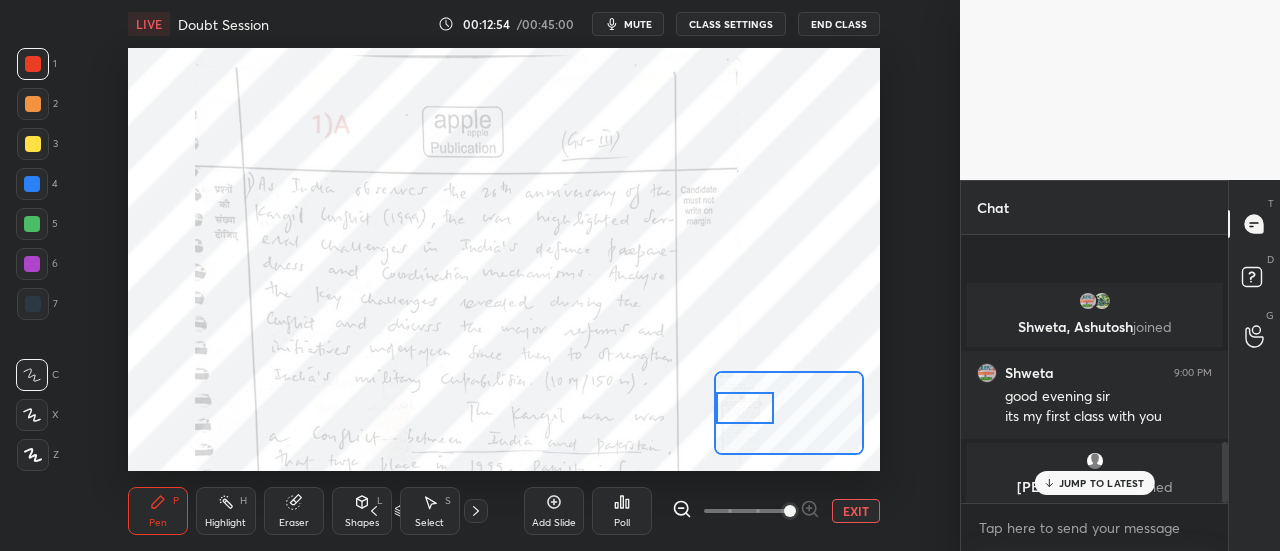 scroll, scrollTop: 901, scrollLeft: 0, axis: vertical 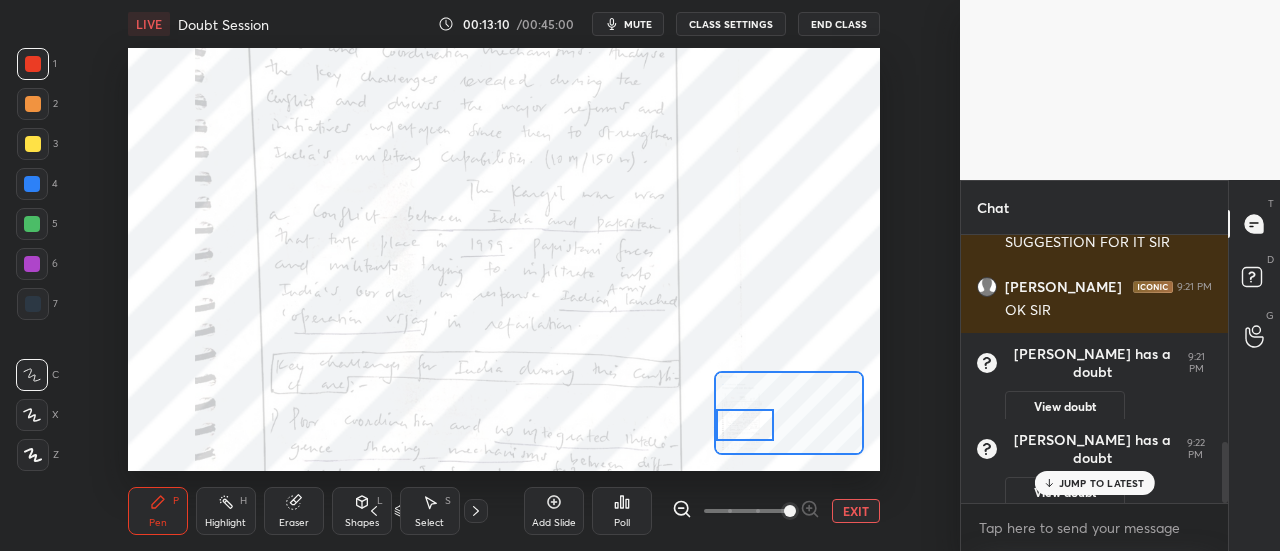 drag, startPoint x: 762, startPoint y: 414, endPoint x: 762, endPoint y: 431, distance: 17 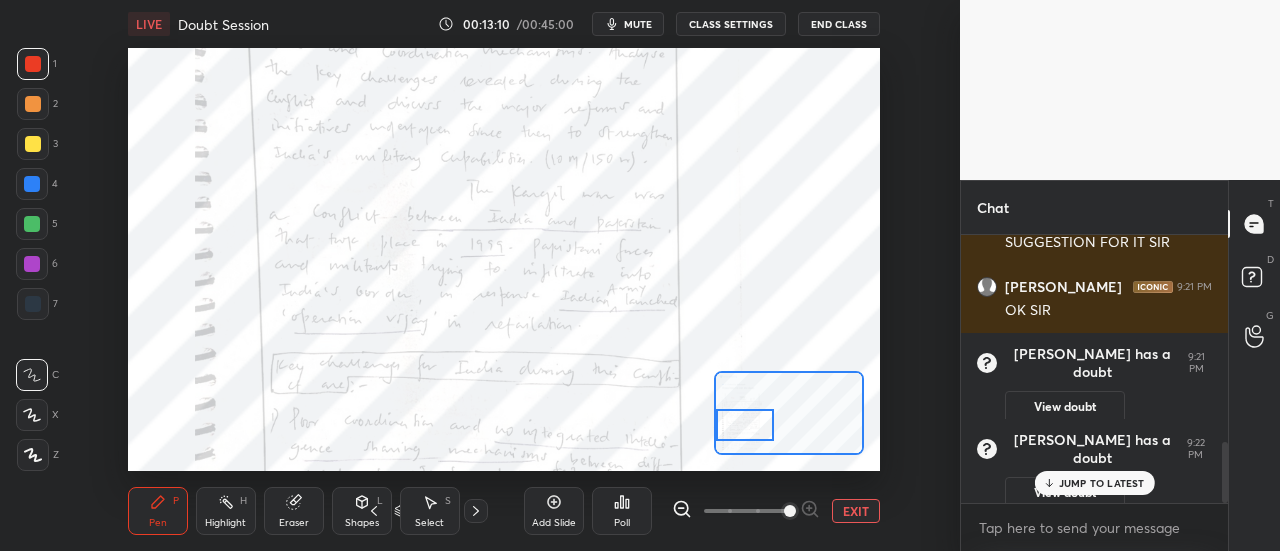 click at bounding box center [745, 425] 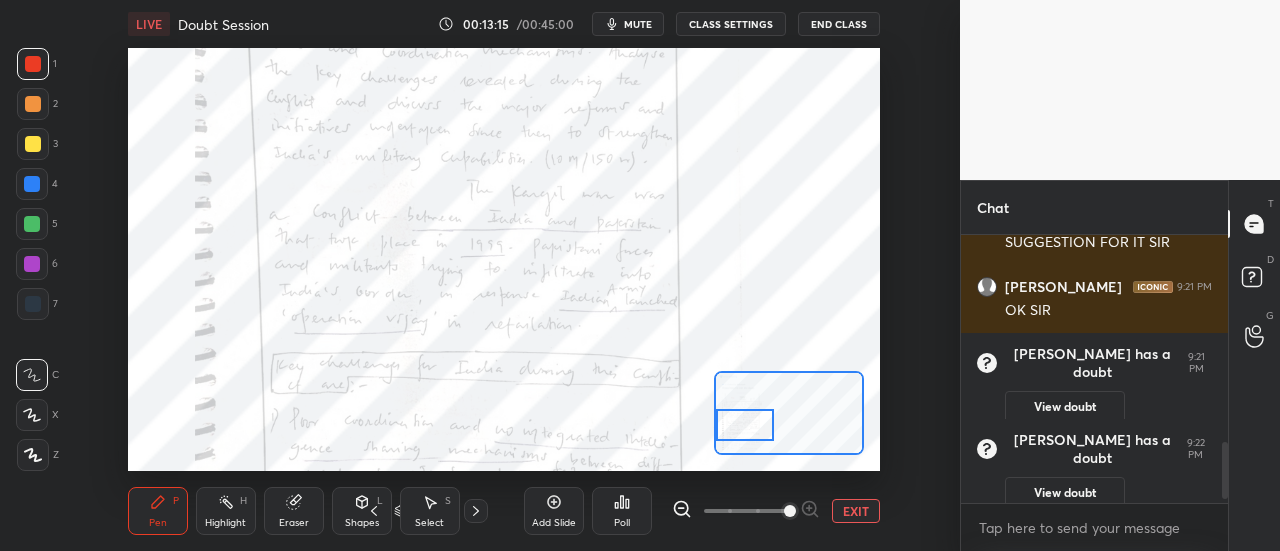 scroll, scrollTop: 990, scrollLeft: 0, axis: vertical 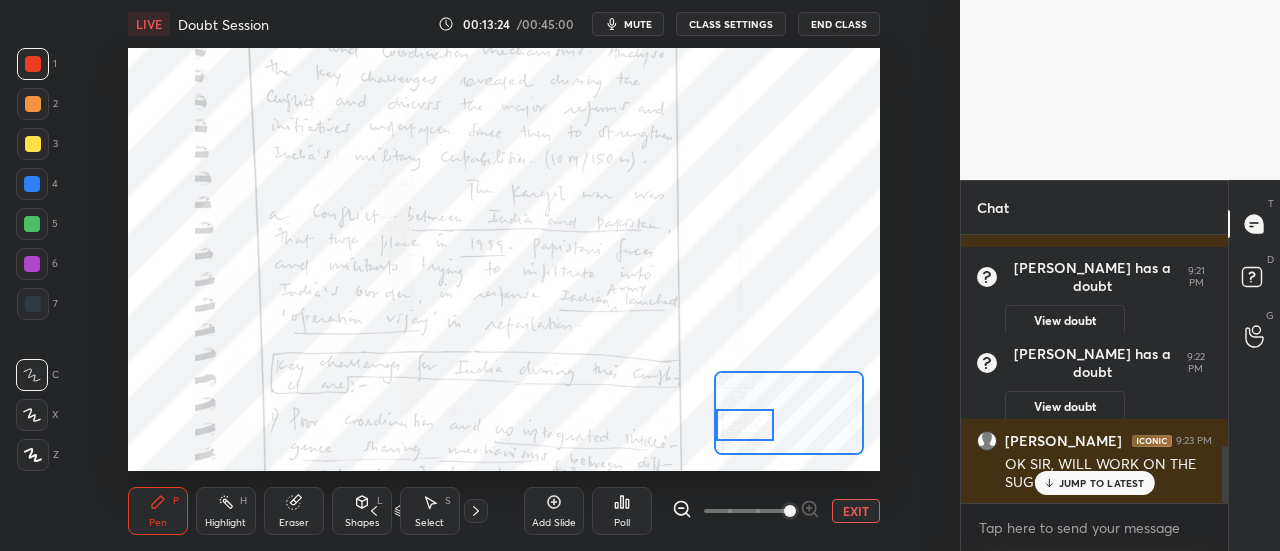 click on "JUMP TO LATEST" at bounding box center [1102, 483] 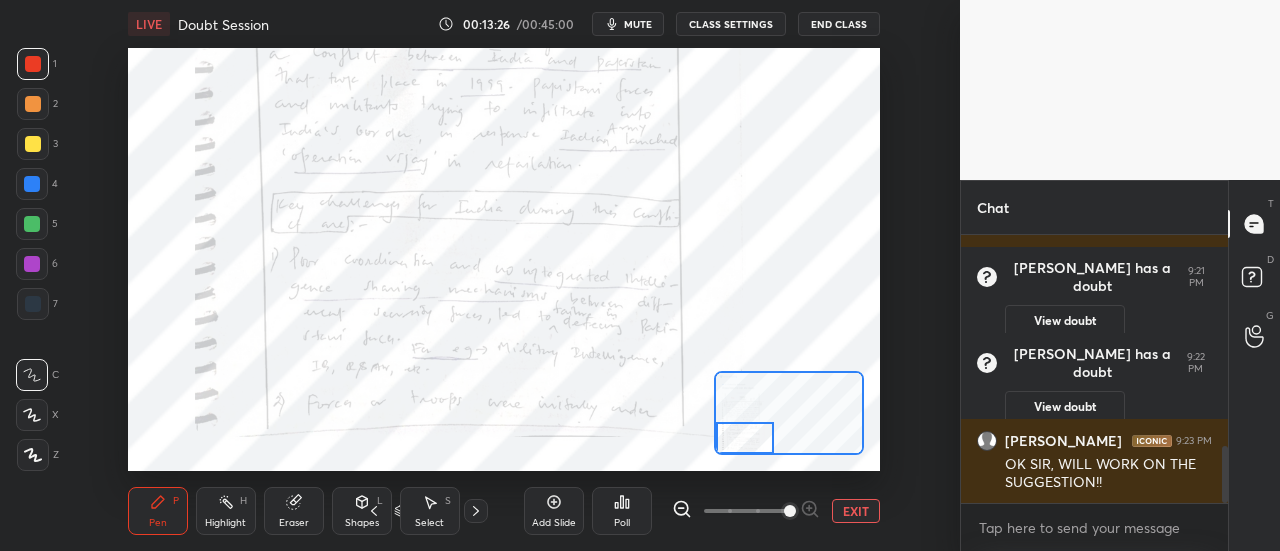 drag, startPoint x: 752, startPoint y: 429, endPoint x: 752, endPoint y: 452, distance: 23 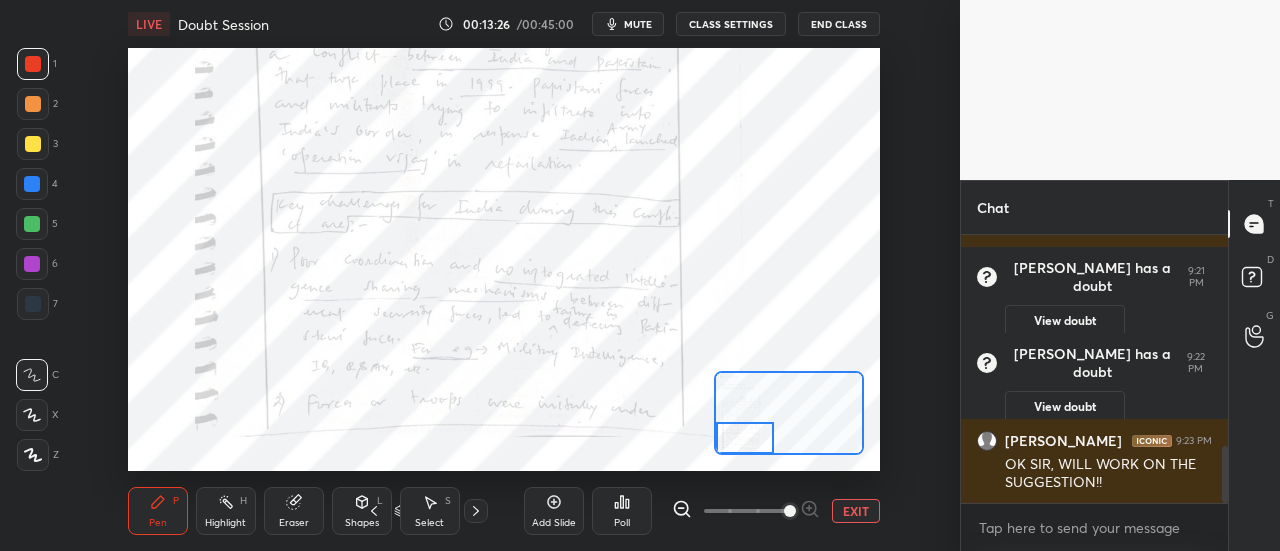click at bounding box center (745, 438) 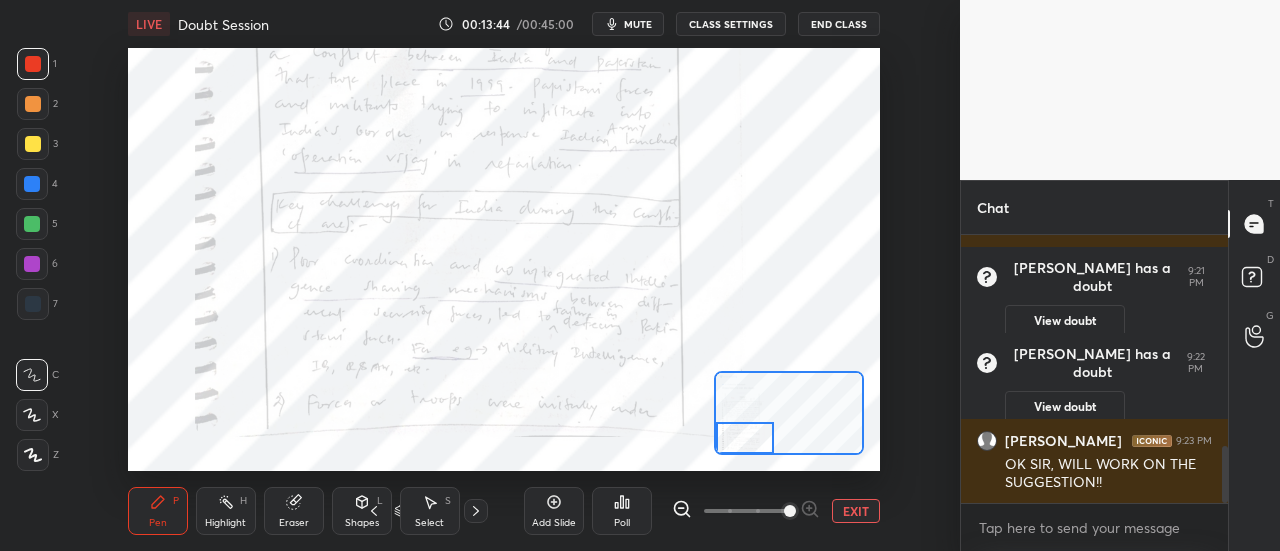 click on "D Doubts (D)" at bounding box center [1254, 280] 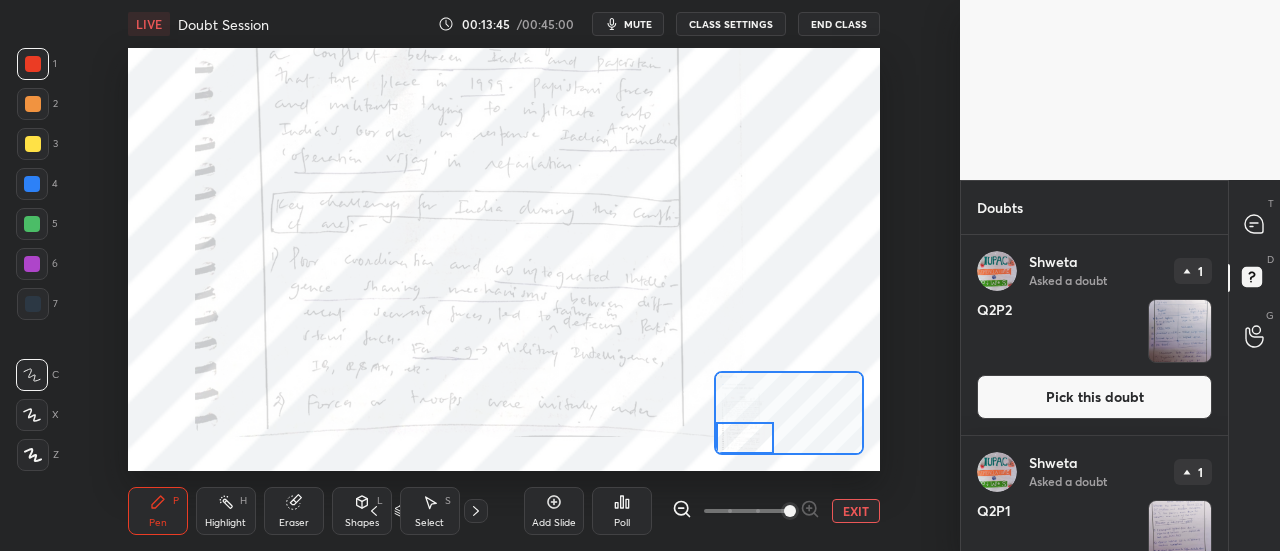 scroll, scrollTop: 486, scrollLeft: 0, axis: vertical 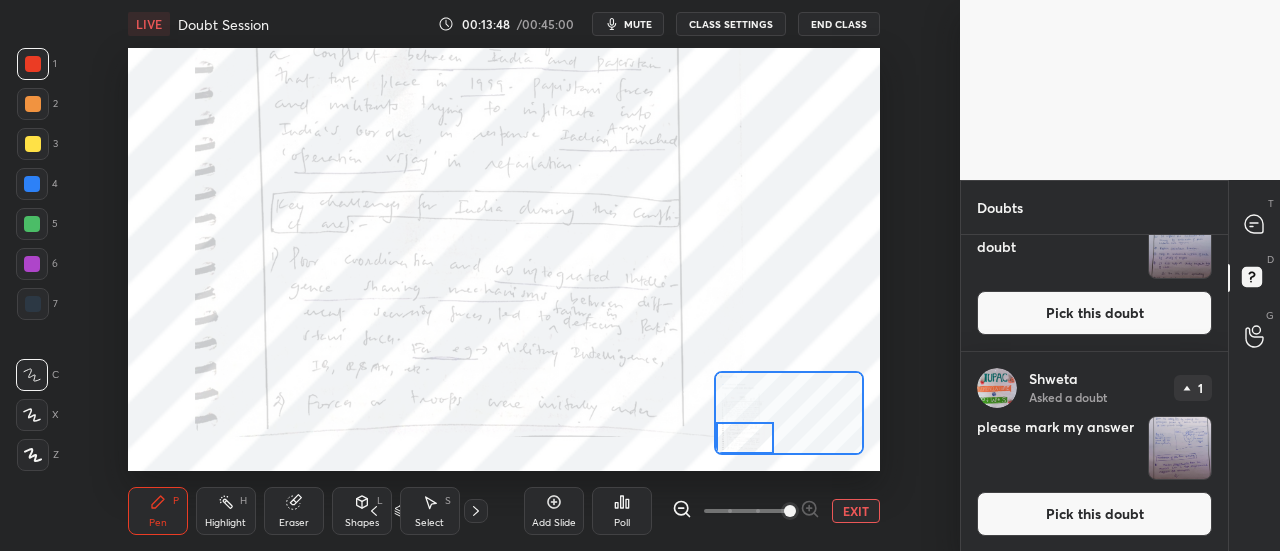 click 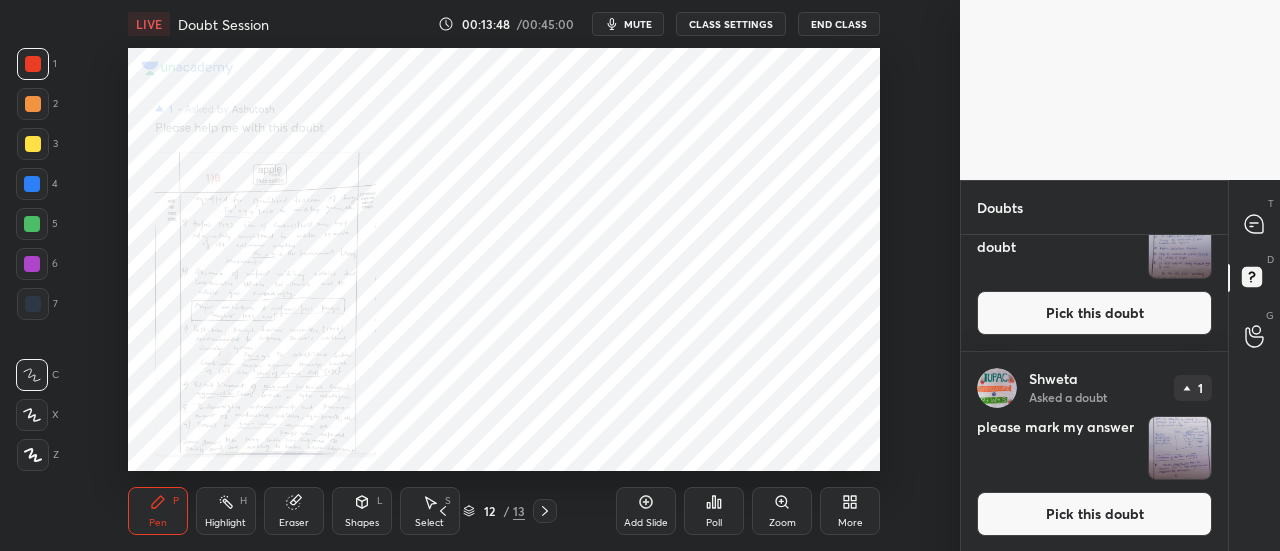 click on "Zoom" at bounding box center (782, 511) 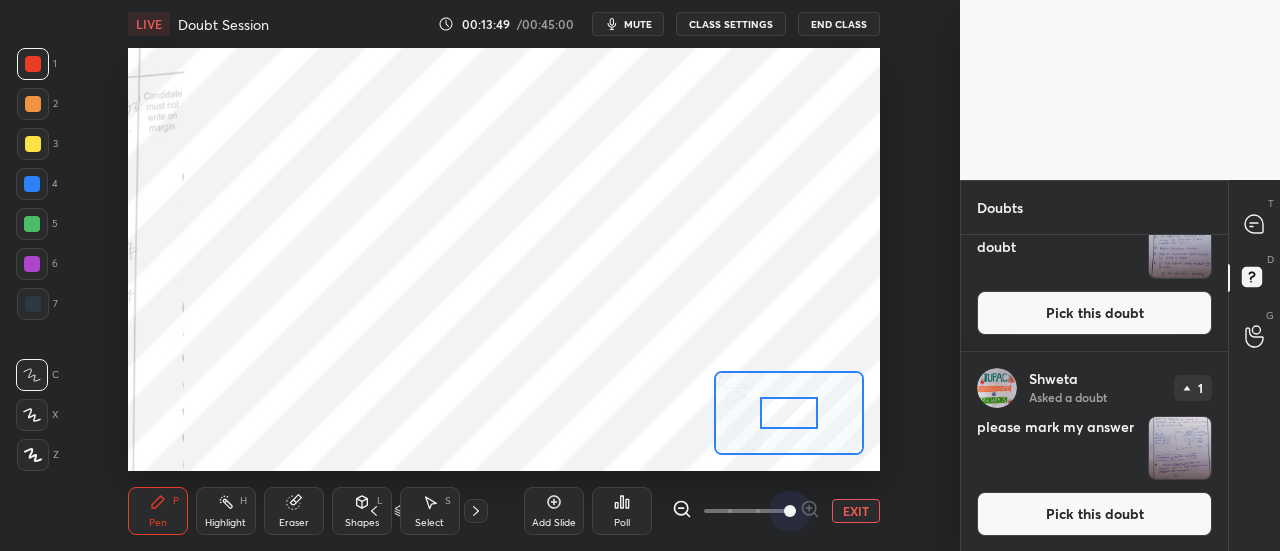 drag, startPoint x: 756, startPoint y: 512, endPoint x: 864, endPoint y: 501, distance: 108.55874 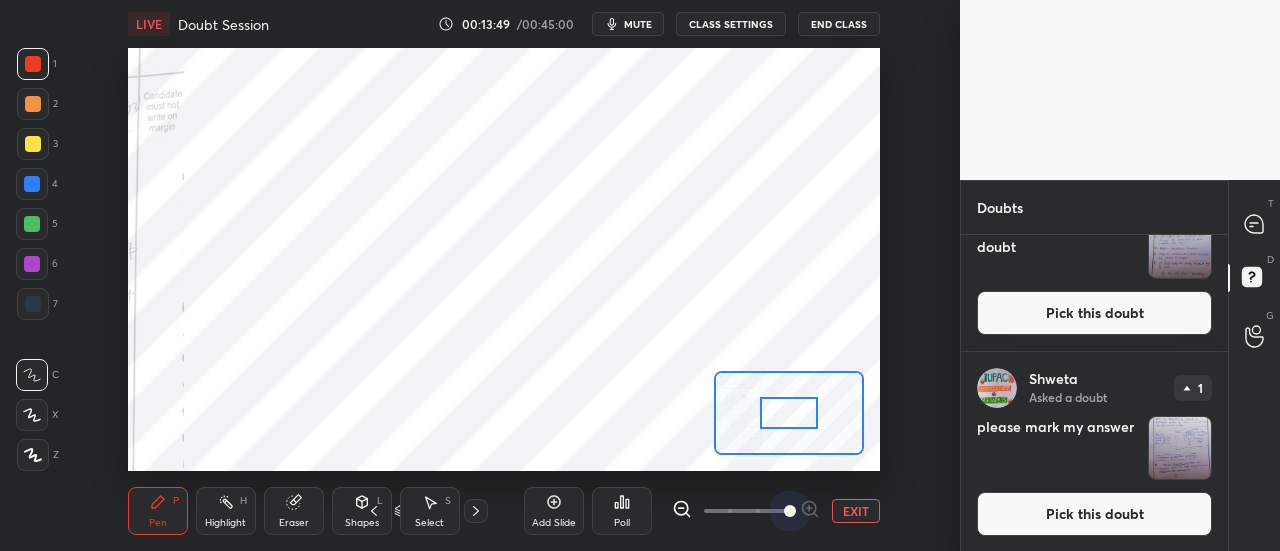 click on "EXIT" at bounding box center [776, 511] 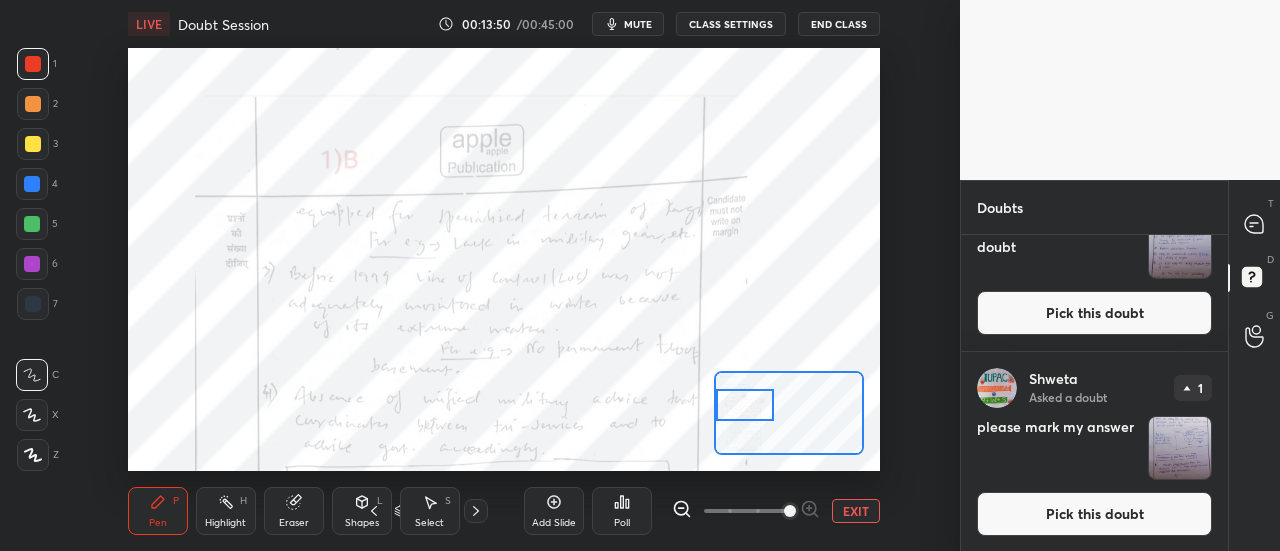 drag, startPoint x: 798, startPoint y: 422, endPoint x: 732, endPoint y: 415, distance: 66.37017 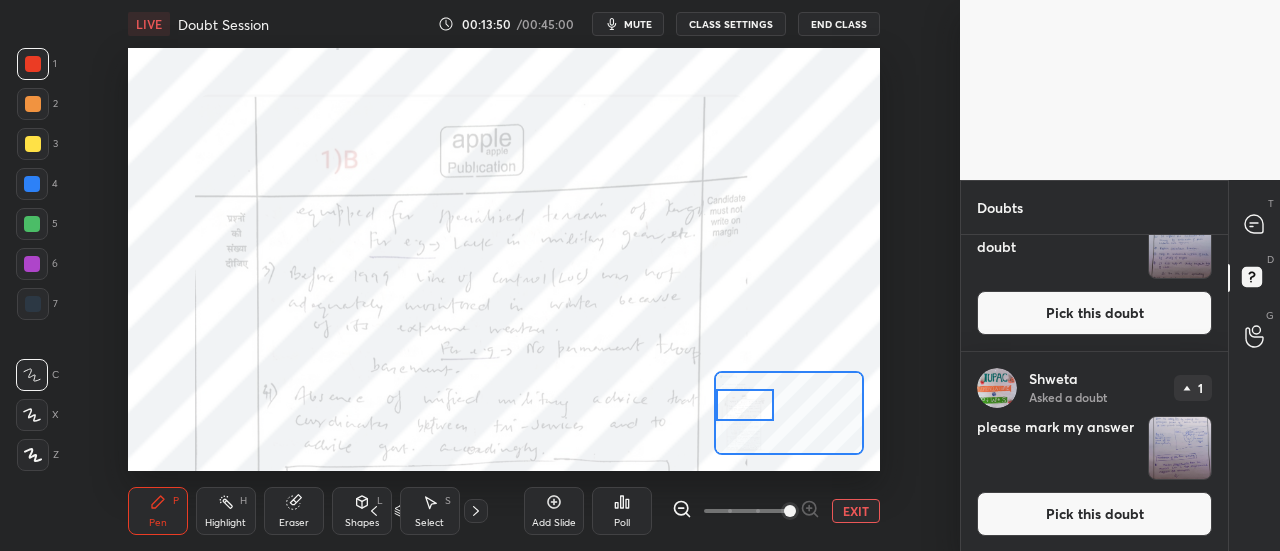 click at bounding box center [745, 405] 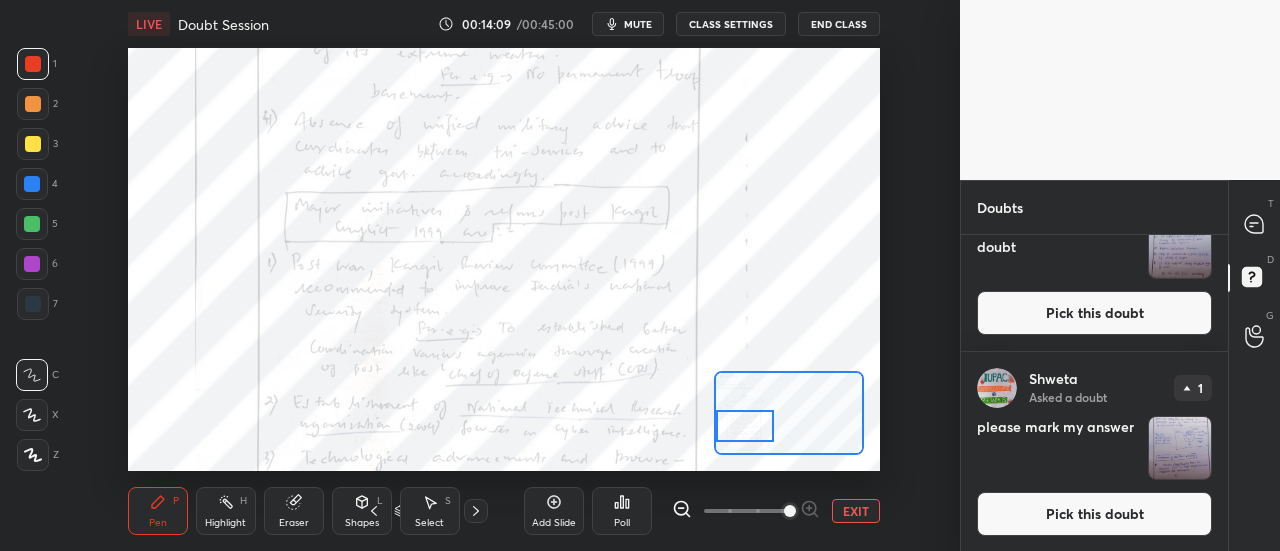 drag, startPoint x: 749, startPoint y: 408, endPoint x: 740, endPoint y: 429, distance: 22.847319 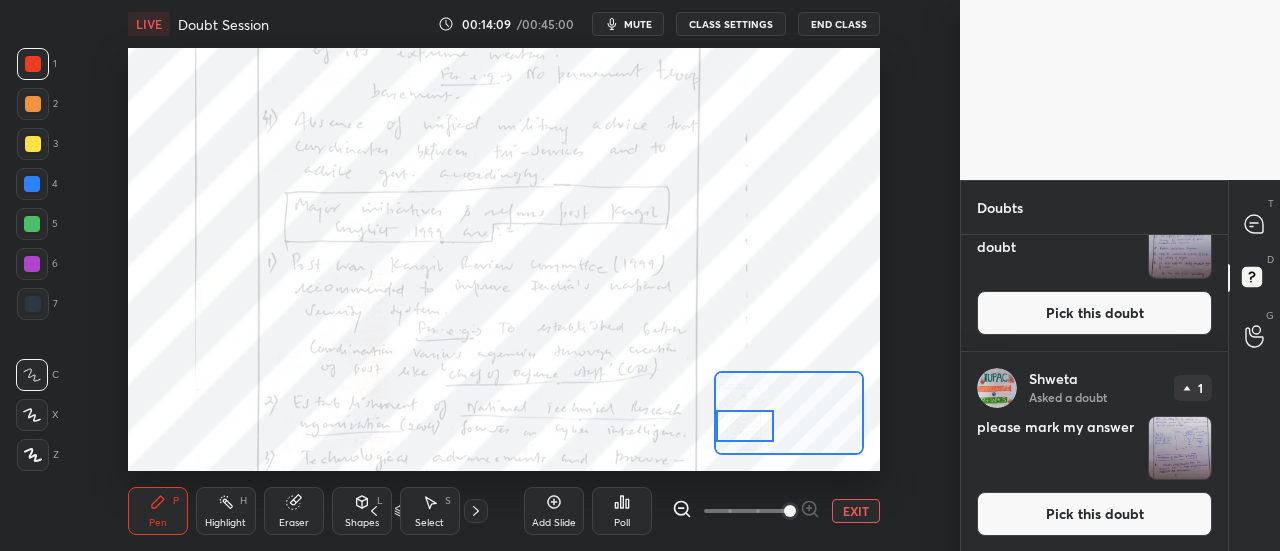 click at bounding box center [745, 426] 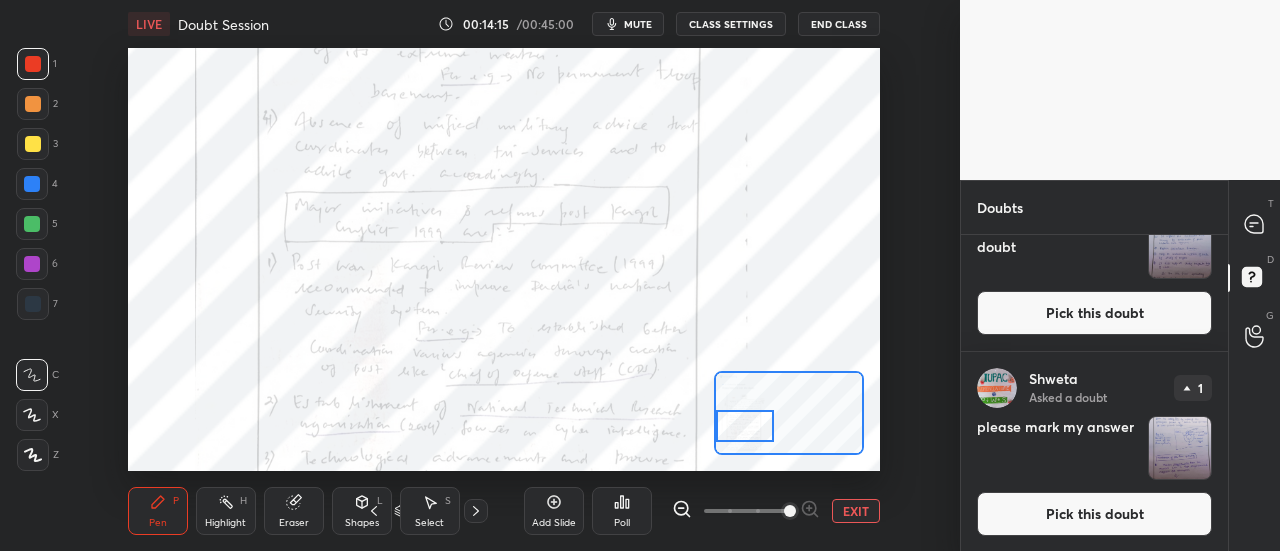 click on "LIVE Doubt Session 00:14:15 /  00:45:00 mute CLASS SETTINGS End Class Setting up your live class Poll for   secs No correct answer Start poll Back Doubt Session • L16 of Doubt Clearing Course for History and Economy - UPSC CSE [PERSON_NAME] Pen P Highlight H Eraser Shapes L Select S 12 / 13 Add Slide Poll EXIT" at bounding box center (504, 275) 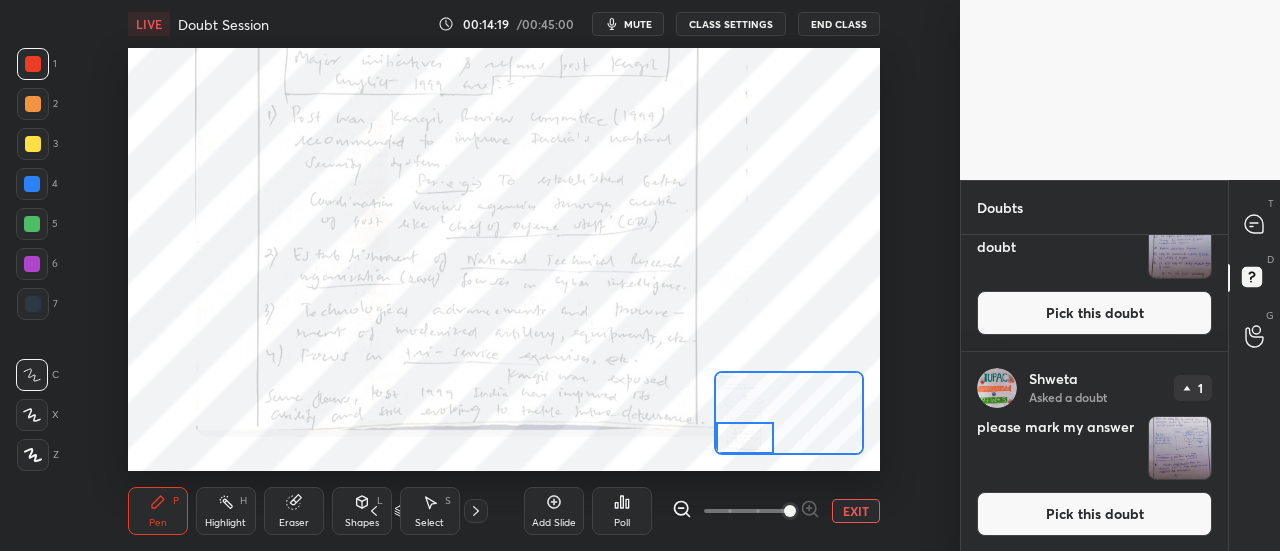 drag, startPoint x: 750, startPoint y: 439, endPoint x: 748, endPoint y: 457, distance: 18.110771 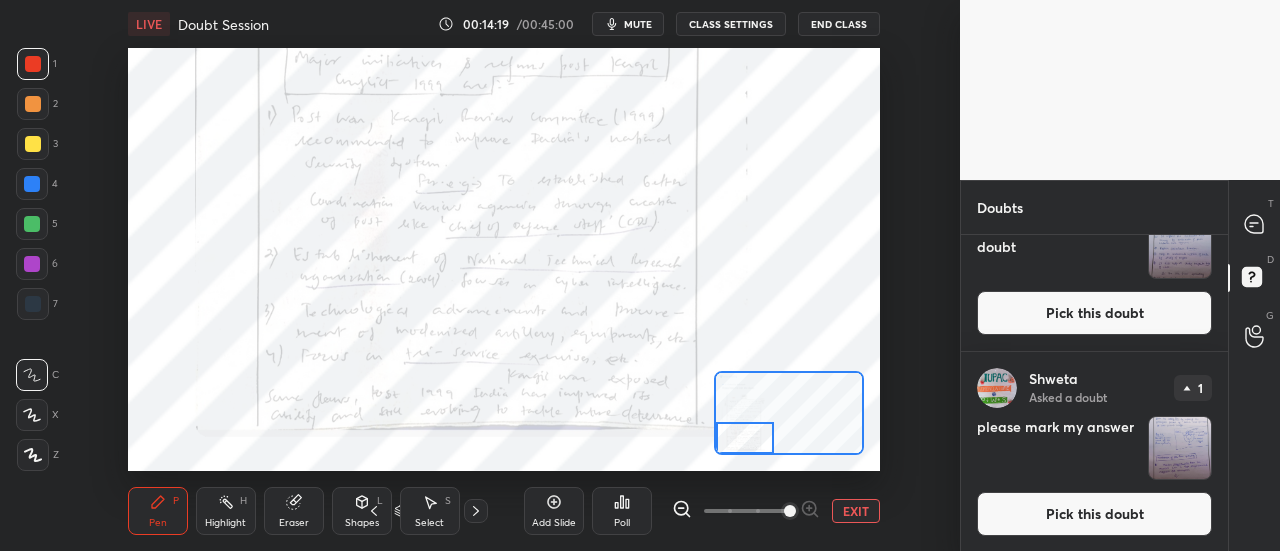 click on "LIVE Doubt Session 00:14:19 /  00:45:00 mute CLASS SETTINGS End Class Setting up your live class Poll for   secs No correct answer Start poll Back Doubt Session • L16 of Doubt Clearing Course for History and Economy - UPSC CSE [PERSON_NAME] Pen P Highlight H Eraser Shapes L Select S 12 / 13 Add Slide Poll EXIT" at bounding box center [504, 275] 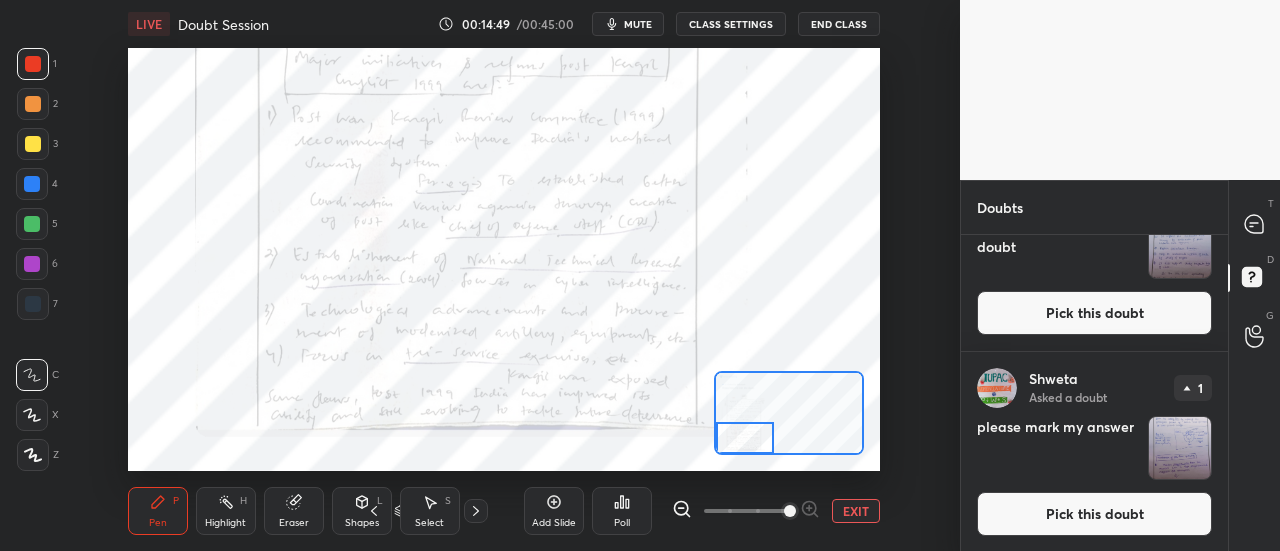 click on "Setting up your live class Poll for   secs No correct answer Start poll" at bounding box center (504, 259) 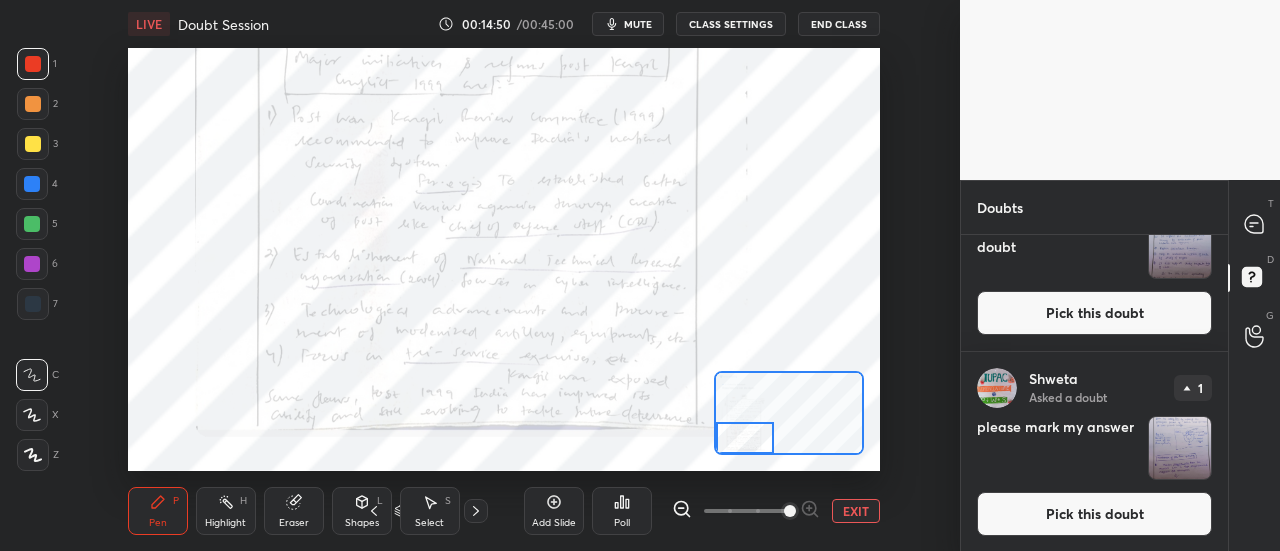 click on "Add Slide Poll EXIT" at bounding box center [702, 511] 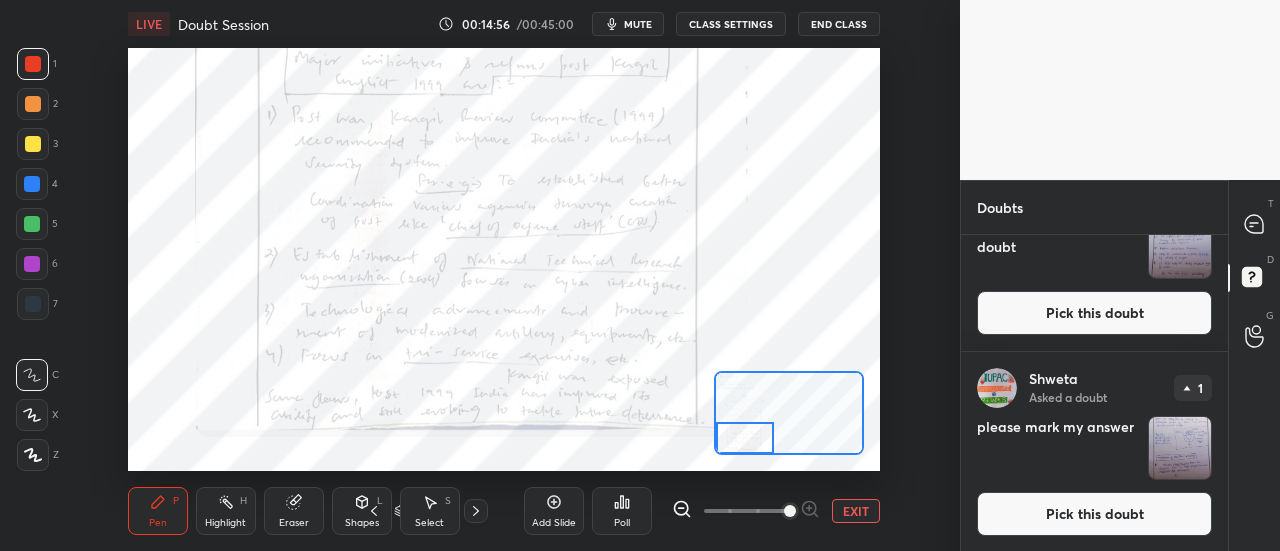 click at bounding box center [1180, 448] 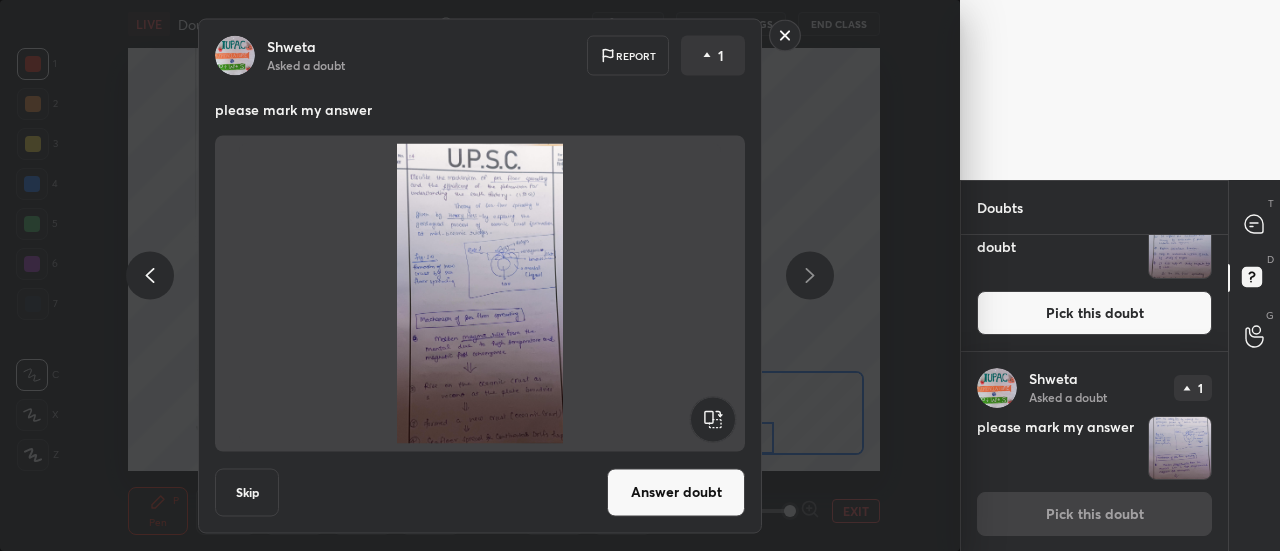 click on "Answer doubt" at bounding box center (676, 492) 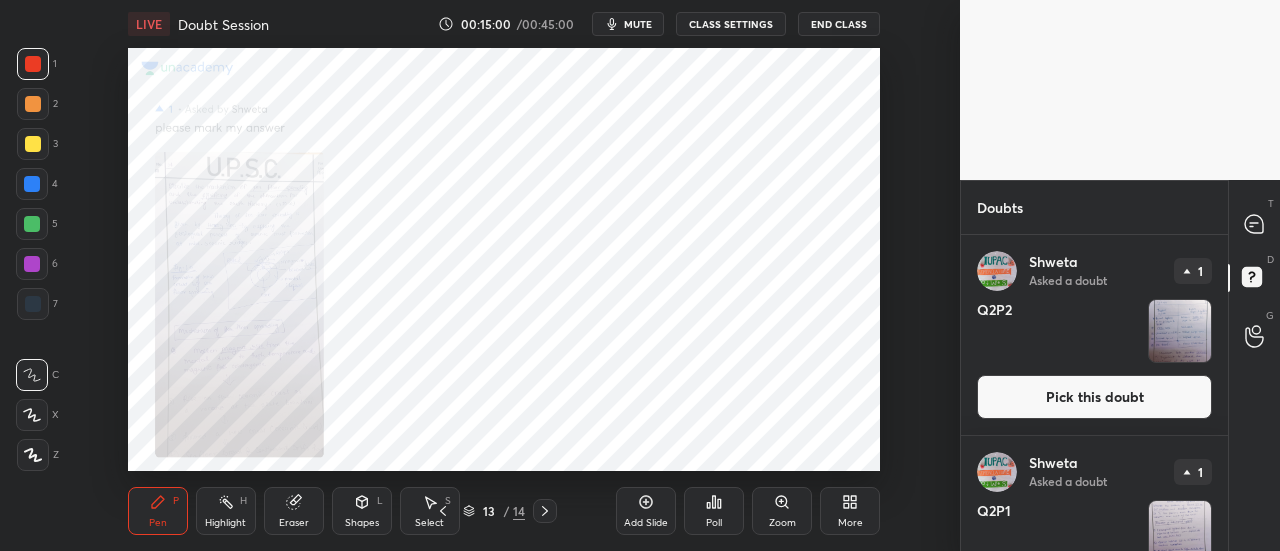 click on "Zoom" at bounding box center (782, 511) 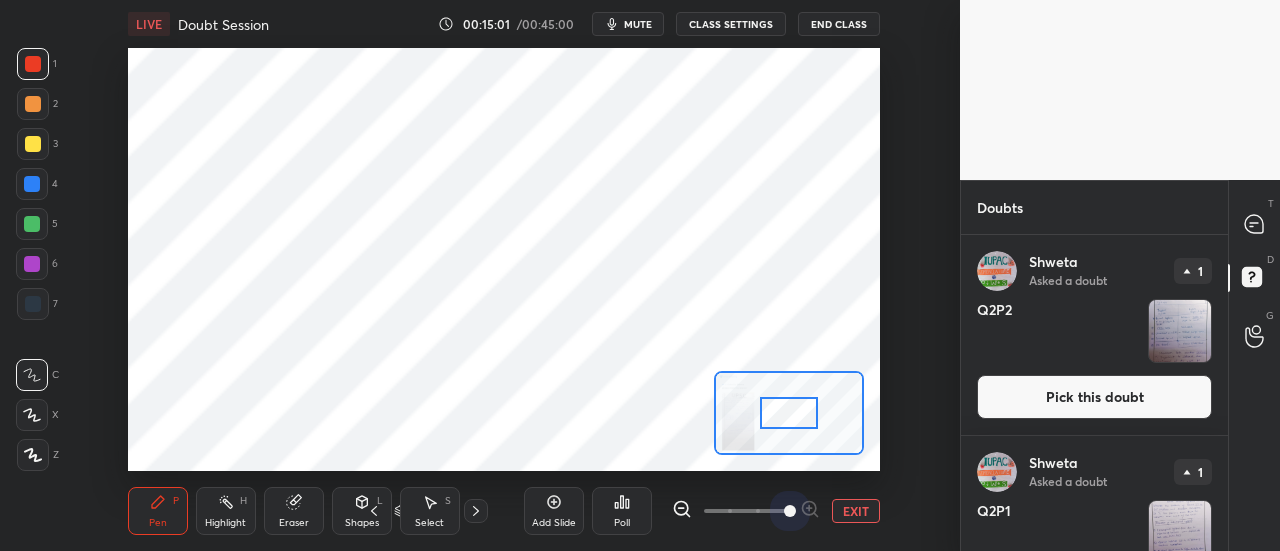 drag, startPoint x: 734, startPoint y: 527, endPoint x: 809, endPoint y: 489, distance: 84.07735 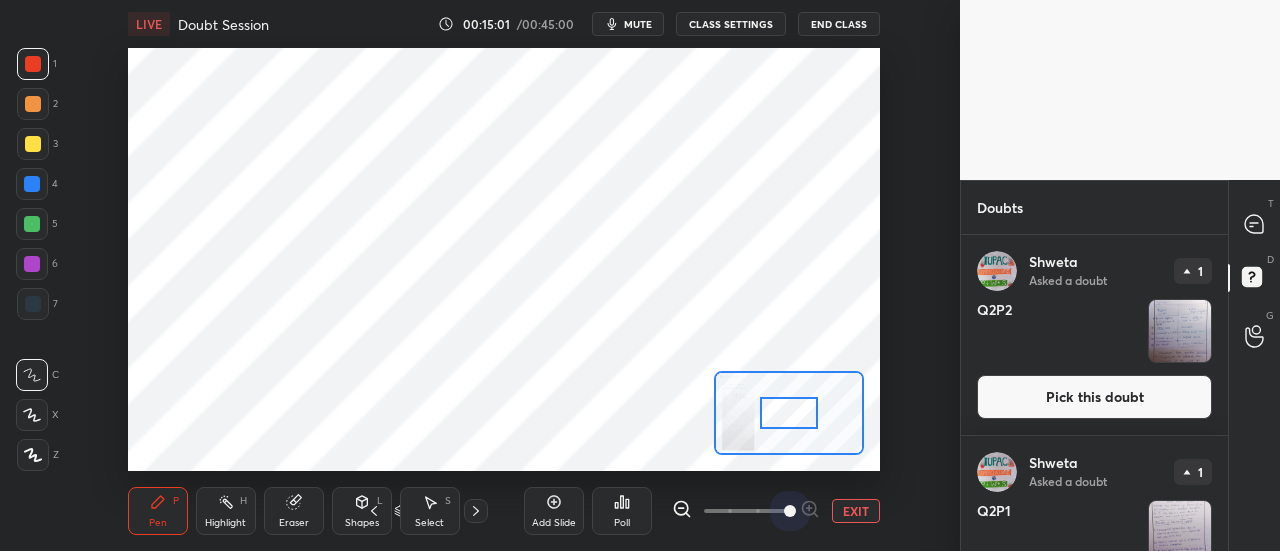 click at bounding box center [790, 511] 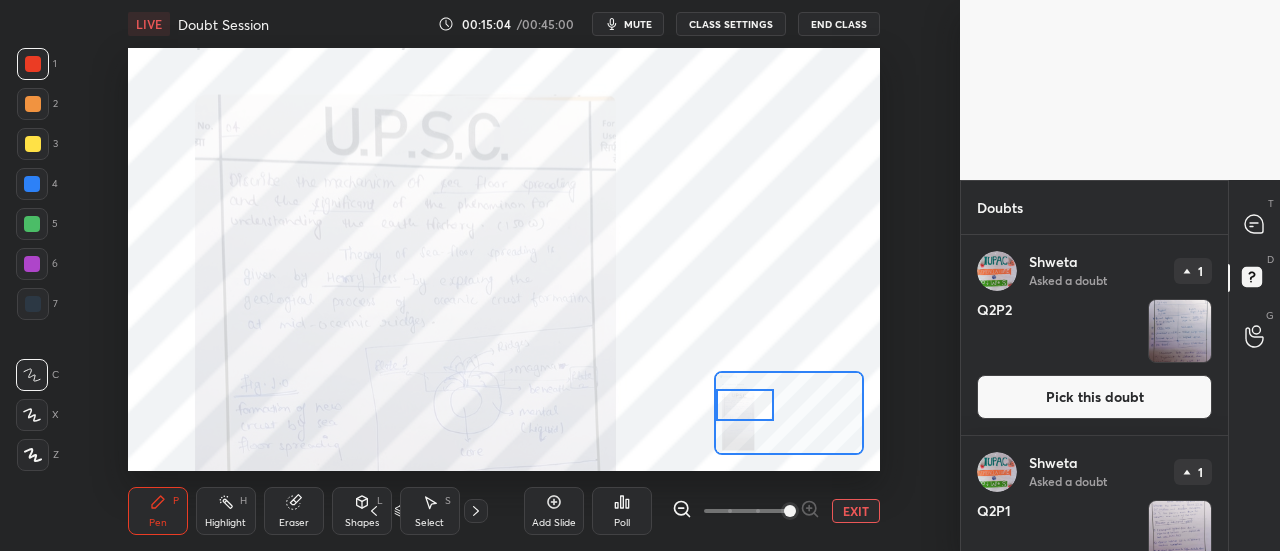 drag, startPoint x: 792, startPoint y: 427, endPoint x: 726, endPoint y: 419, distance: 66.48308 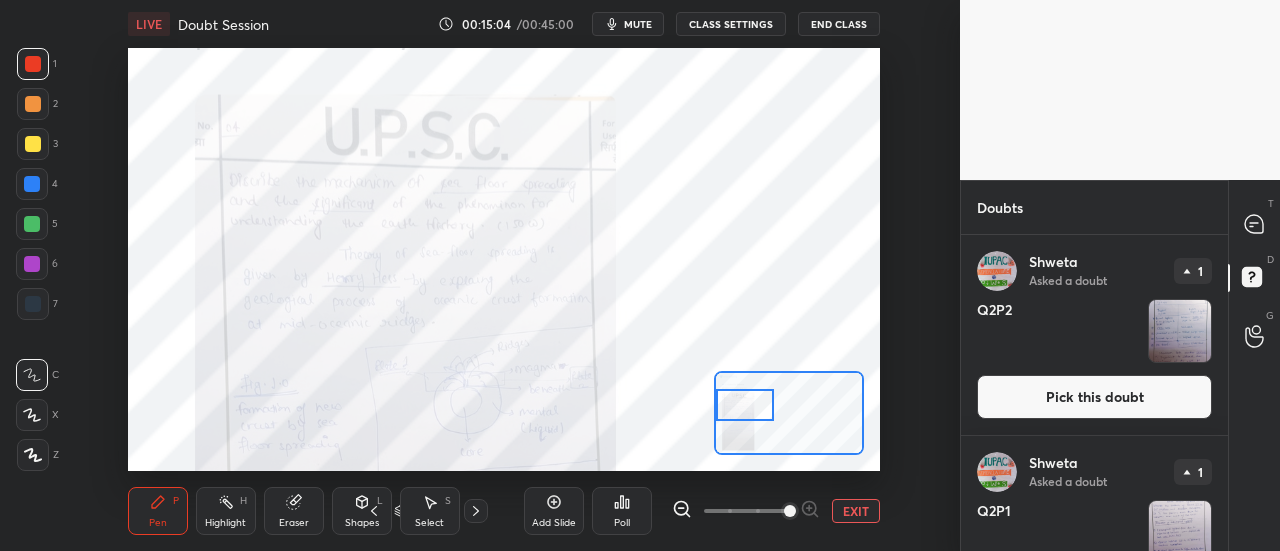 click at bounding box center (745, 405) 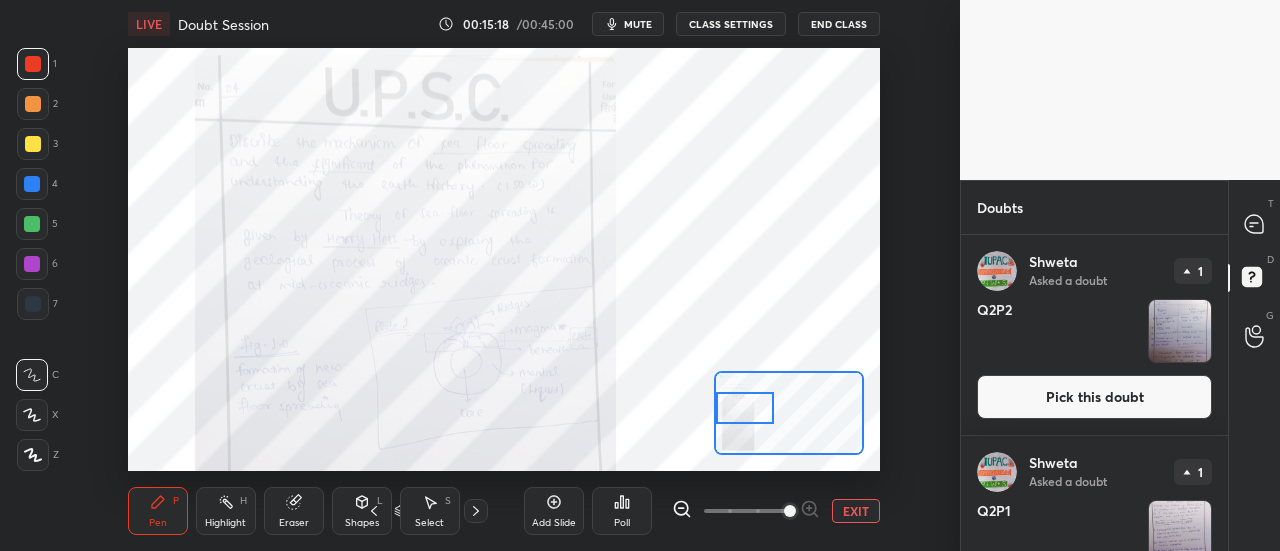 click at bounding box center (745, 408) 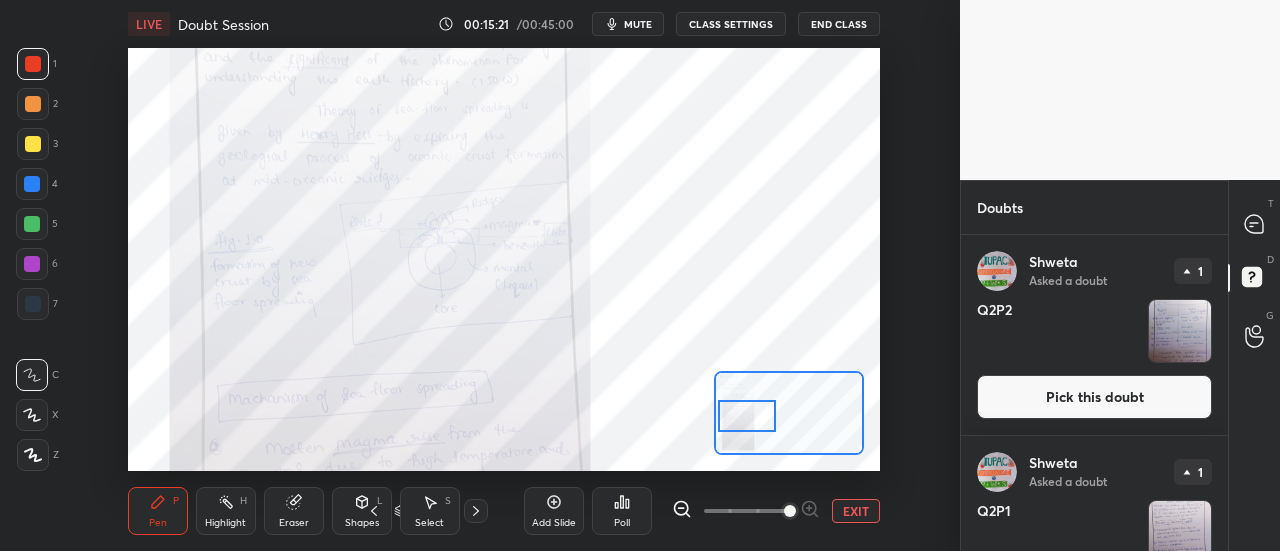 click at bounding box center [747, 416] 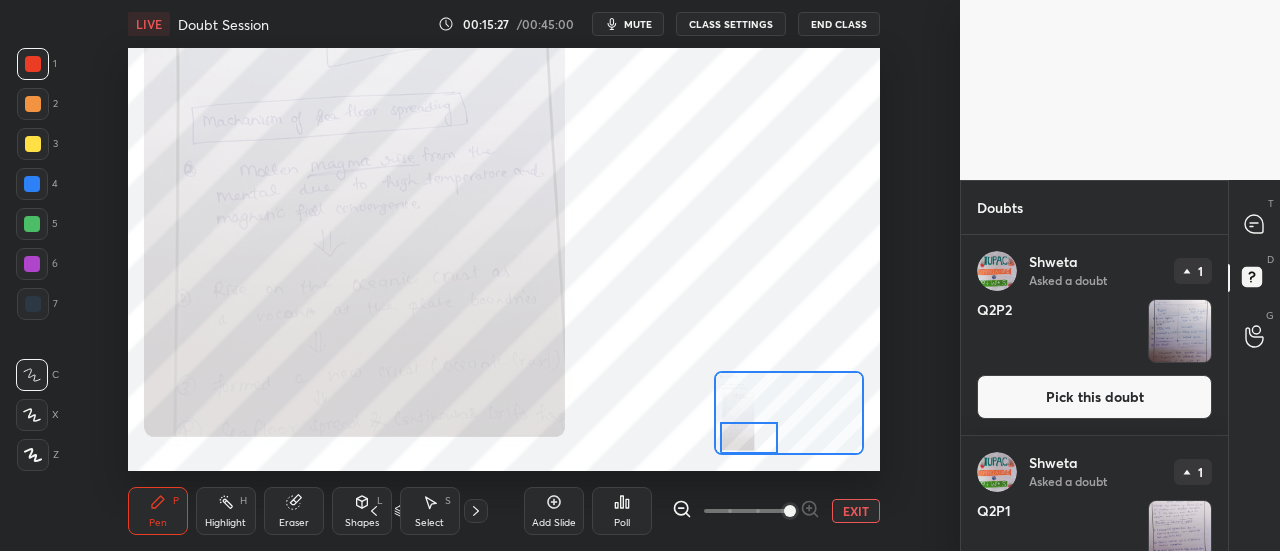 drag, startPoint x: 732, startPoint y: 418, endPoint x: 734, endPoint y: 453, distance: 35.057095 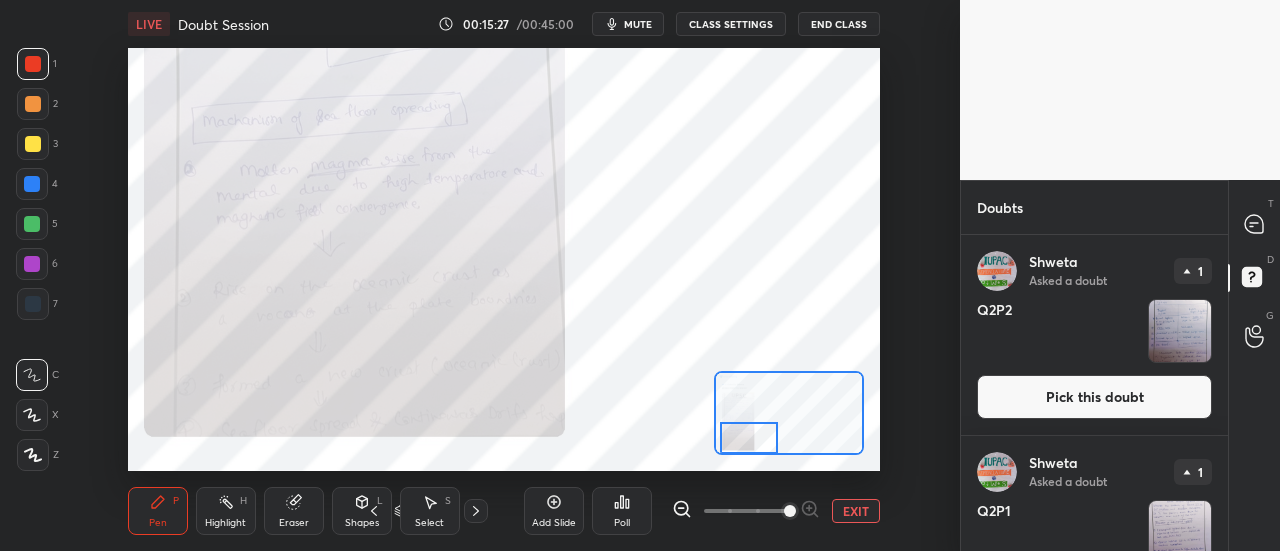 click at bounding box center (789, 413) 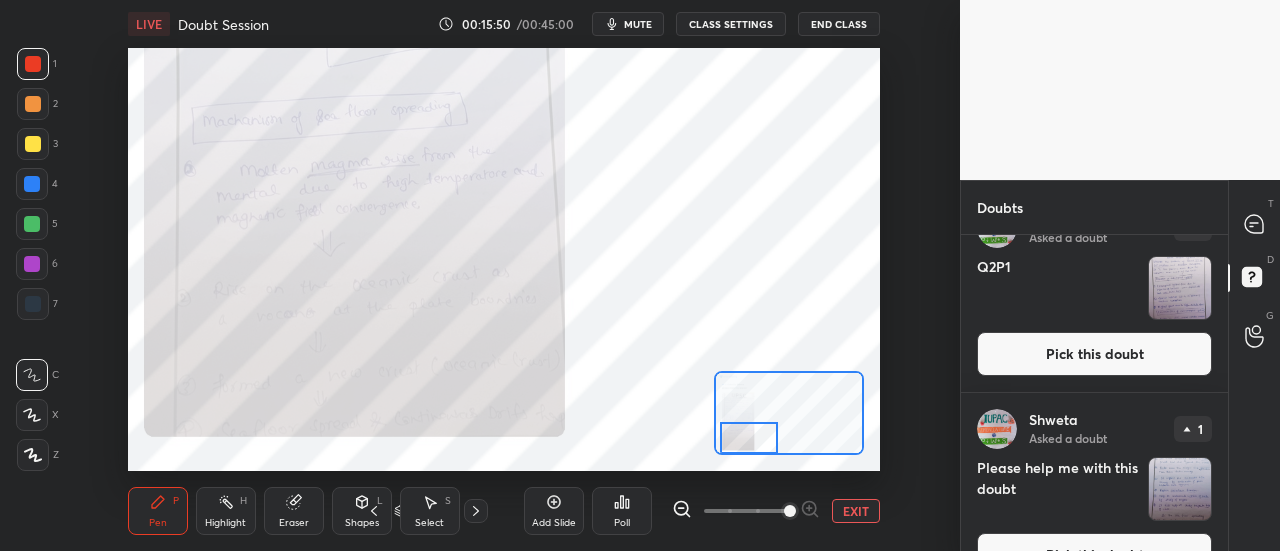 scroll, scrollTop: 286, scrollLeft: 0, axis: vertical 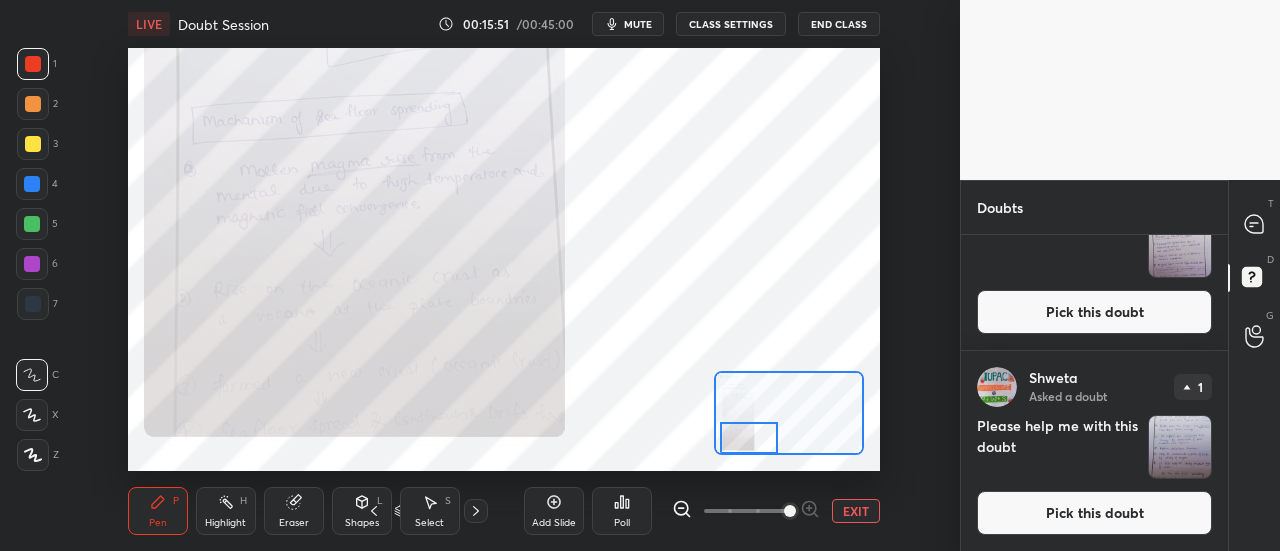 click at bounding box center [1180, 447] 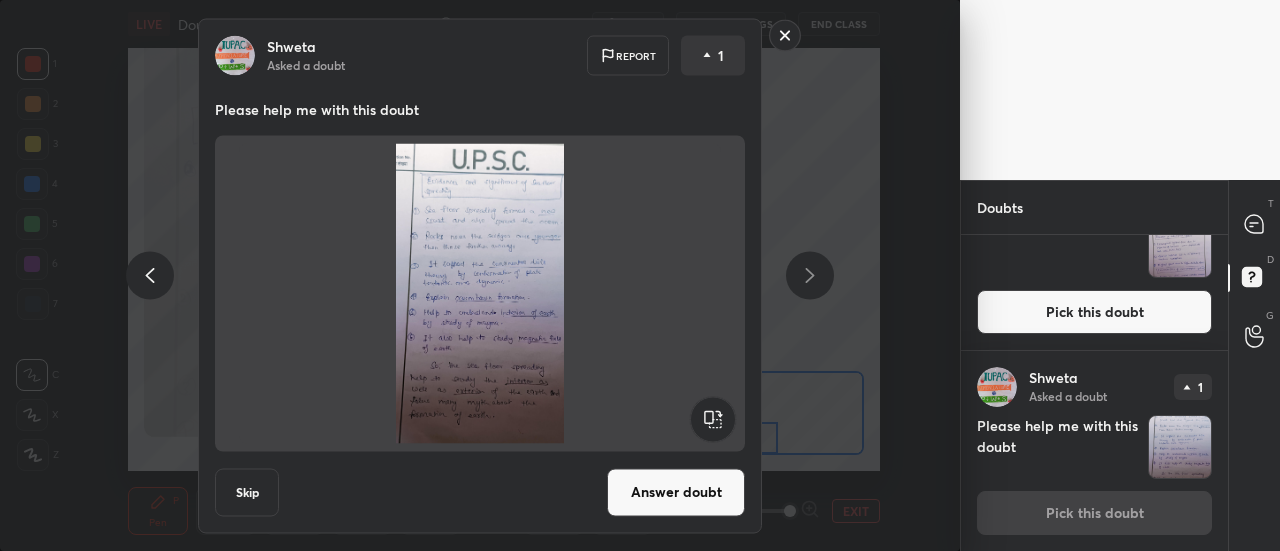 click on "Answer doubt" at bounding box center (676, 492) 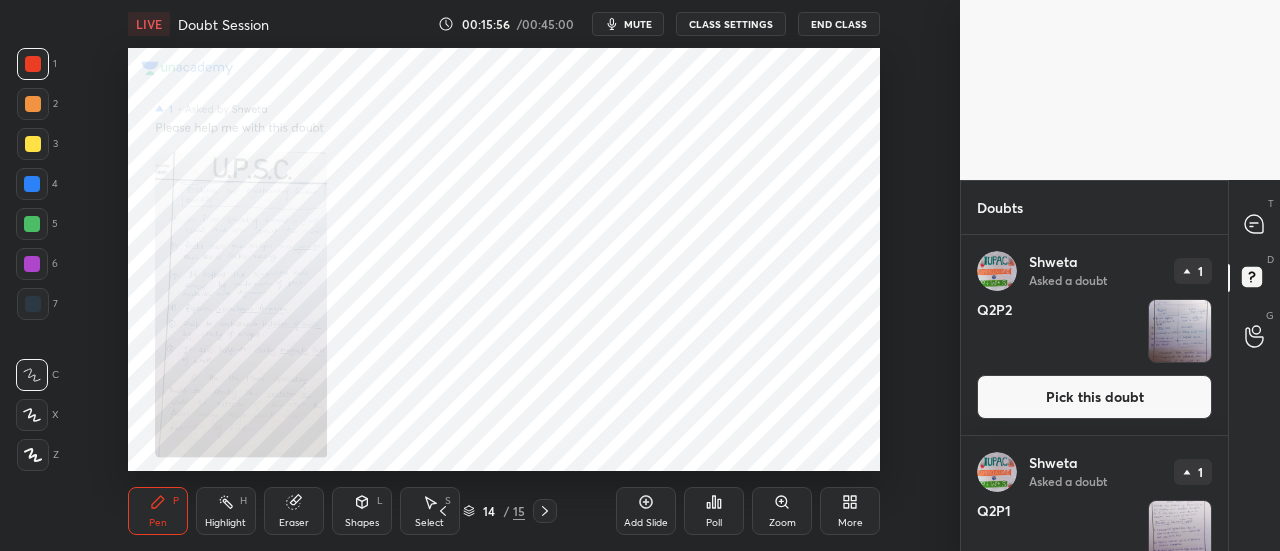scroll, scrollTop: 84, scrollLeft: 0, axis: vertical 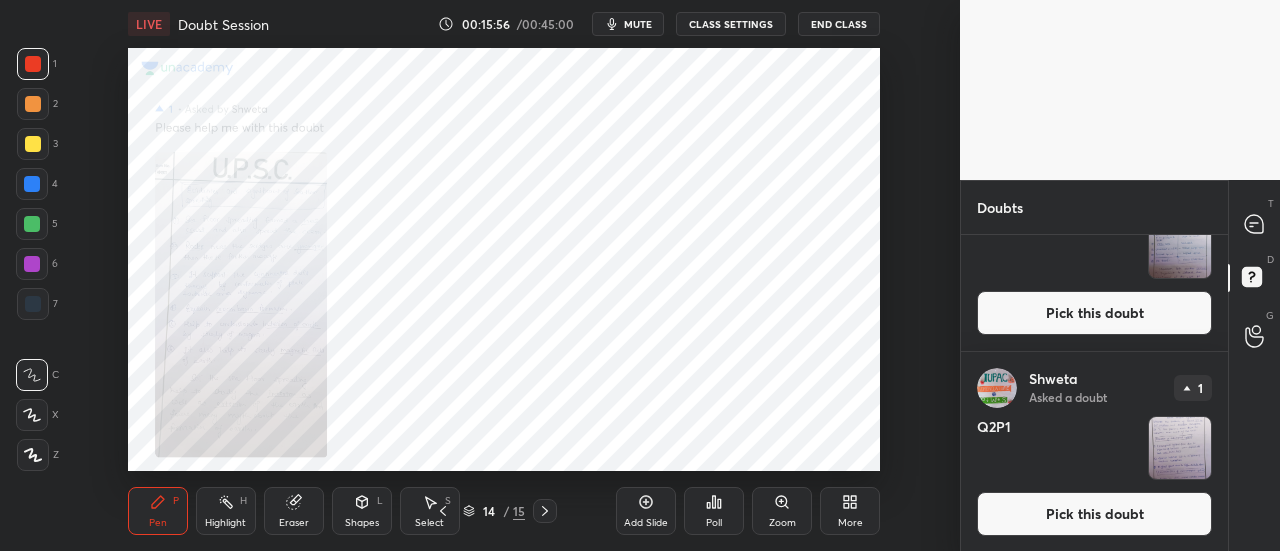 click on "Zoom" at bounding box center [782, 523] 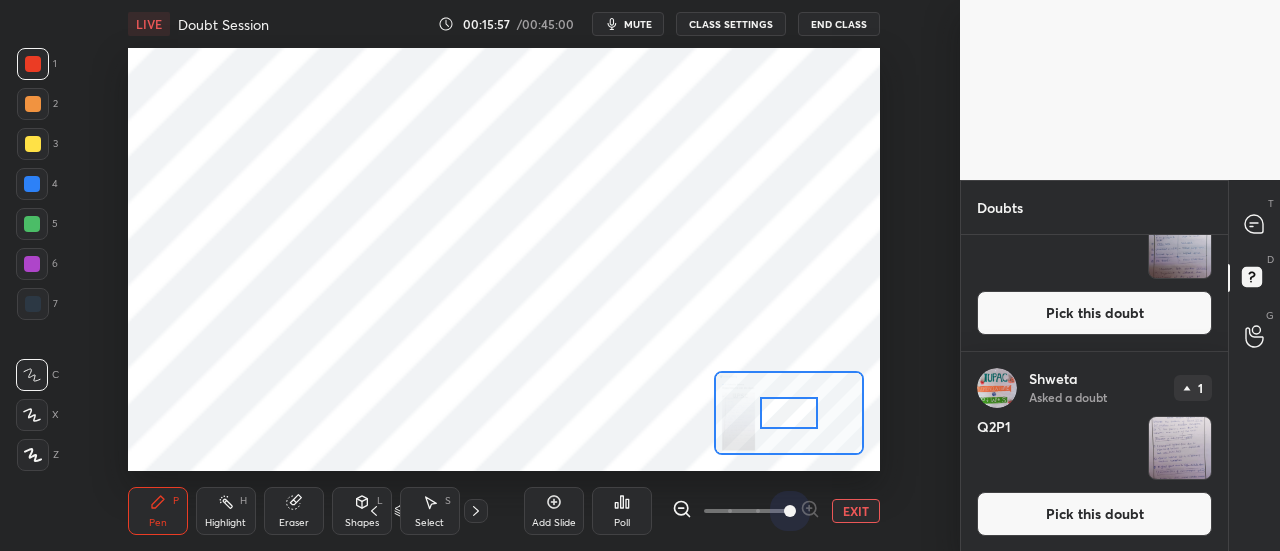 drag, startPoint x: 754, startPoint y: 508, endPoint x: 884, endPoint y: 506, distance: 130.01538 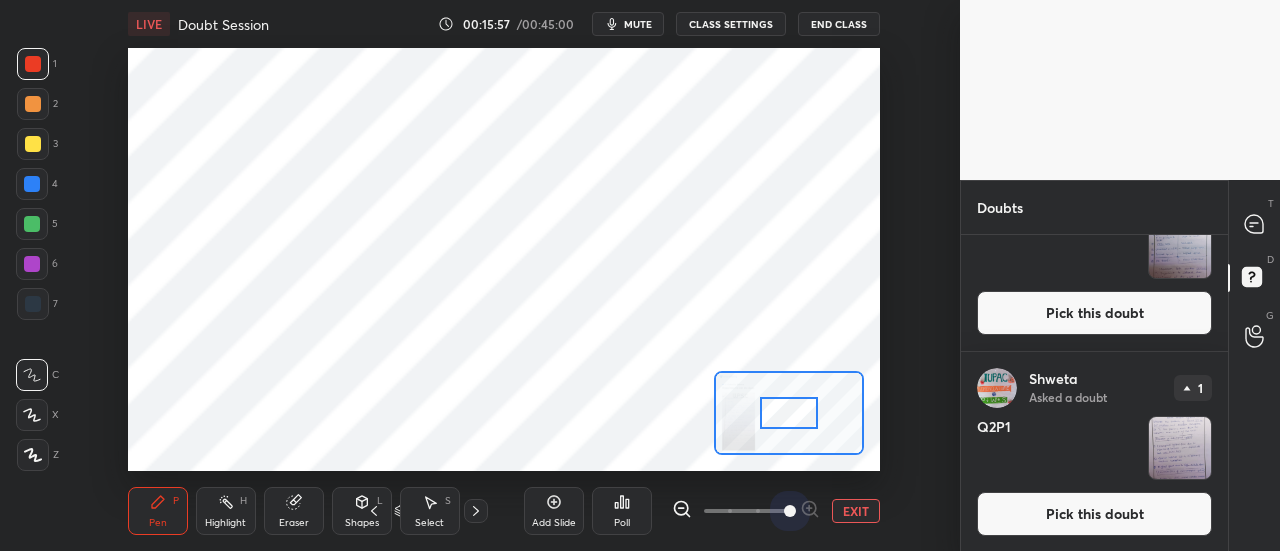 click on "LIVE Doubt Session 00:15:57 /  00:45:00 mute CLASS SETTINGS End Class Setting up your live class Poll for   secs No correct answer Start poll Back Doubt Session • L16 of Doubt Clearing Course for History and Economy - UPSC CSE [PERSON_NAME] Pen P Highlight H Eraser Shapes L Select S 14 / 15 Add Slide Poll EXIT" at bounding box center [504, 275] 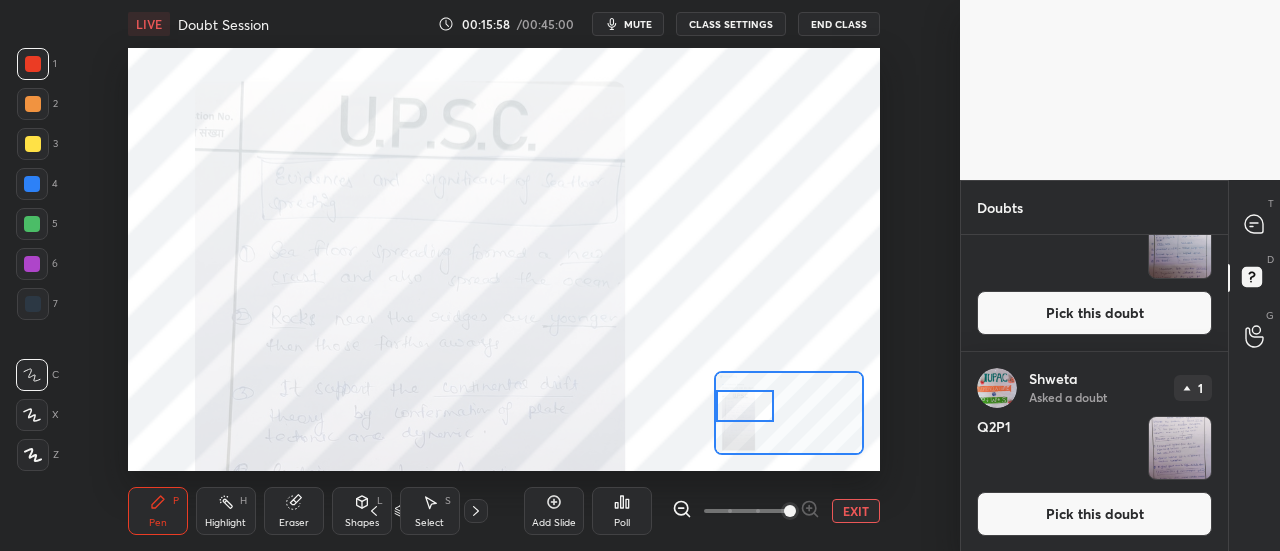 click on "Setting up your live class Poll for   secs No correct answer Start poll" at bounding box center (504, 259) 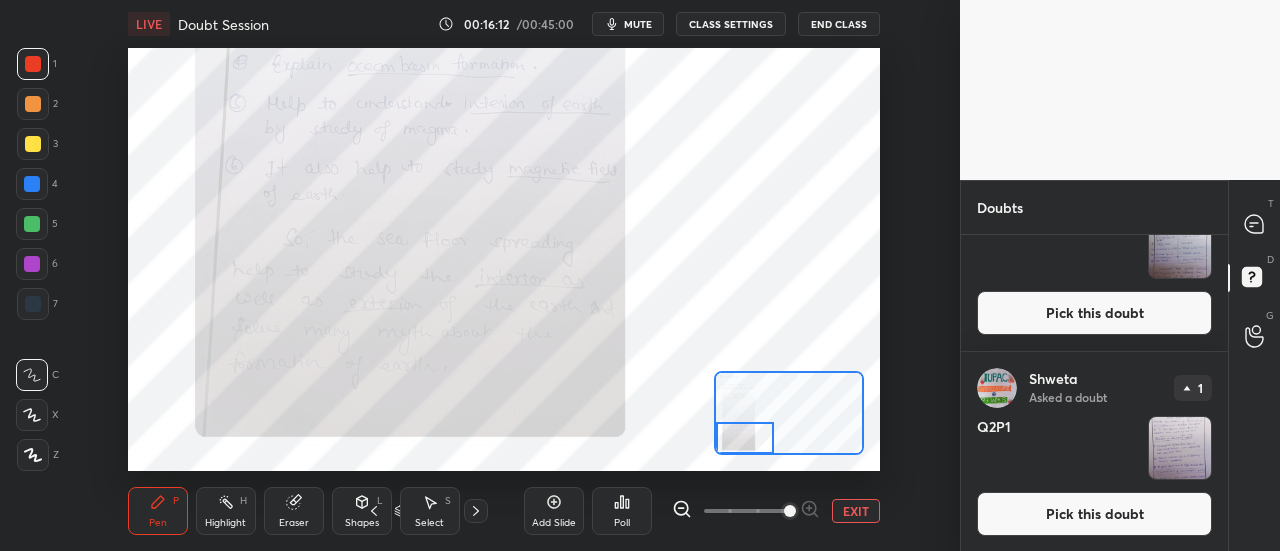drag, startPoint x: 749, startPoint y: 419, endPoint x: 738, endPoint y: 465, distance: 47.296936 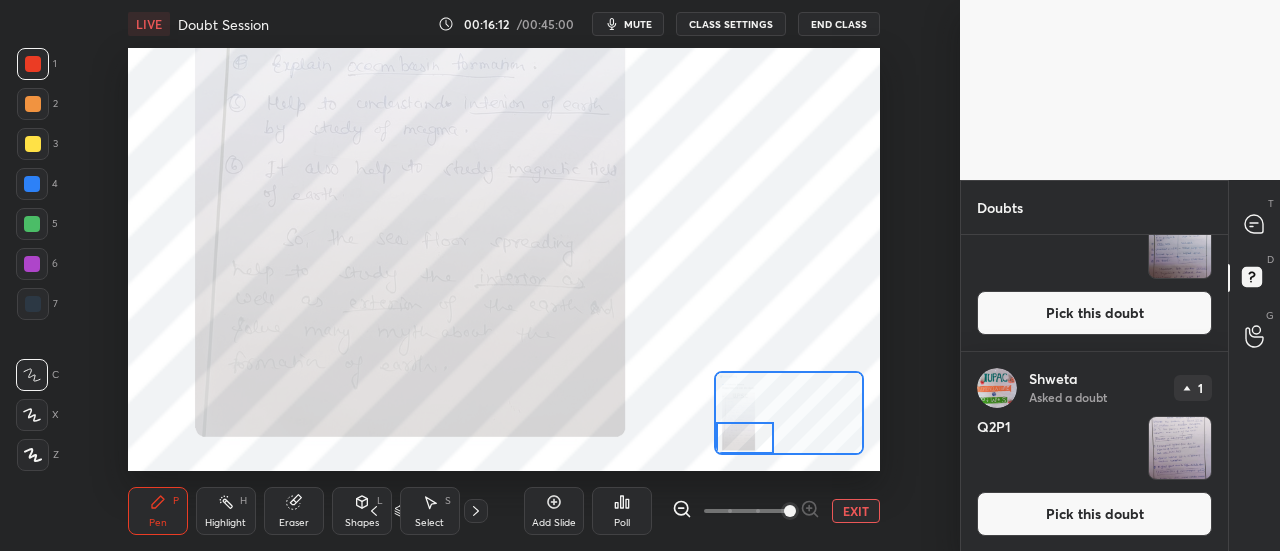 click on "LIVE Doubt Session 00:16:12 /  00:45:00 mute CLASS SETTINGS End Class Setting up your live class Poll for   secs No correct answer Start poll Back Doubt Session • L16 of Doubt Clearing Course for History and Economy - UPSC CSE [PERSON_NAME] Pen P Highlight H Eraser Shapes L Select S 14 / 15 Add Slide Poll EXIT" at bounding box center [504, 275] 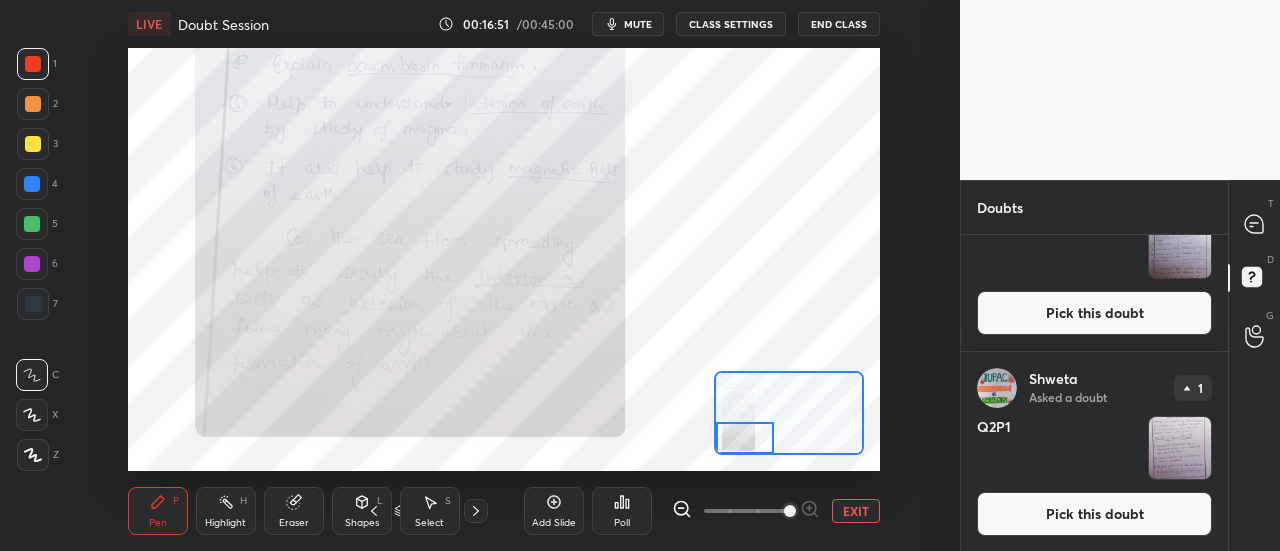 click at bounding box center (1180, 448) 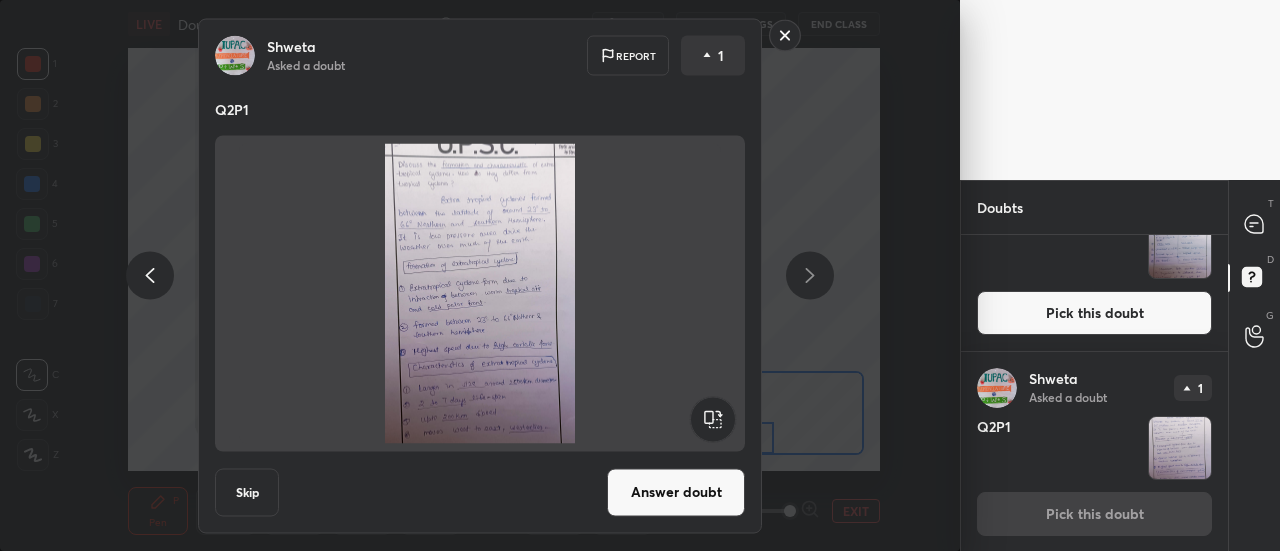 drag, startPoint x: 696, startPoint y: 459, endPoint x: 702, endPoint y: 477, distance: 18.973665 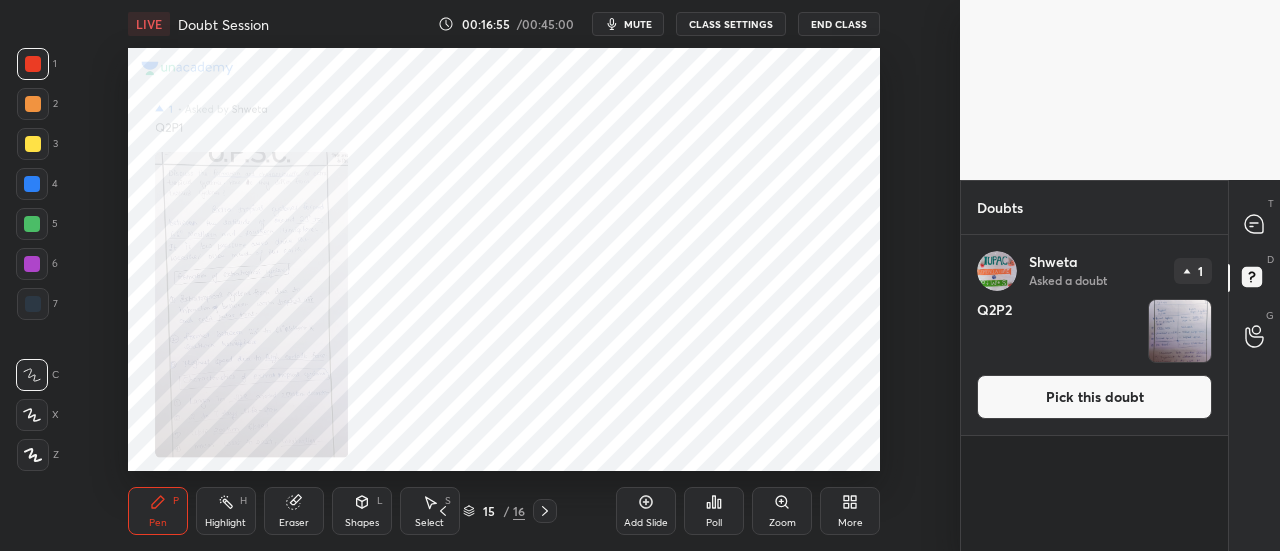 click on "Zoom" at bounding box center (782, 511) 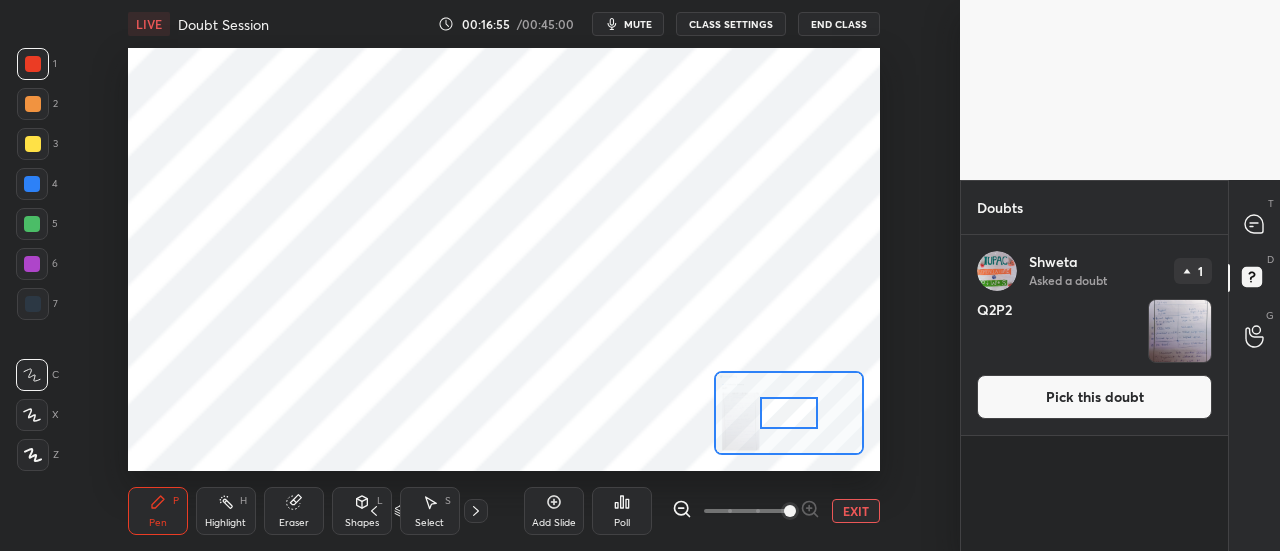 drag, startPoint x: 769, startPoint y: 515, endPoint x: 809, endPoint y: 515, distance: 40 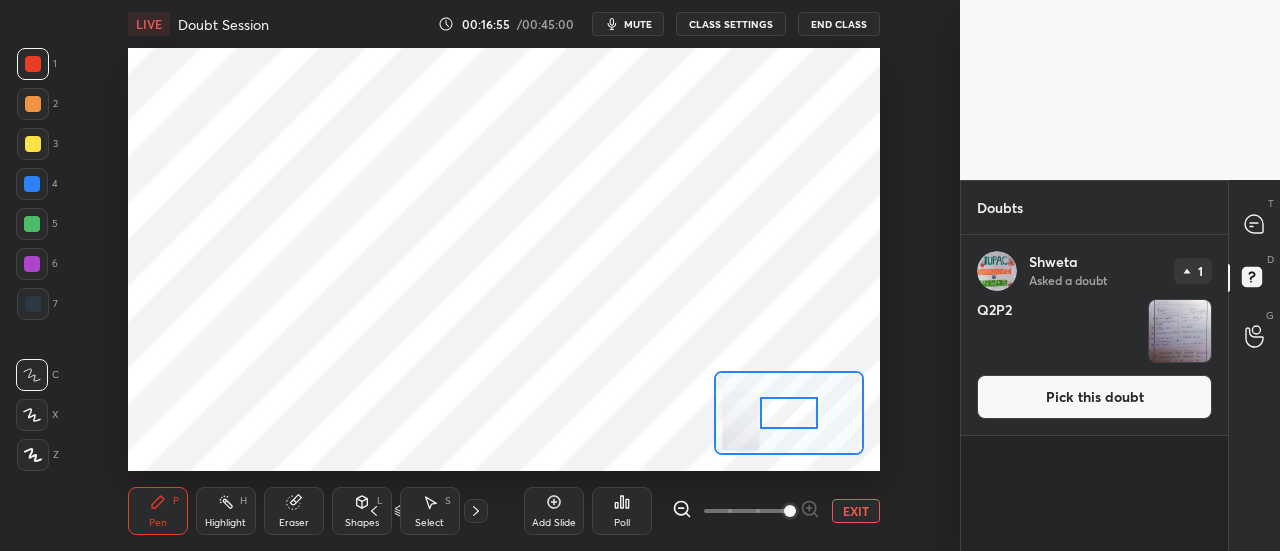 click at bounding box center [790, 511] 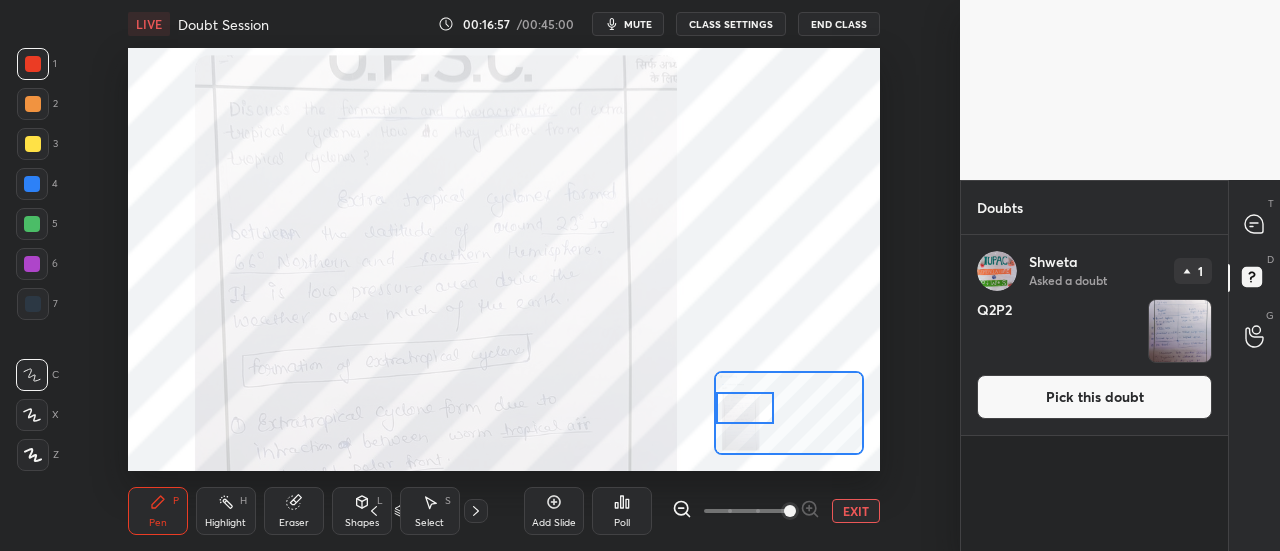 click on "Setting up your live class Poll for   secs No correct answer Start poll" at bounding box center (504, 259) 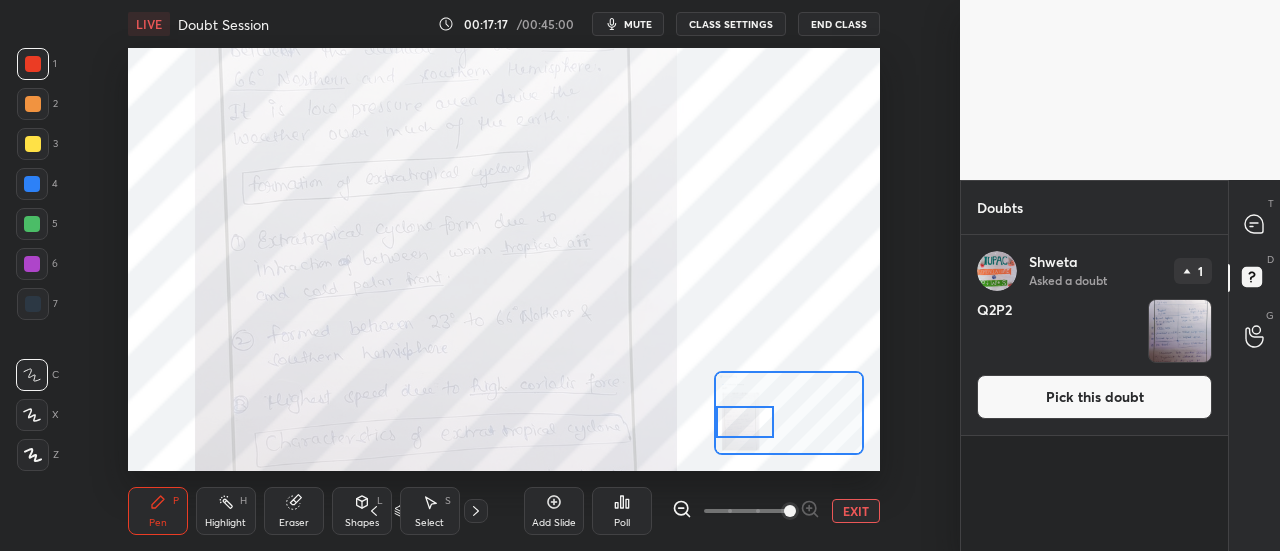 drag, startPoint x: 747, startPoint y: 412, endPoint x: 746, endPoint y: 426, distance: 14.035668 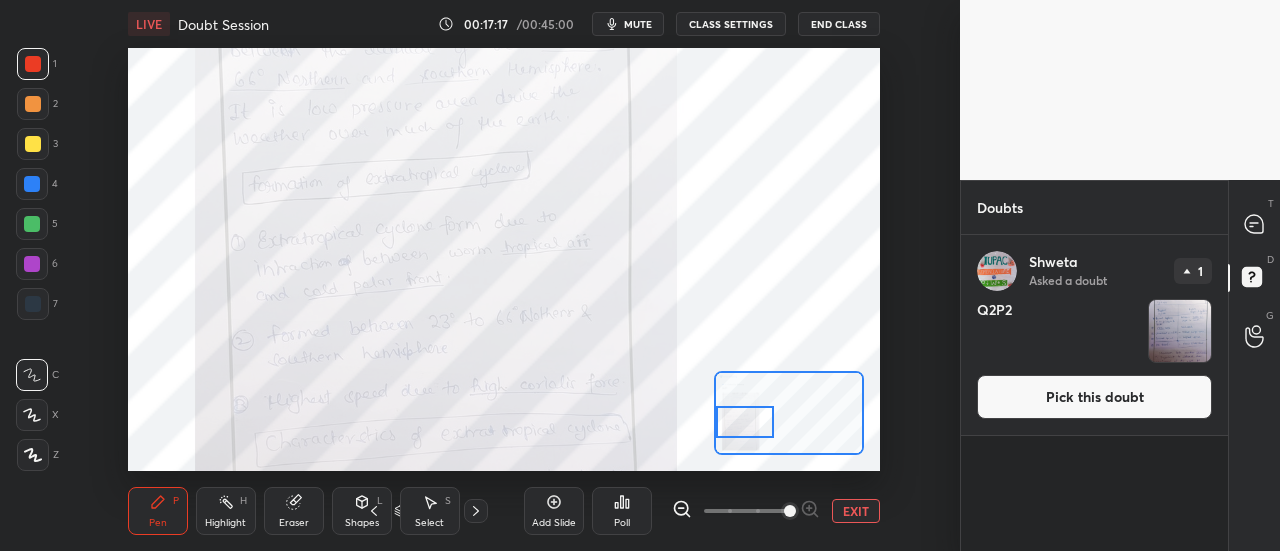 click at bounding box center [745, 422] 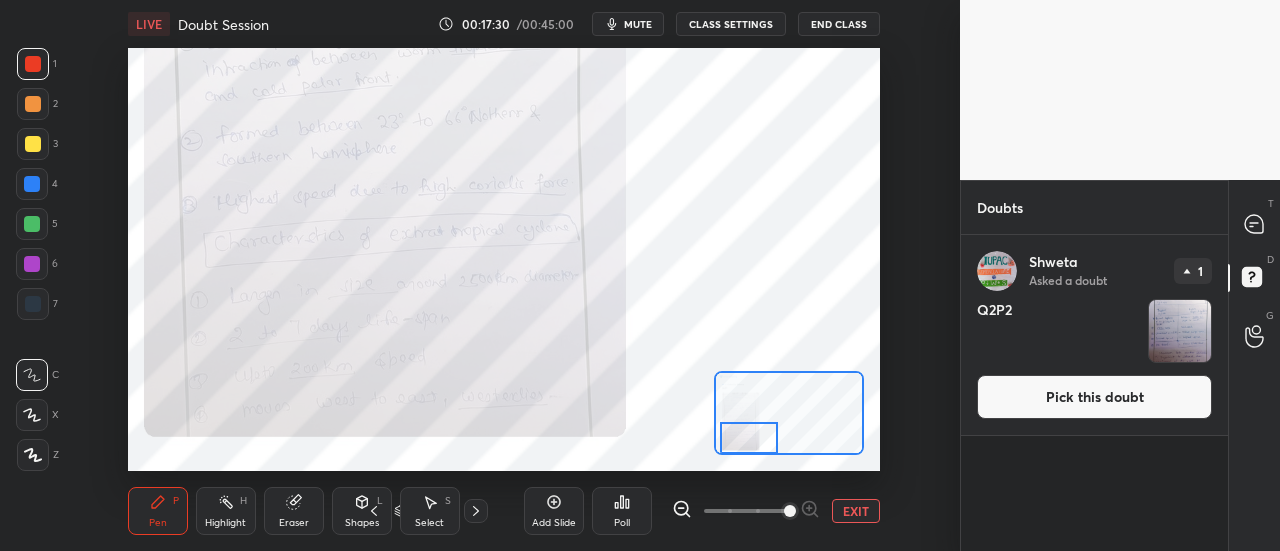 drag, startPoint x: 761, startPoint y: 424, endPoint x: 733, endPoint y: 446, distance: 35.608986 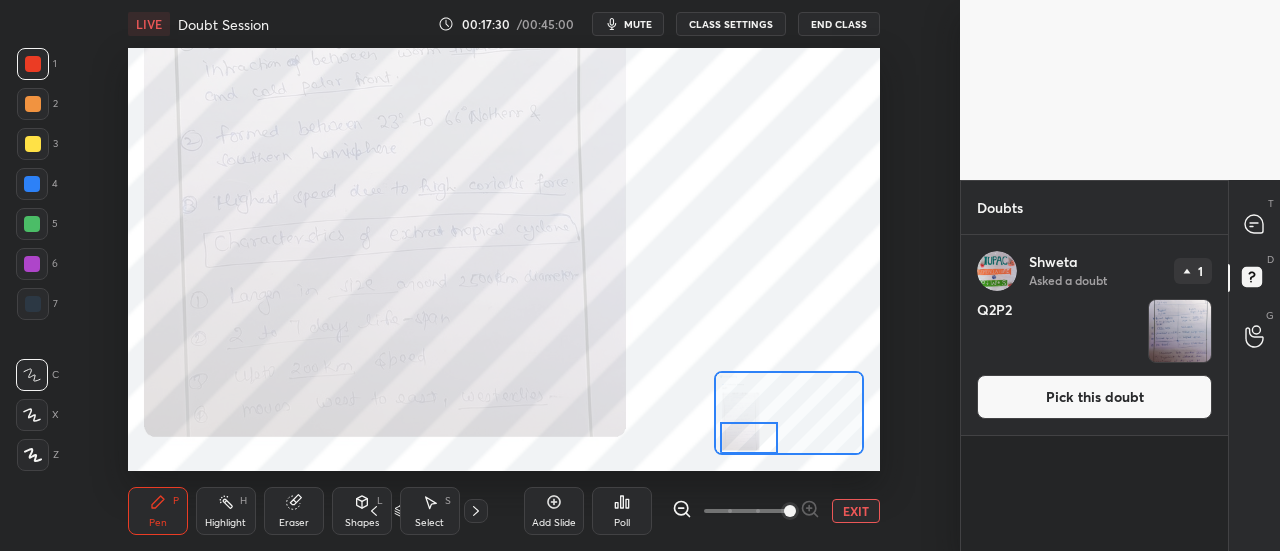 click on "LIVE Doubt Session 00:17:30 /  00:45:00 mute CLASS SETTINGS End Class Setting up your live class Poll for   secs No correct answer Start poll Back Doubt Session • L16 of Doubt Clearing Course for History and Economy - UPSC CSE [PERSON_NAME] Pen P Highlight H Eraser Shapes L Select S 15 / 16 Add Slide Poll EXIT" at bounding box center (504, 275) 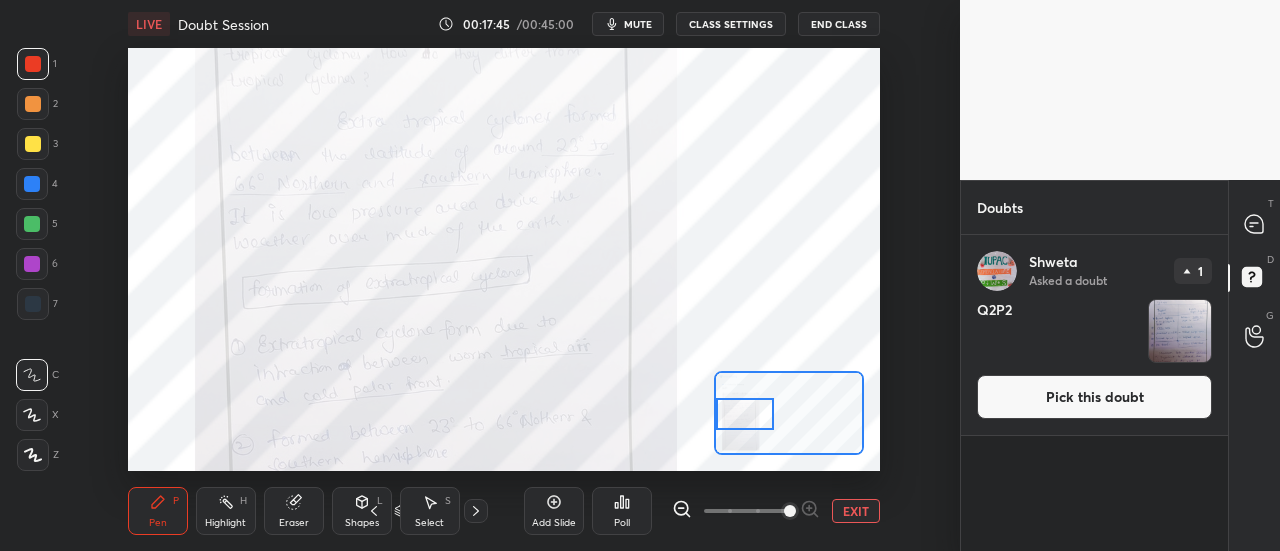 drag, startPoint x: 746, startPoint y: 429, endPoint x: 747, endPoint y: 496, distance: 67.00746 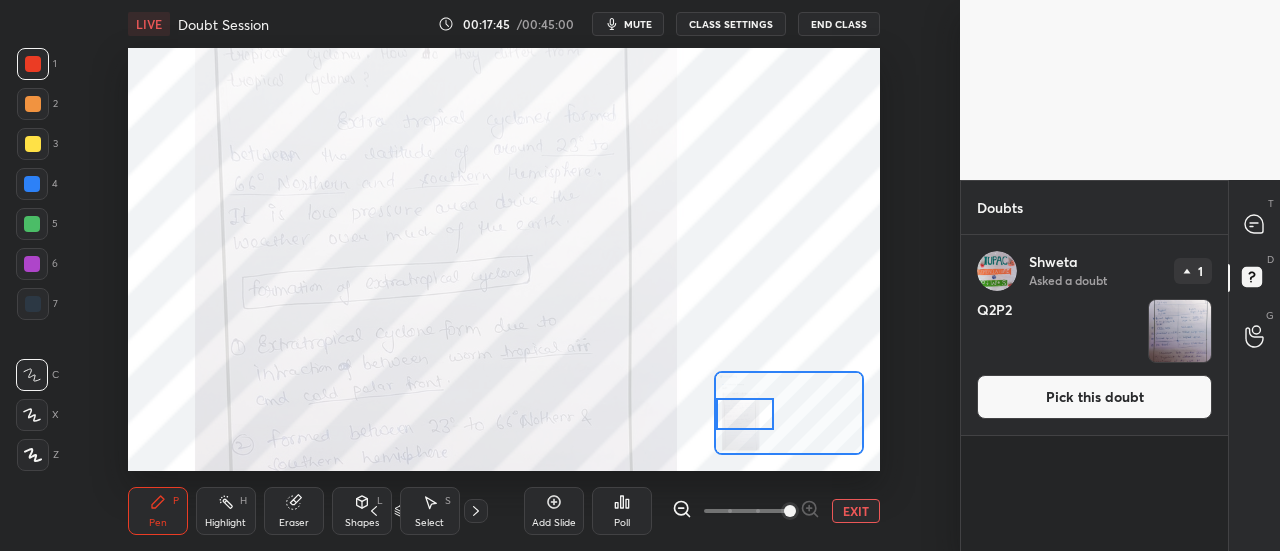 click on "LIVE Doubt Session 00:17:45 /  00:45:00 mute CLASS SETTINGS End Class Setting up your live class Poll for   secs No correct answer Start poll Back Doubt Session • L16 of Doubt Clearing Course for History and Economy - UPSC CSE [PERSON_NAME] Pen P Highlight H Eraser Shapes L Select S 15 / 16 Add Slide Poll EXIT" at bounding box center [504, 275] 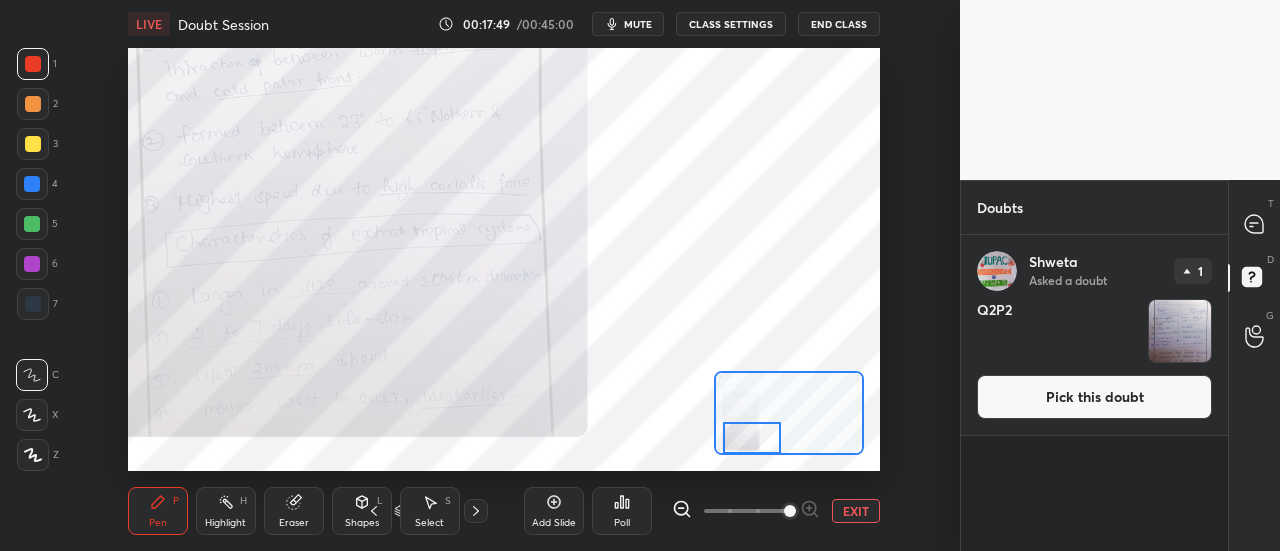 drag, startPoint x: 1111, startPoint y: 305, endPoint x: 1123, endPoint y: 311, distance: 13.416408 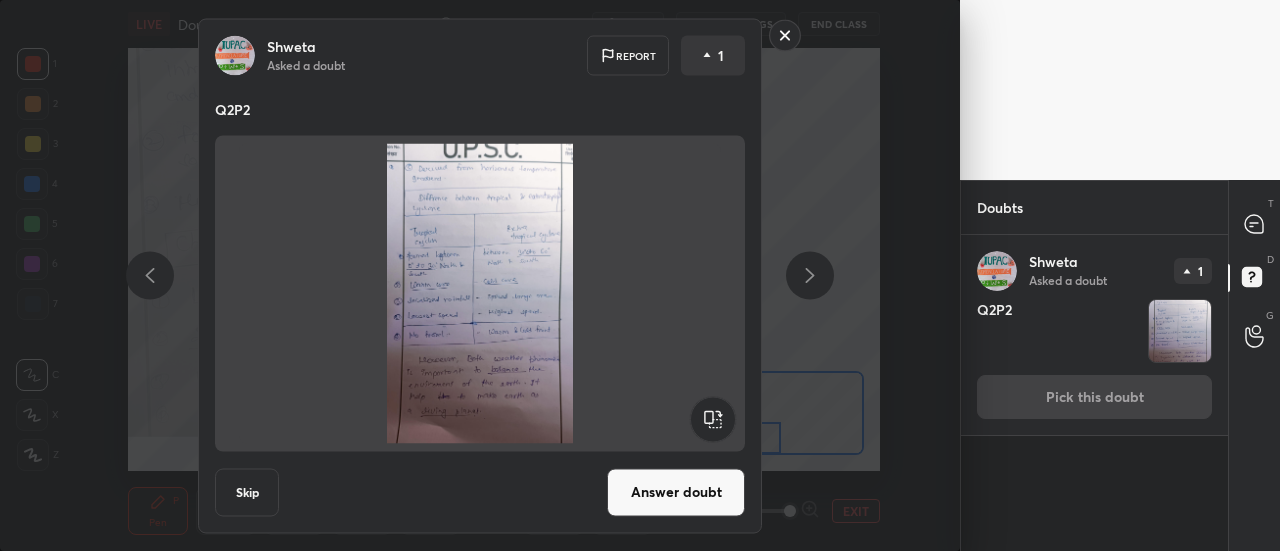 click on "Answer doubt" at bounding box center [676, 492] 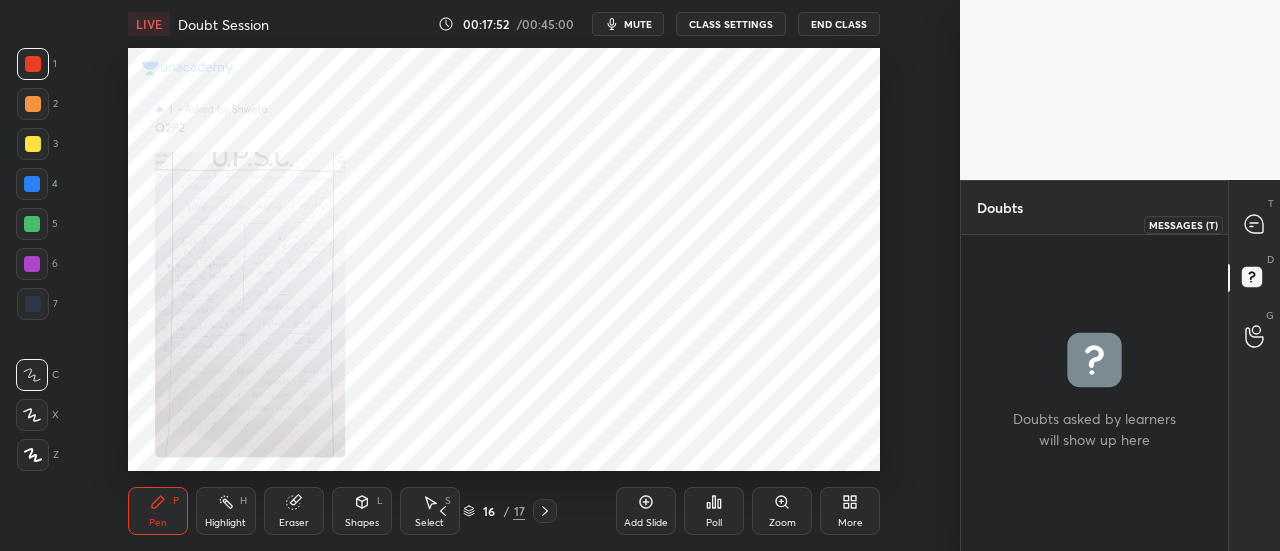 click at bounding box center [1255, 224] 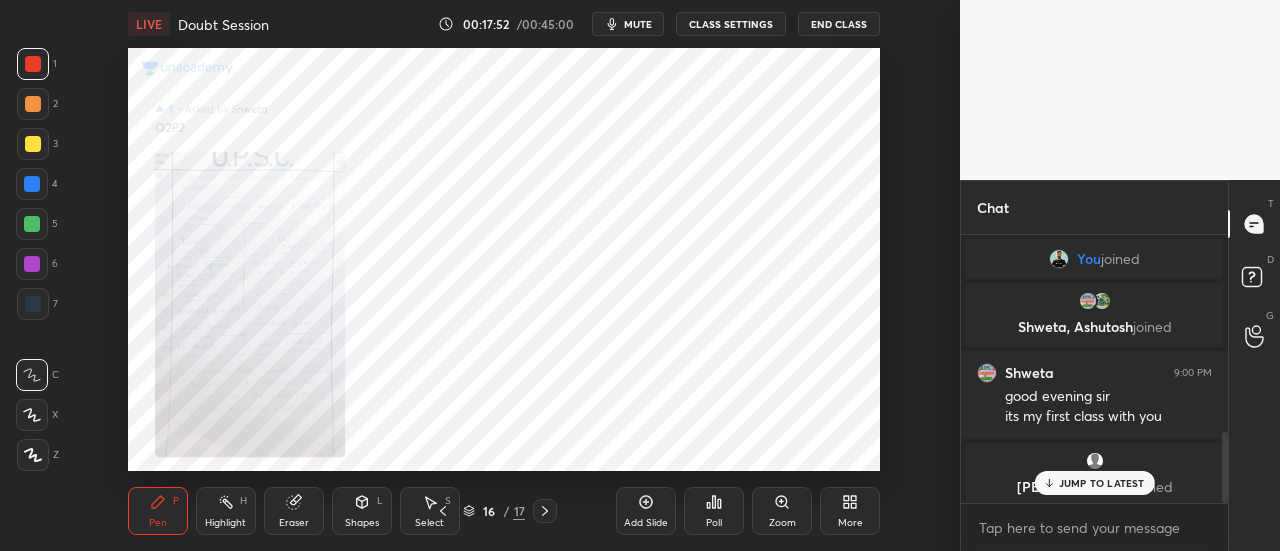 scroll, scrollTop: 752, scrollLeft: 0, axis: vertical 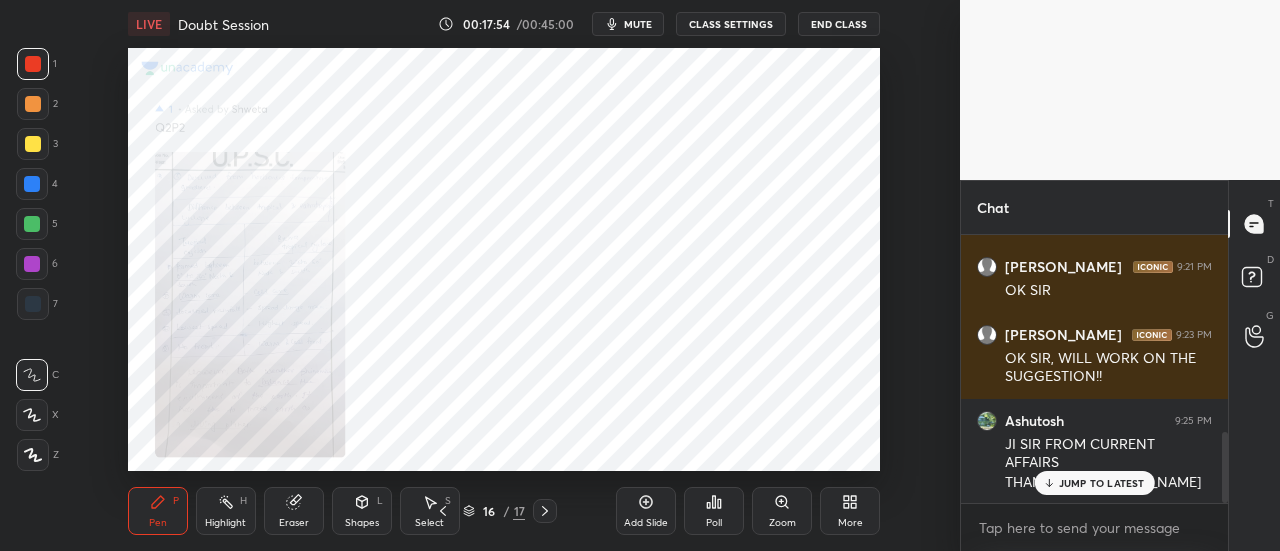 click on "JUMP TO LATEST" at bounding box center [1102, 483] 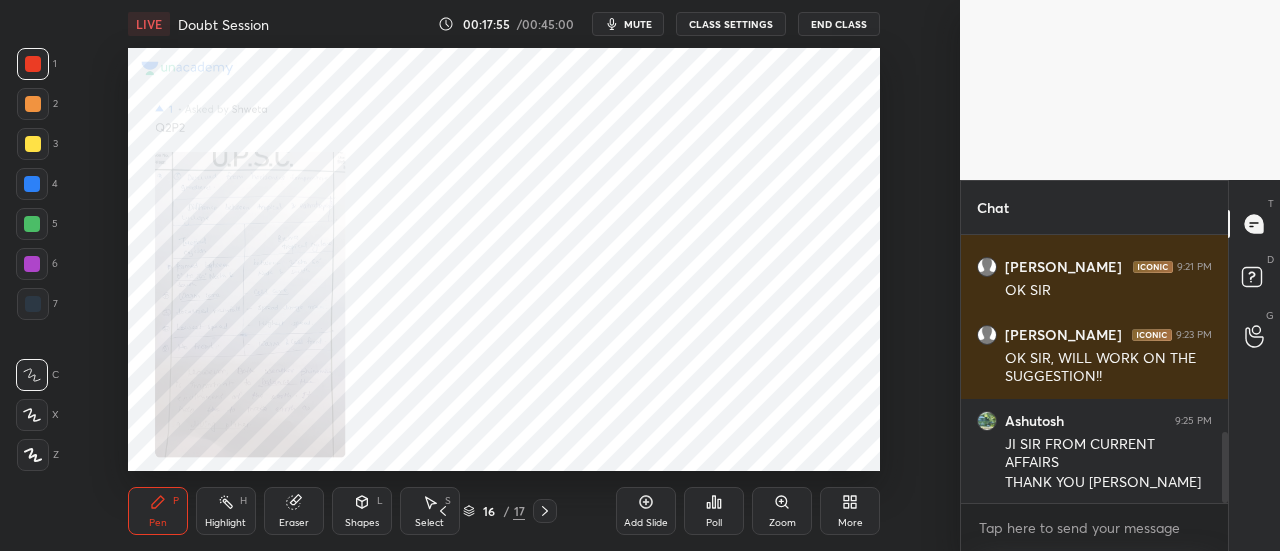 click on "Zoom" at bounding box center (782, 523) 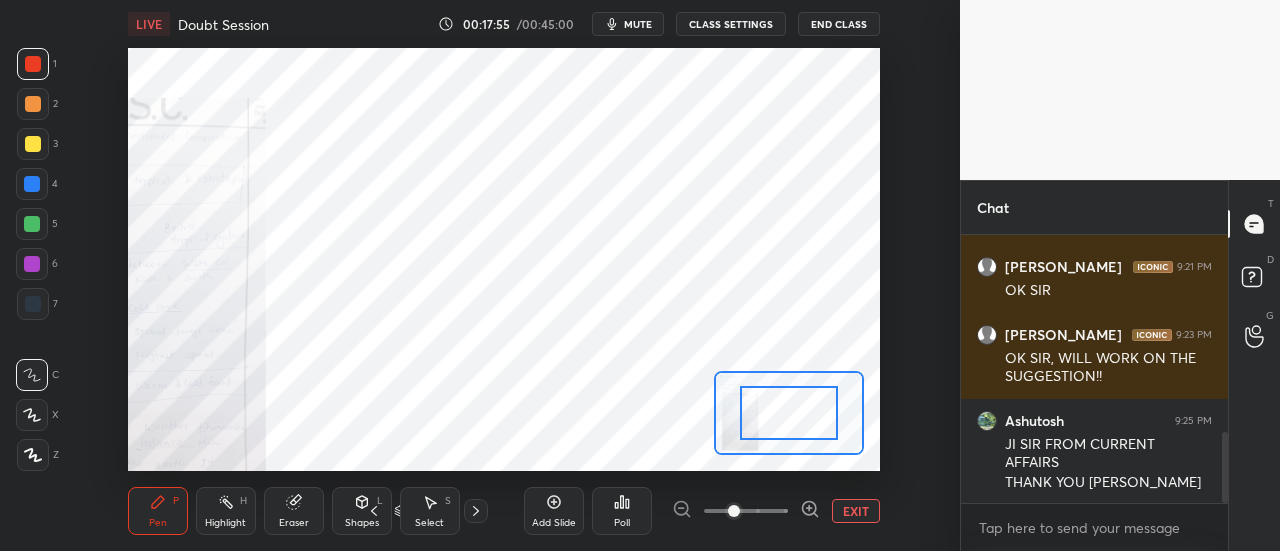 drag, startPoint x: 744, startPoint y: 516, endPoint x: 838, endPoint y: 521, distance: 94.13288 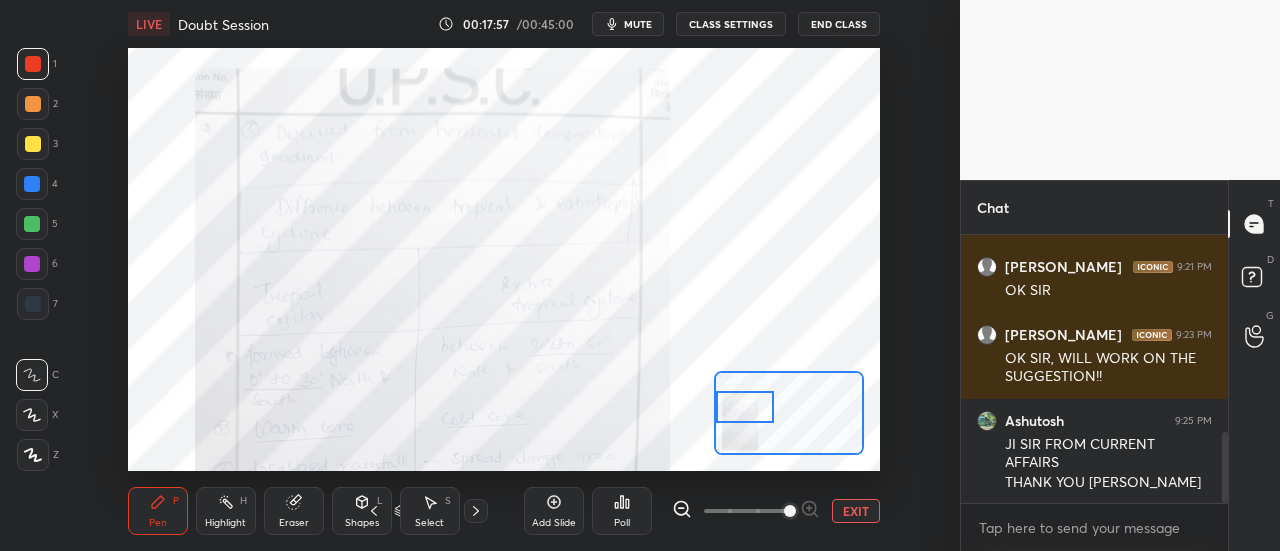click on "Setting up your live class Poll for   secs No correct answer Start poll" at bounding box center (504, 259) 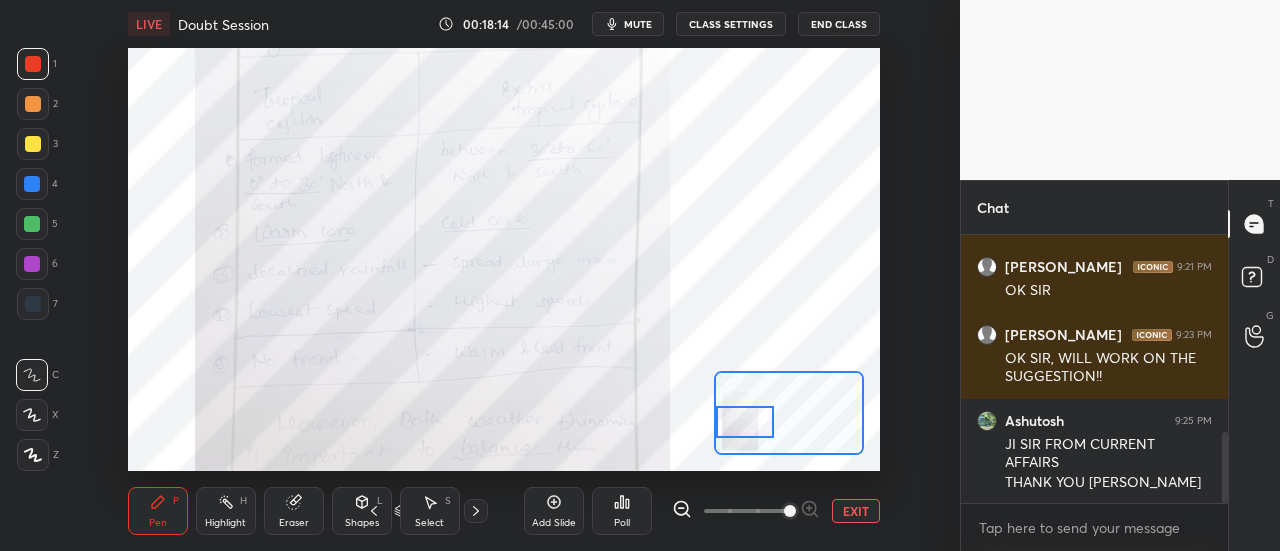 drag, startPoint x: 734, startPoint y: 415, endPoint x: 729, endPoint y: 430, distance: 15.811388 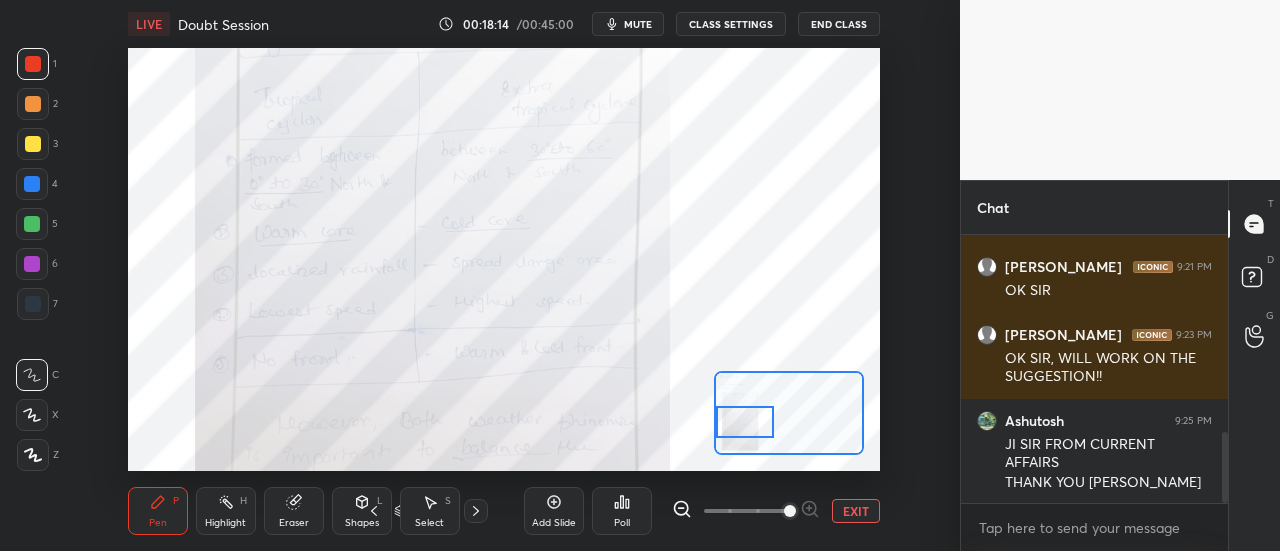 click at bounding box center (745, 422) 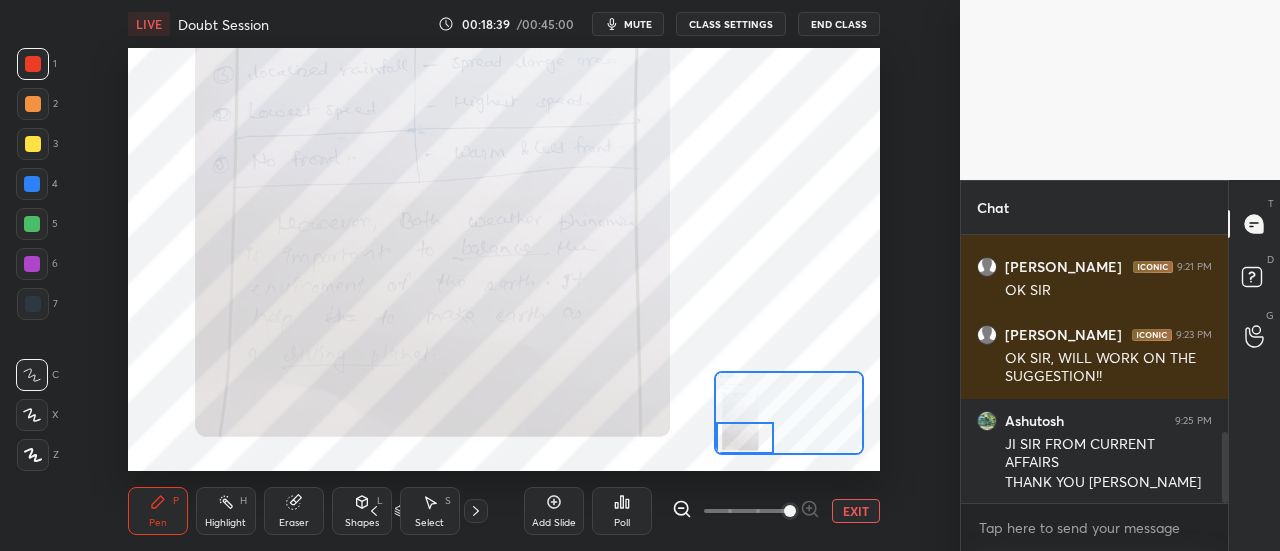 drag, startPoint x: 752, startPoint y: 431, endPoint x: 752, endPoint y: 461, distance: 30 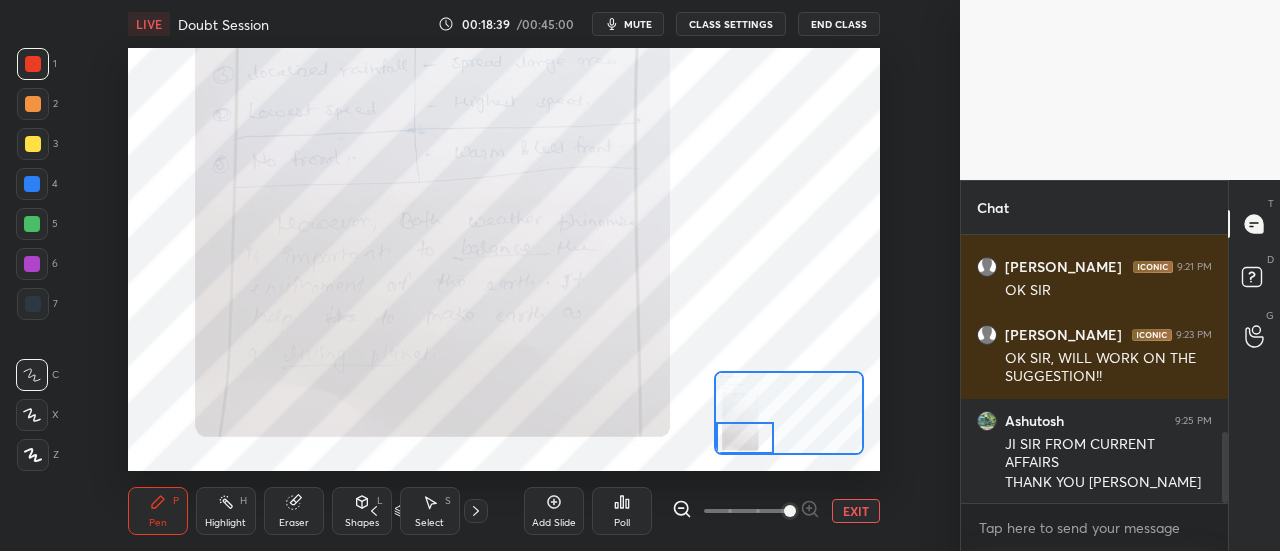click on "LIVE Doubt Session 00:18:39 /  00:45:00 mute CLASS SETTINGS End Class Setting up your live class Poll for   secs No correct answer Start poll Back Doubt Session • L16 of Doubt Clearing Course for History and Economy - UPSC CSE [PERSON_NAME] Pen P Highlight H Eraser Shapes L Select S 16 / 17 Add Slide Poll EXIT" at bounding box center (504, 275) 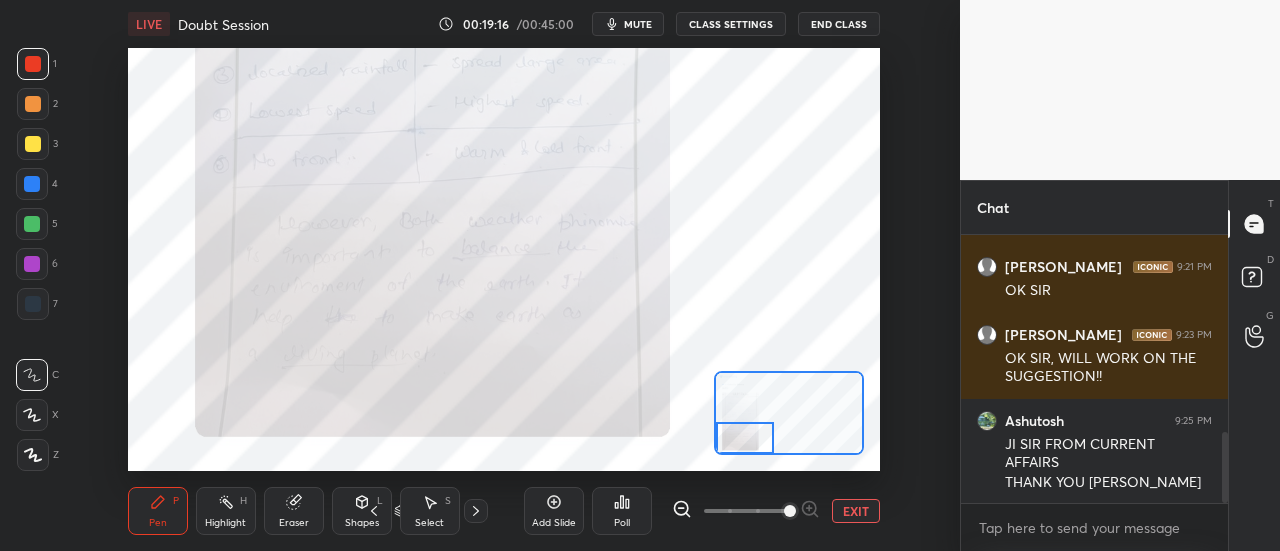 drag, startPoint x: 748, startPoint y: 447, endPoint x: 704, endPoint y: 591, distance: 150.57224 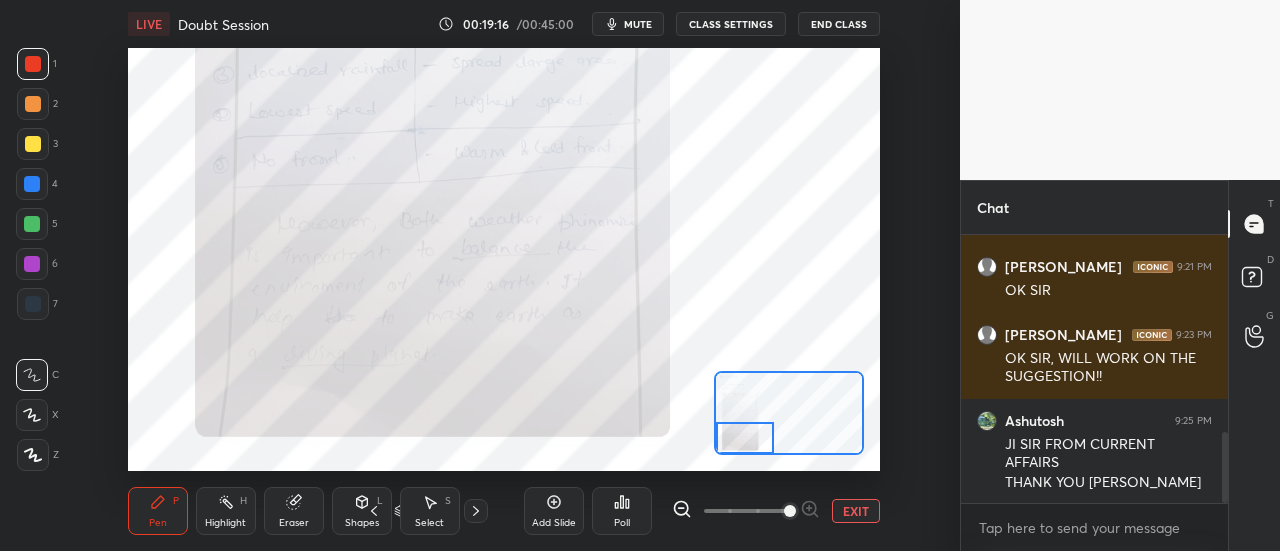 click on "1 2 3 4 5 6 7 C X Z C X Z E E Erase all   H H LIVE Doubt Session 00:19:16 /  00:45:00 mute CLASS SETTINGS End Class Setting up your live class Poll for   secs No correct answer Start poll Back Doubt Session • L16 of Doubt Clearing Course for History and Economy - UPSC CSE [PERSON_NAME] Pen P Highlight H Eraser Shapes L Select S 16 / 17 Add Slide Poll EXIT Chat Rohan 9:14 PM ok sir Vishesh 9:17 PM I AM HAVING ISSUE WITH WRITING CONCLUSION FOR POLITY SIR KINDLY GIVE SOME SUGGESTION FOR IT SIR Vishesh 9:21 PM OK SIR Vishesh 9:23 PM OK SIR, WILL WORK ON THE SUGGESTION!! [PERSON_NAME] 9:25 PM [PERSON_NAME] FROM CURRENT AFFAIRS THANK YOU SIR JUMP TO LATEST Enable hand raising Enable raise hand to speak to learners. Once enabled, chat will be turned off temporarily. Enable x   Doubts asked by learners will show up here NEW DOUBTS ASKED No one has raised a hand yet Can't raise hand Looks like educator just invited you to speak. Please wait before you can raise your hand again. Got it T Messages (T) D Doubts (D) G Raise Hand (G)" at bounding box center [640, 0] 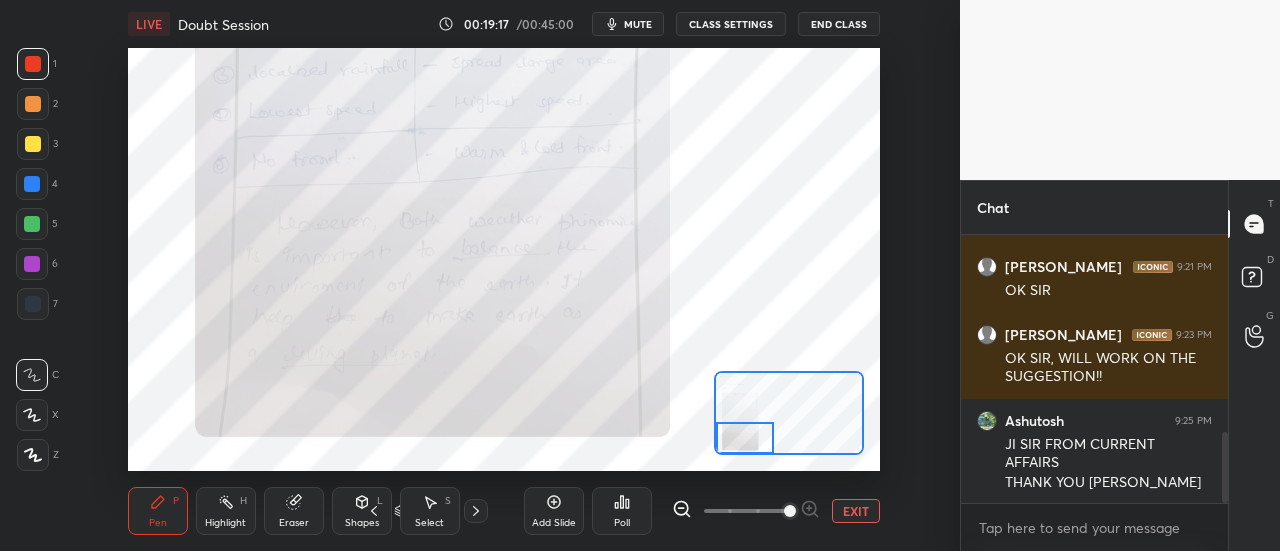 click on "EXIT" at bounding box center [856, 511] 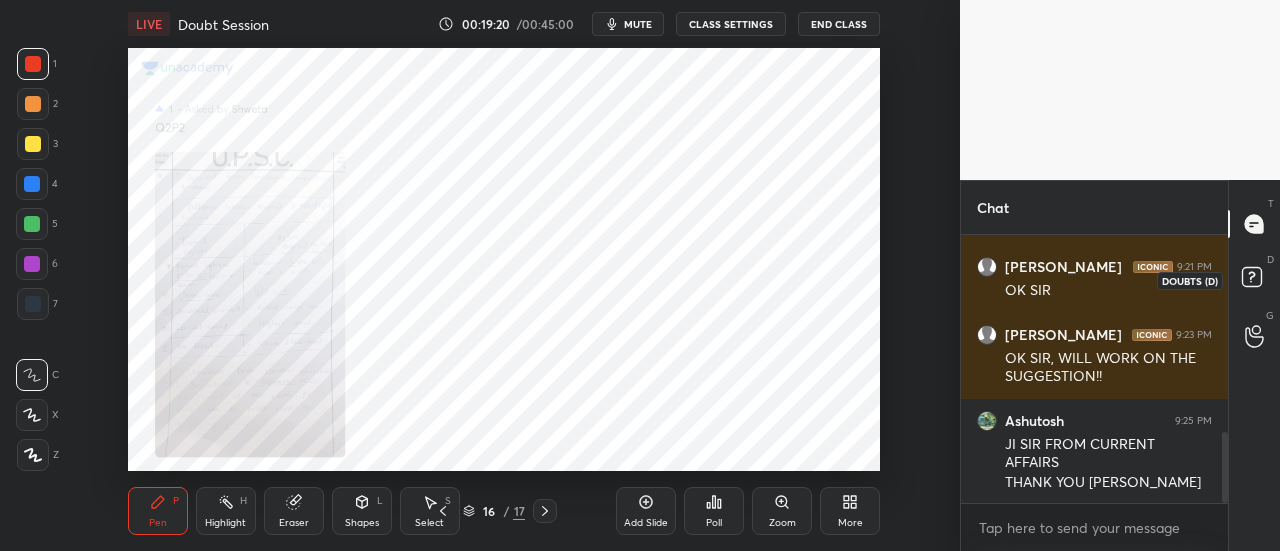 click 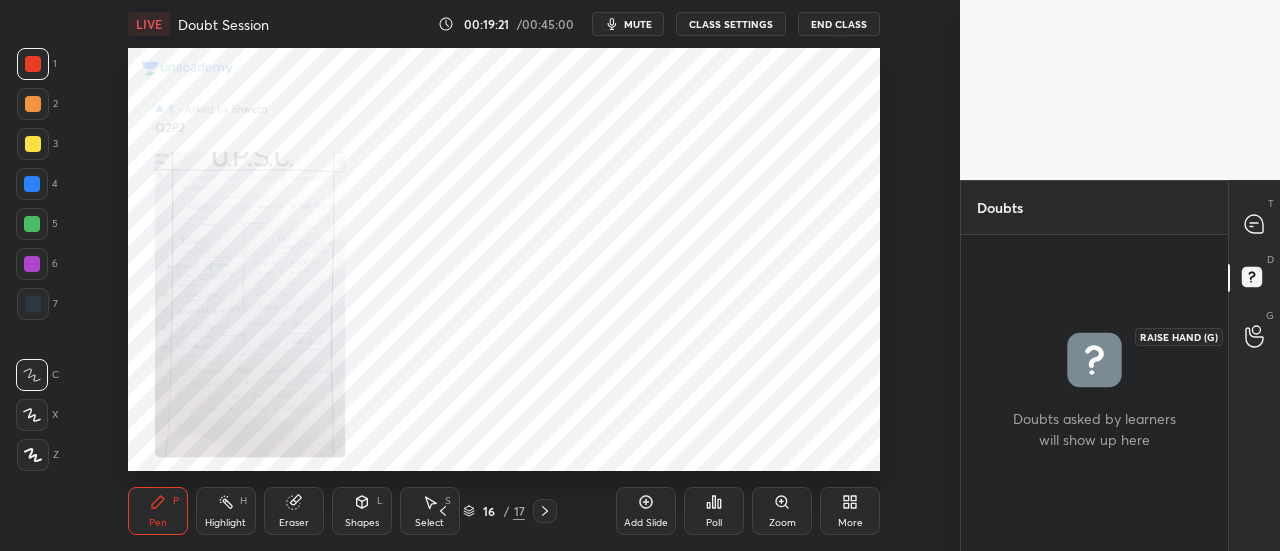 click at bounding box center [1255, 336] 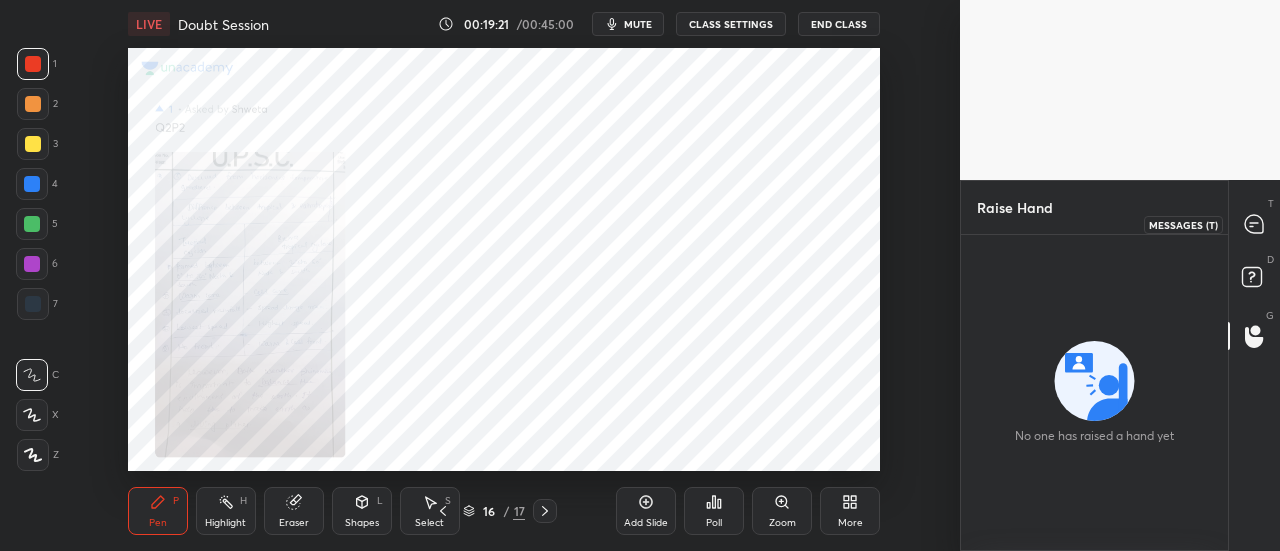 click at bounding box center (1255, 224) 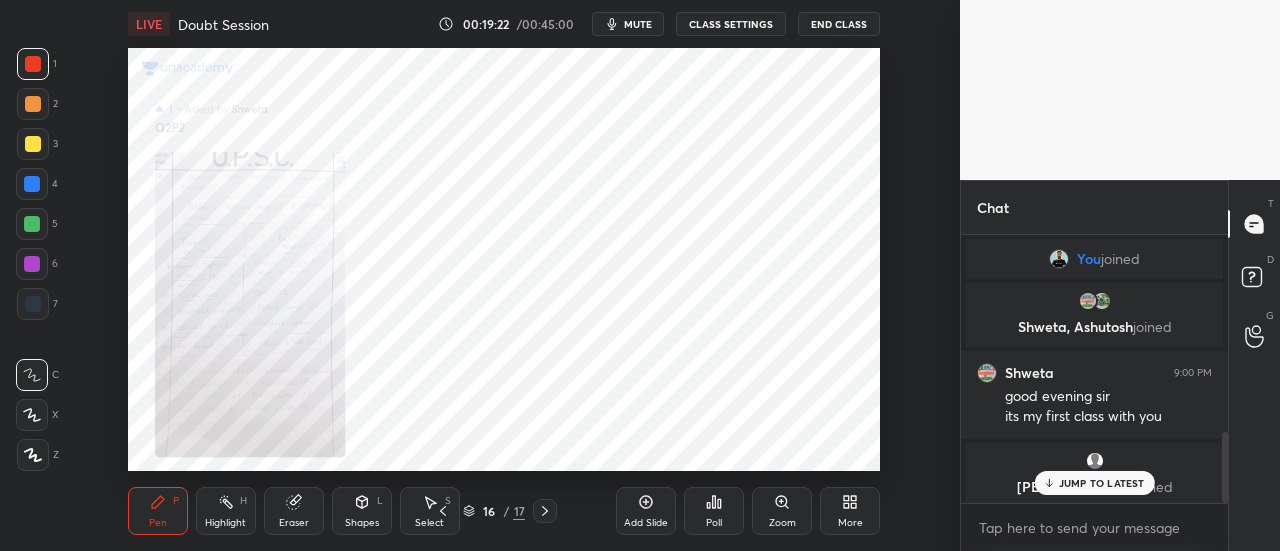 scroll, scrollTop: 752, scrollLeft: 0, axis: vertical 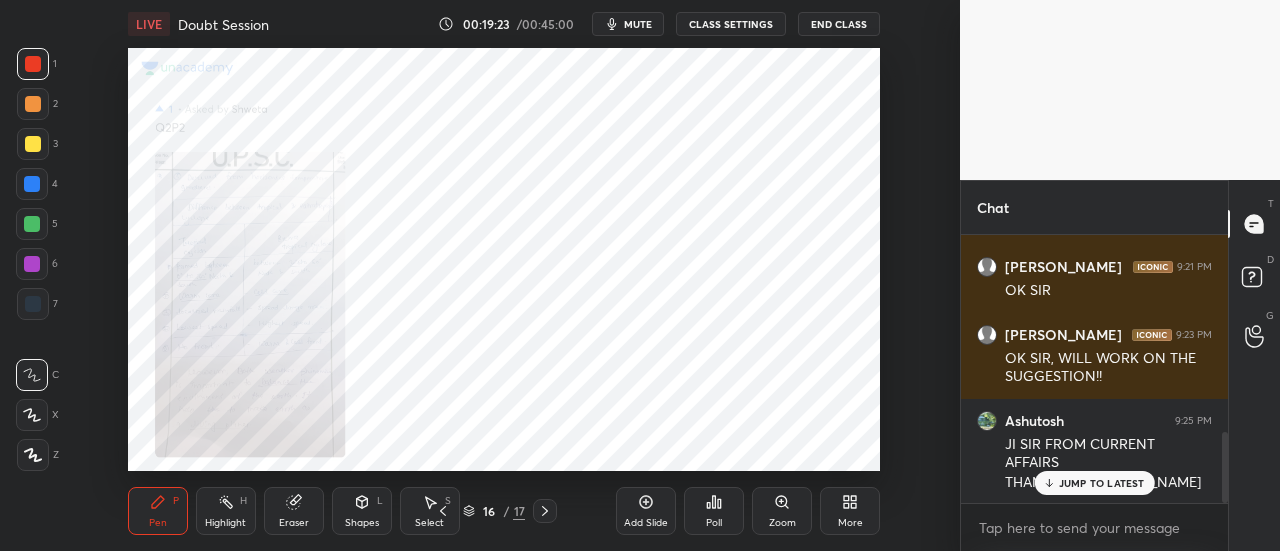 click on "JUMP TO LATEST" at bounding box center (1094, 483) 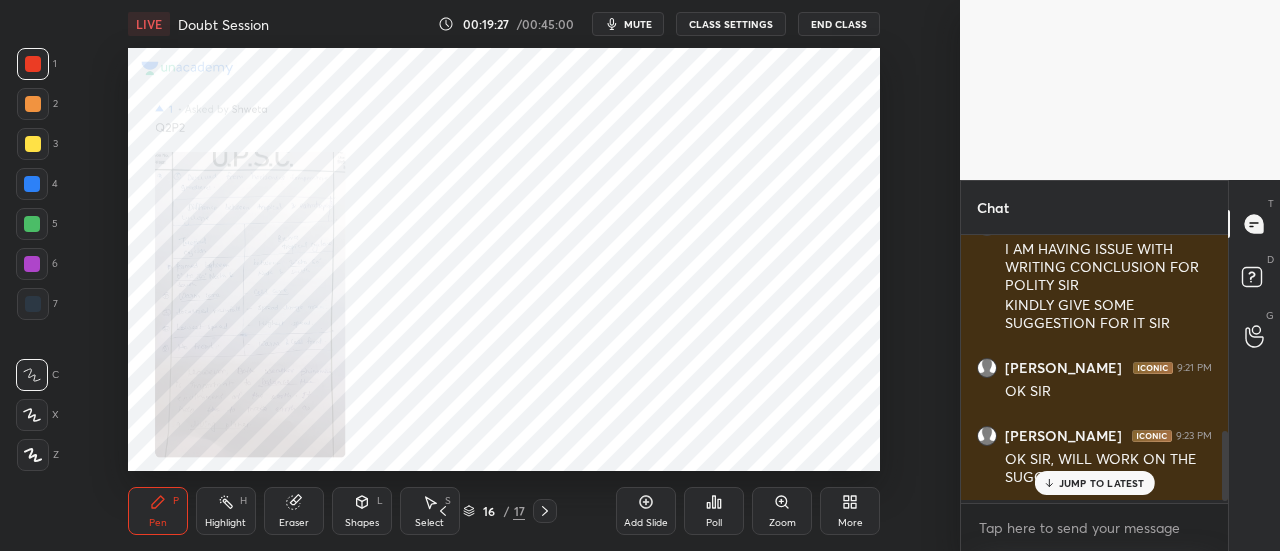 scroll, scrollTop: 752, scrollLeft: 0, axis: vertical 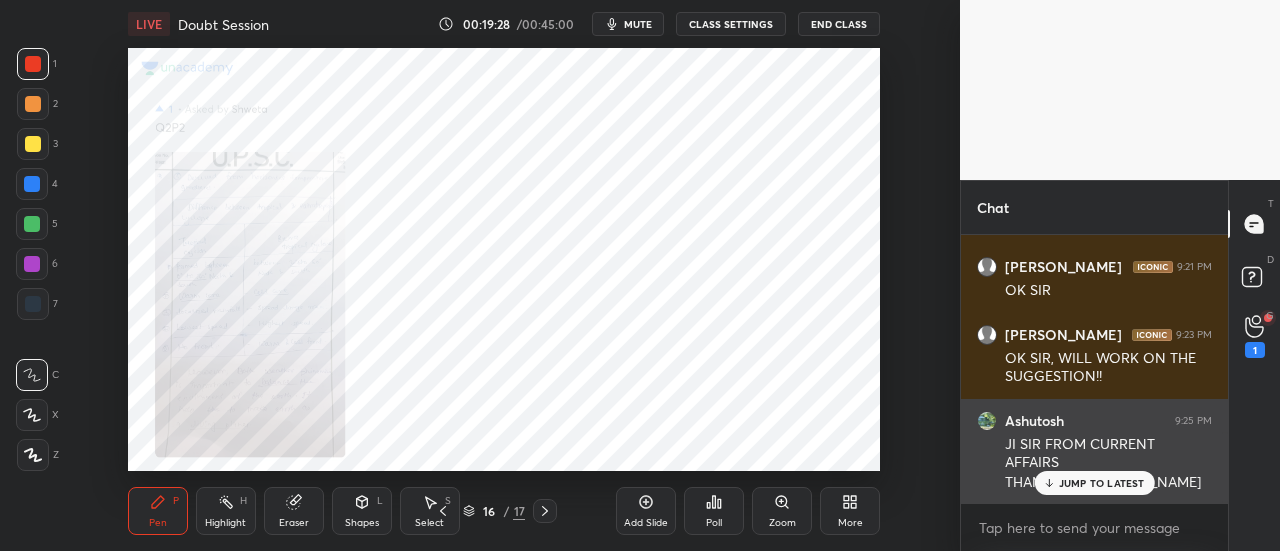 click on "JUMP TO LATEST" at bounding box center (1102, 483) 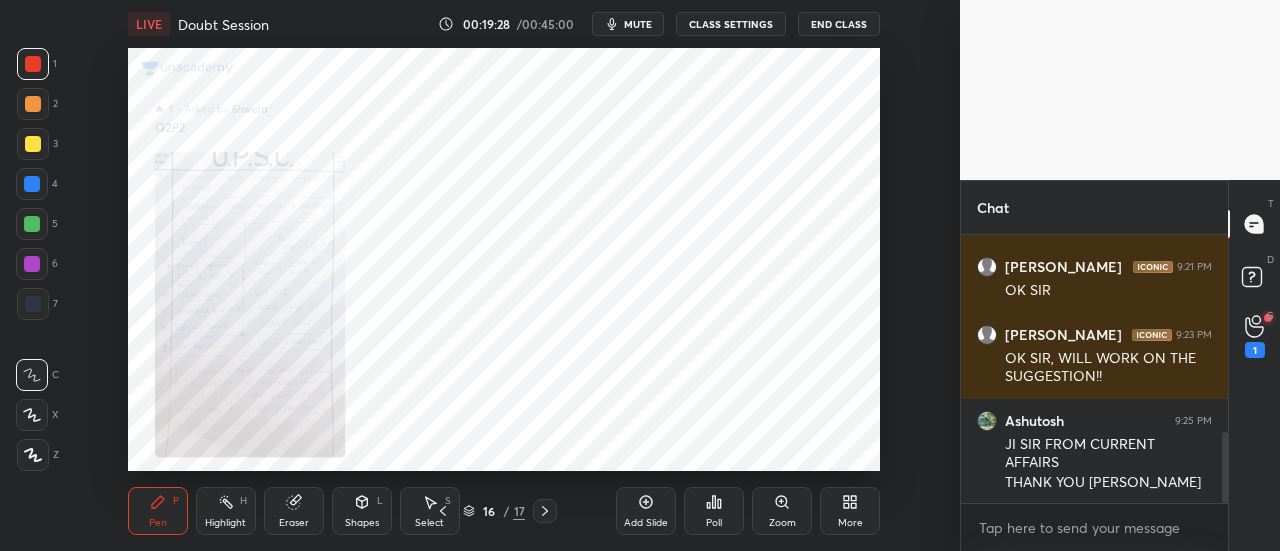 click on "1" at bounding box center (1255, 336) 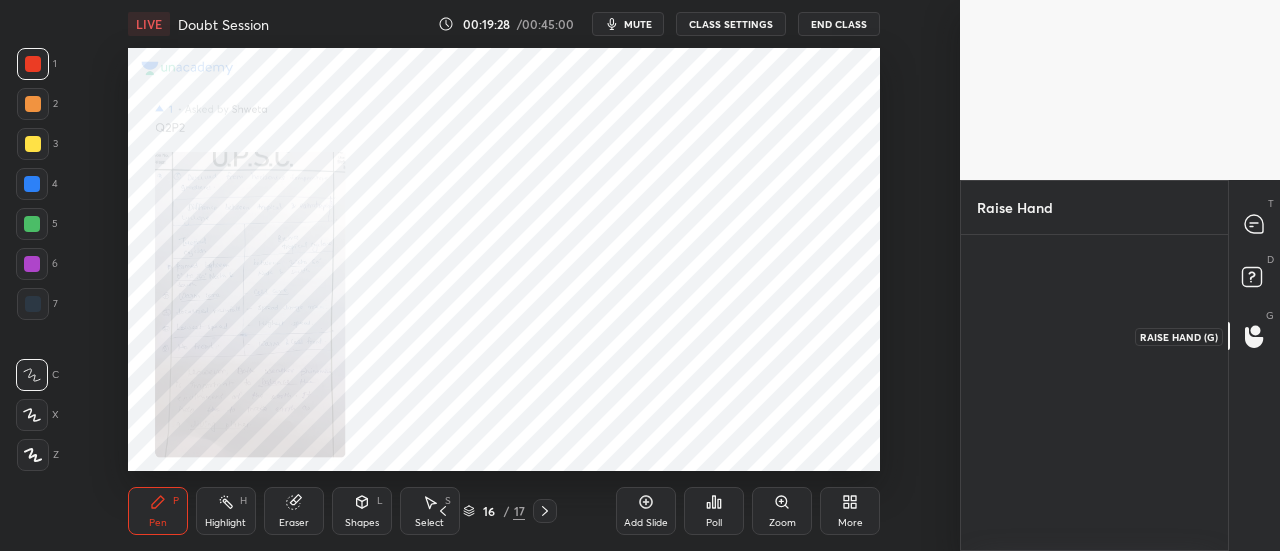 scroll, scrollTop: 310, scrollLeft: 261, axis: both 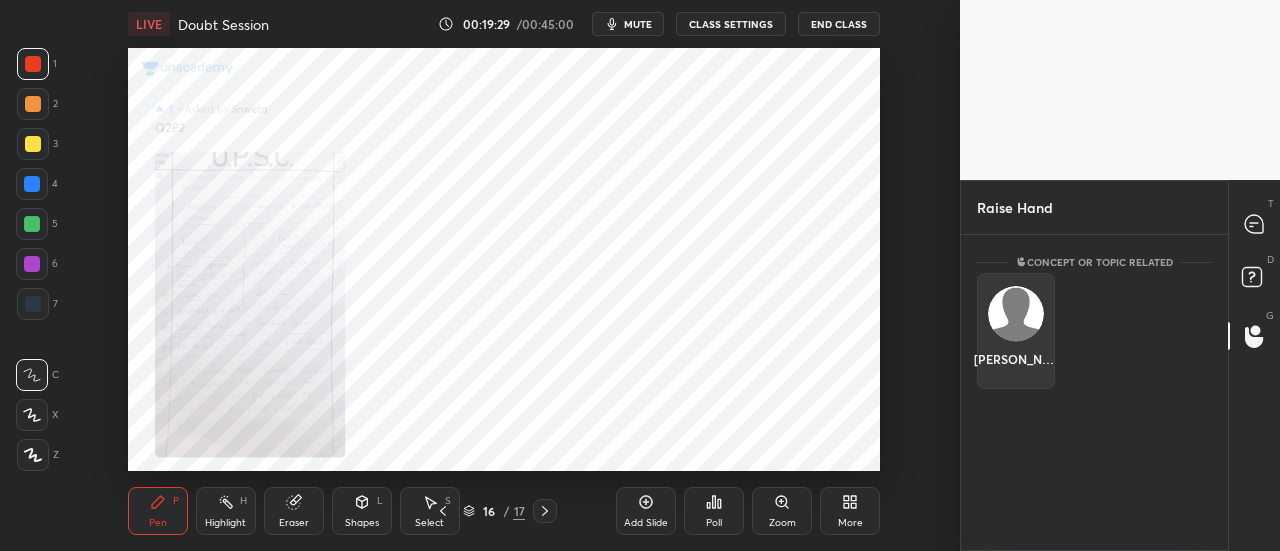 click on "[PERSON_NAME]" at bounding box center (1016, 331) 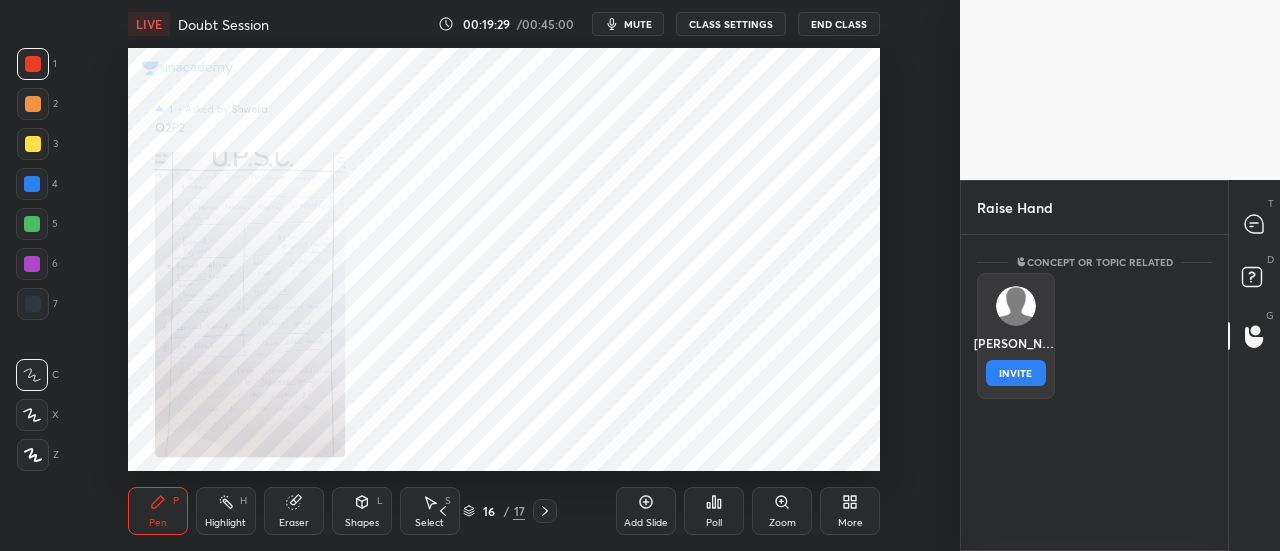 click on "INVITE" at bounding box center [1016, 373] 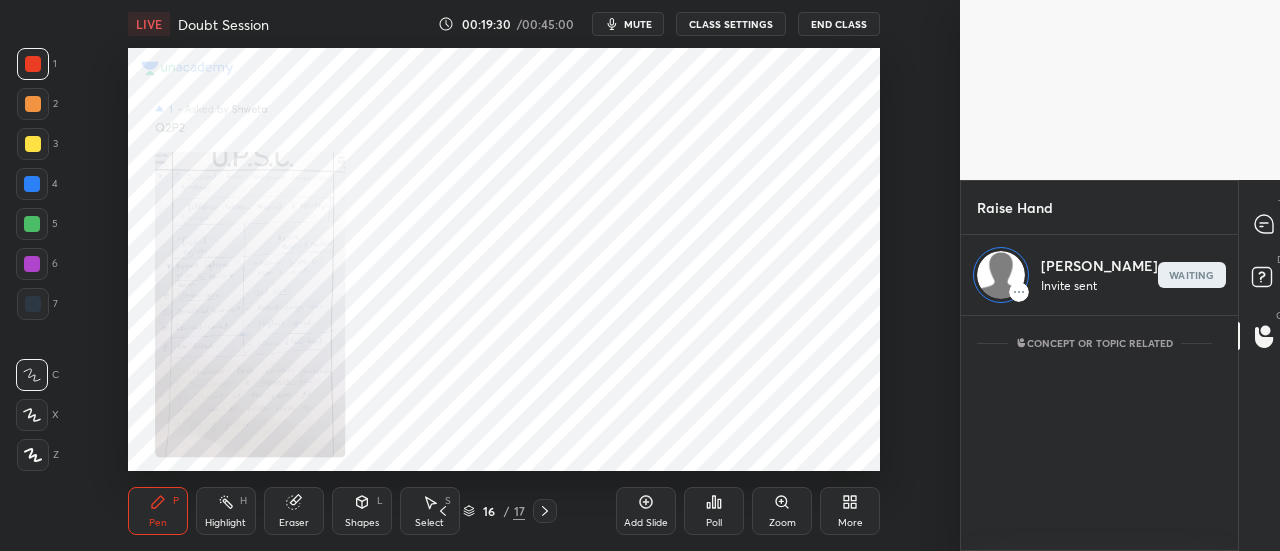 scroll, scrollTop: 229, scrollLeft: 261, axis: both 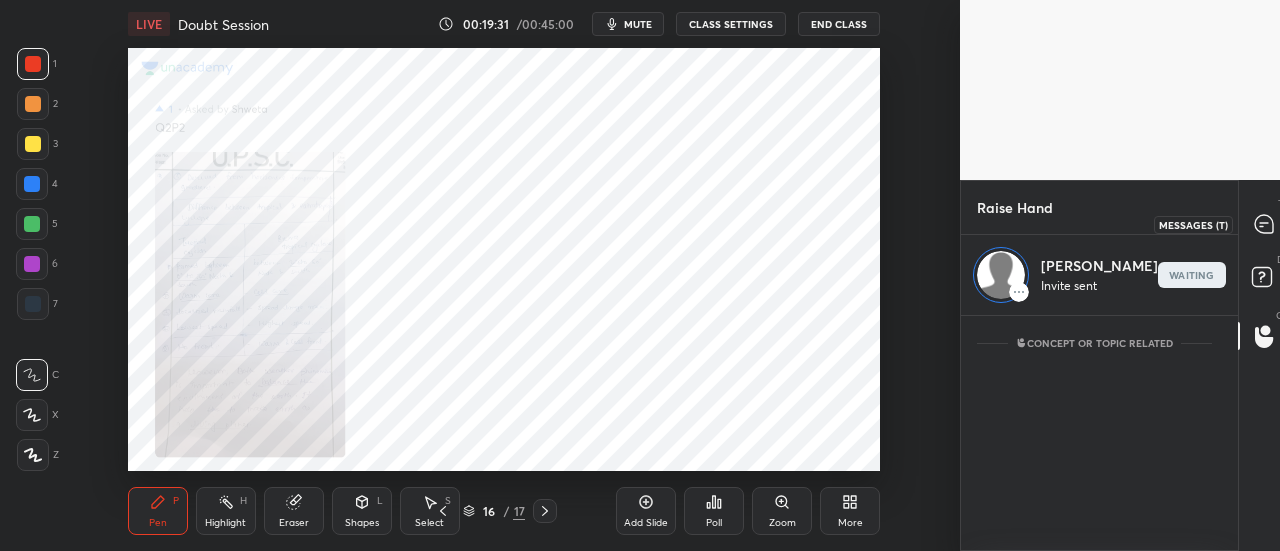 click 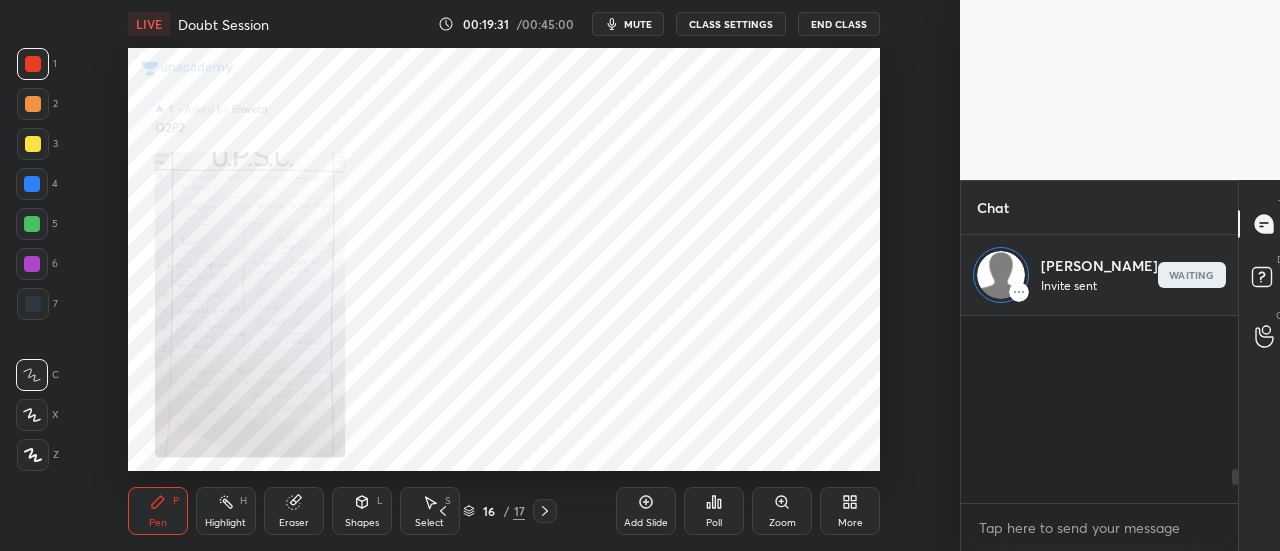 scroll, scrollTop: 834, scrollLeft: 0, axis: vertical 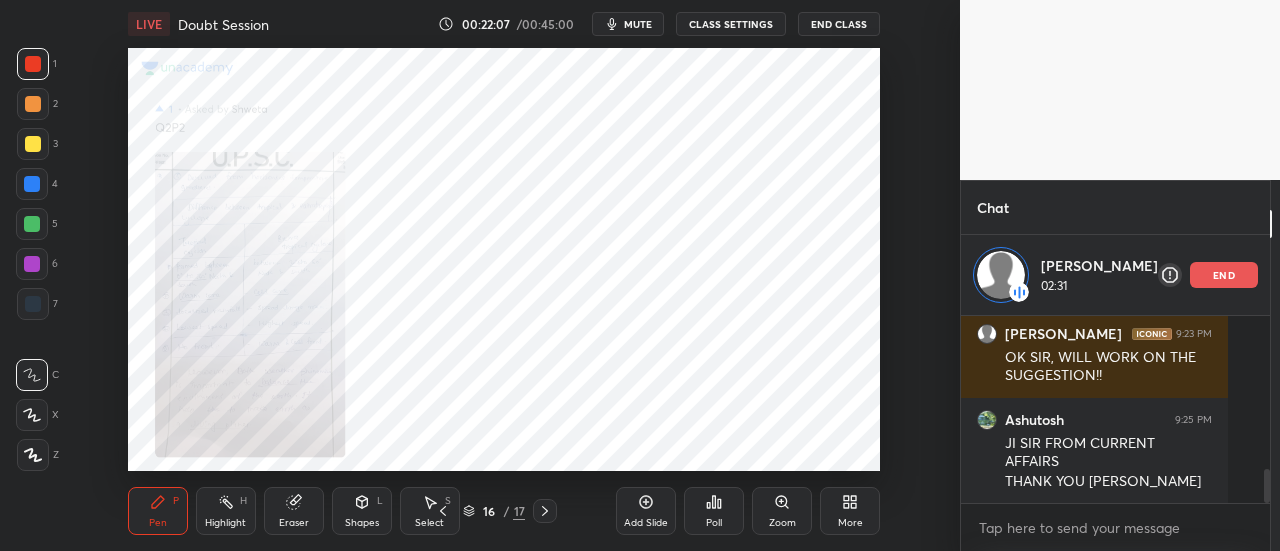 click on "end" at bounding box center (1224, 275) 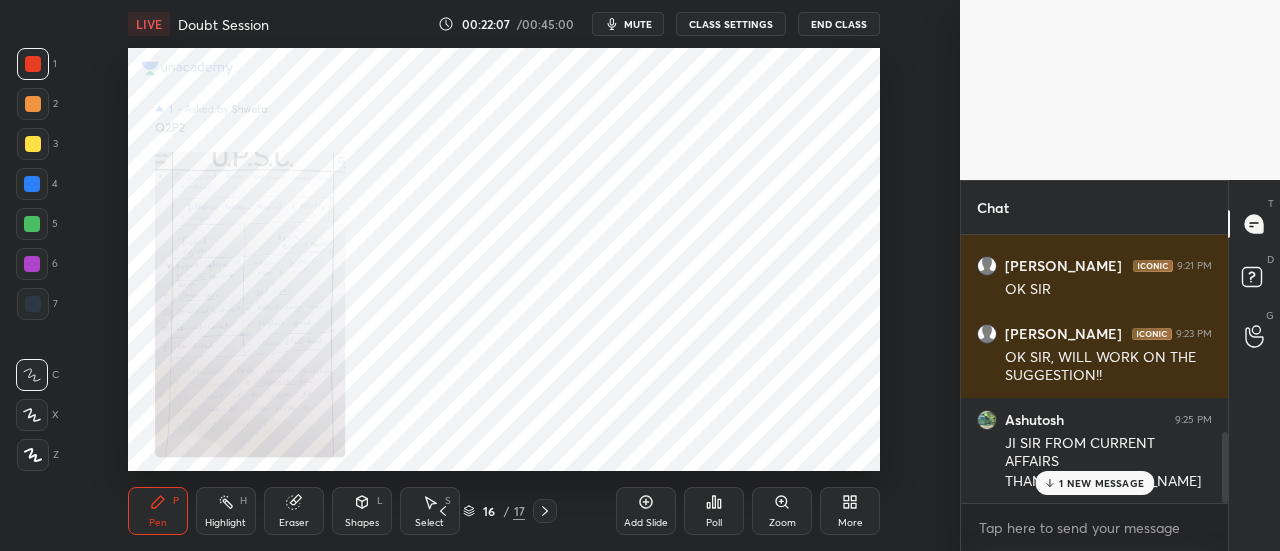 scroll, scrollTop: 7, scrollLeft: 6, axis: both 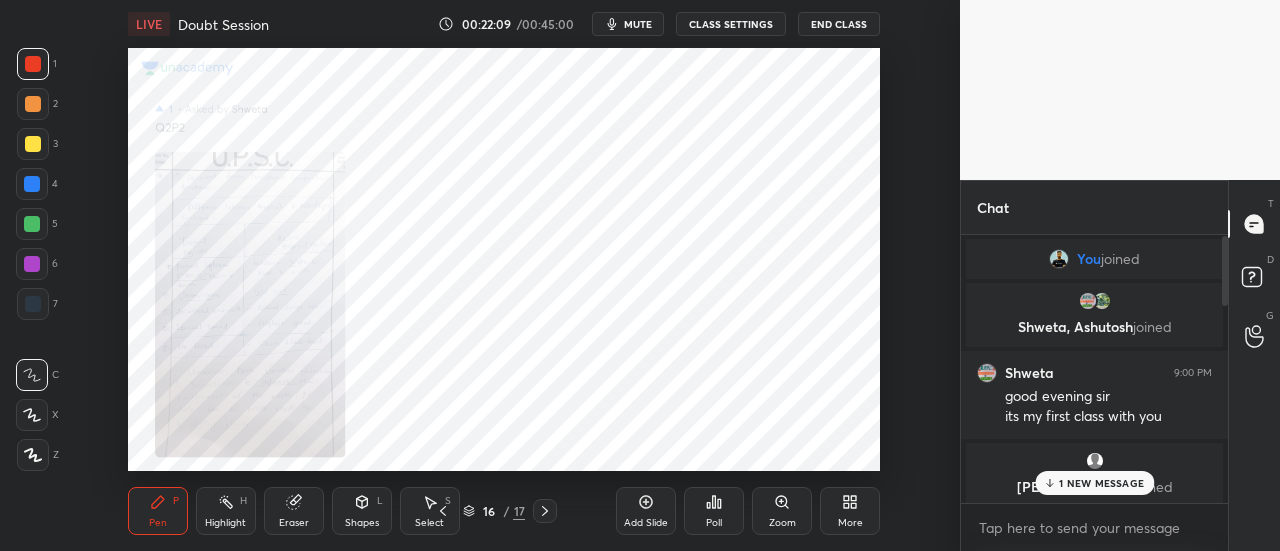 drag, startPoint x: 1111, startPoint y: 499, endPoint x: 1108, endPoint y: 486, distance: 13.341664 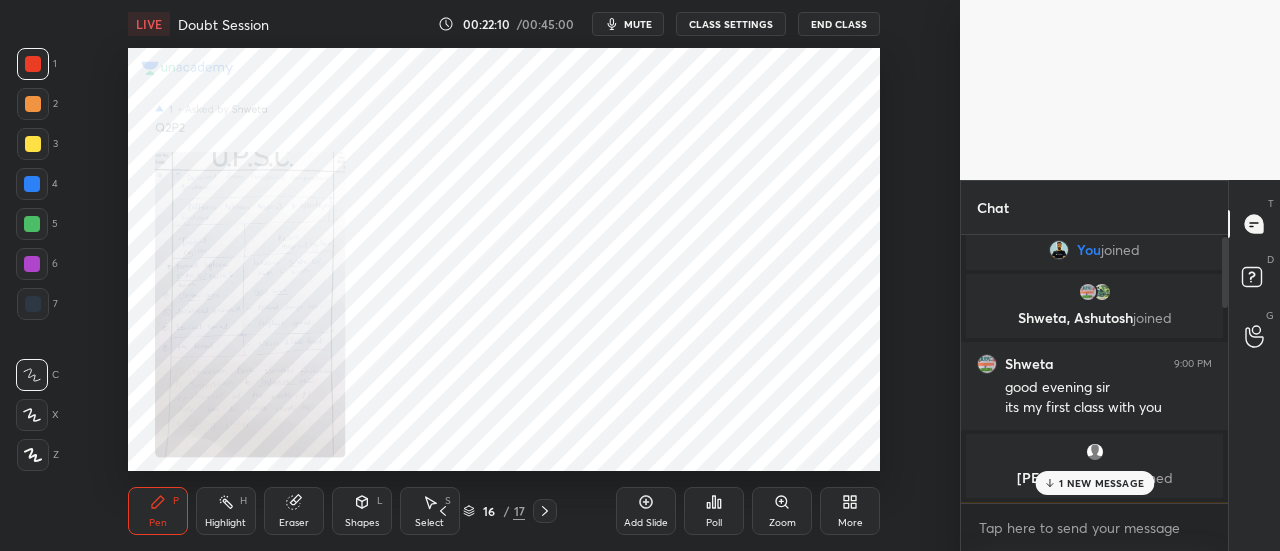 click on "1 NEW MESSAGE" at bounding box center (1101, 483) 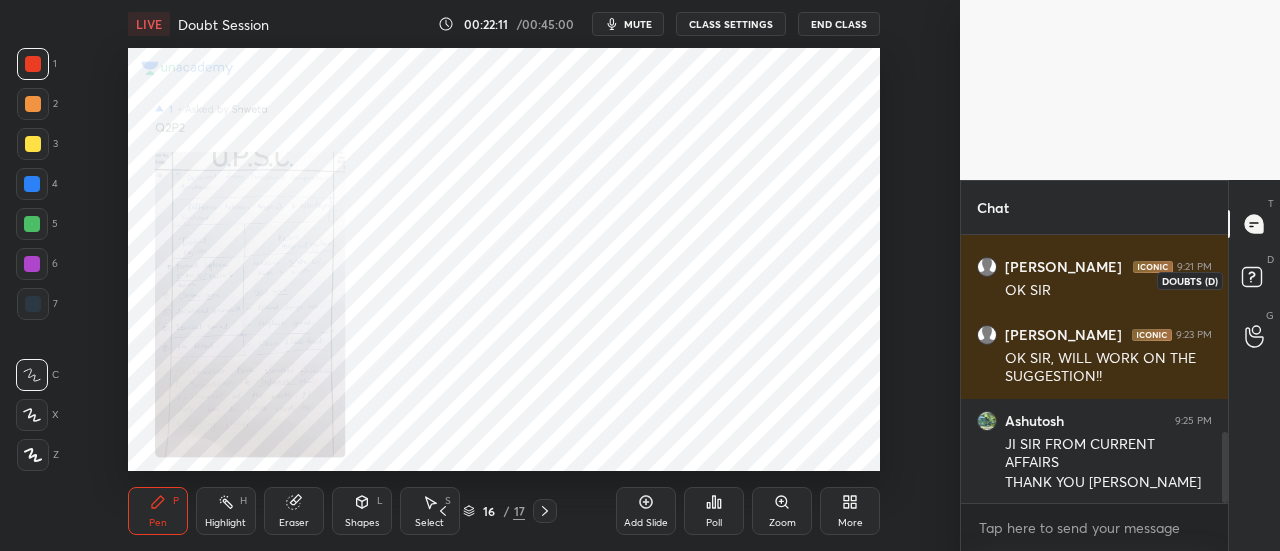 click at bounding box center [1255, 280] 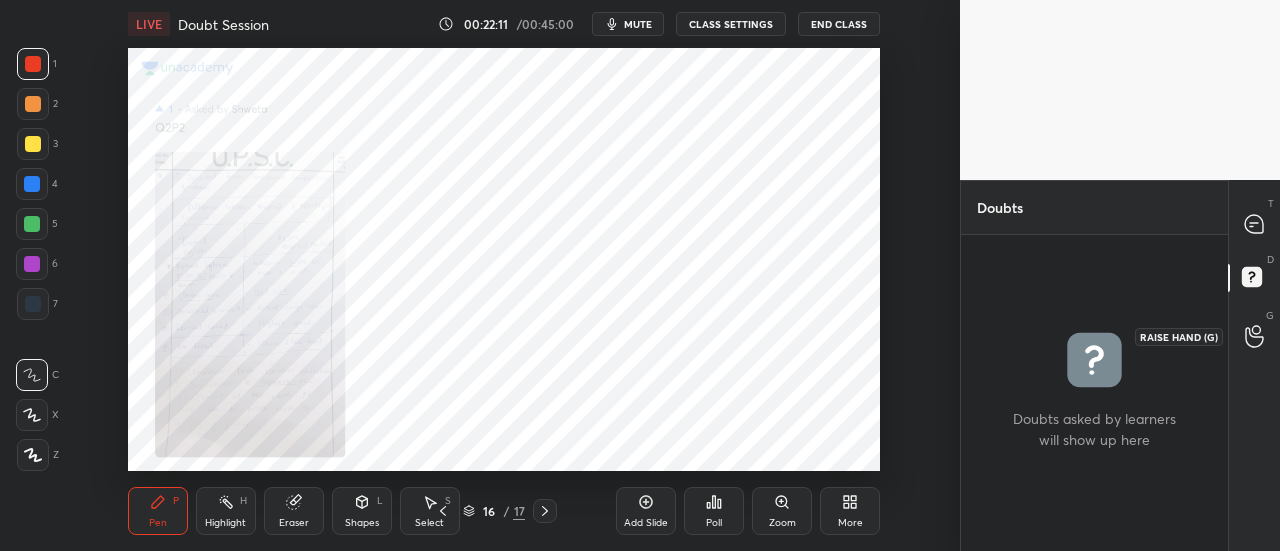 click at bounding box center [1255, 336] 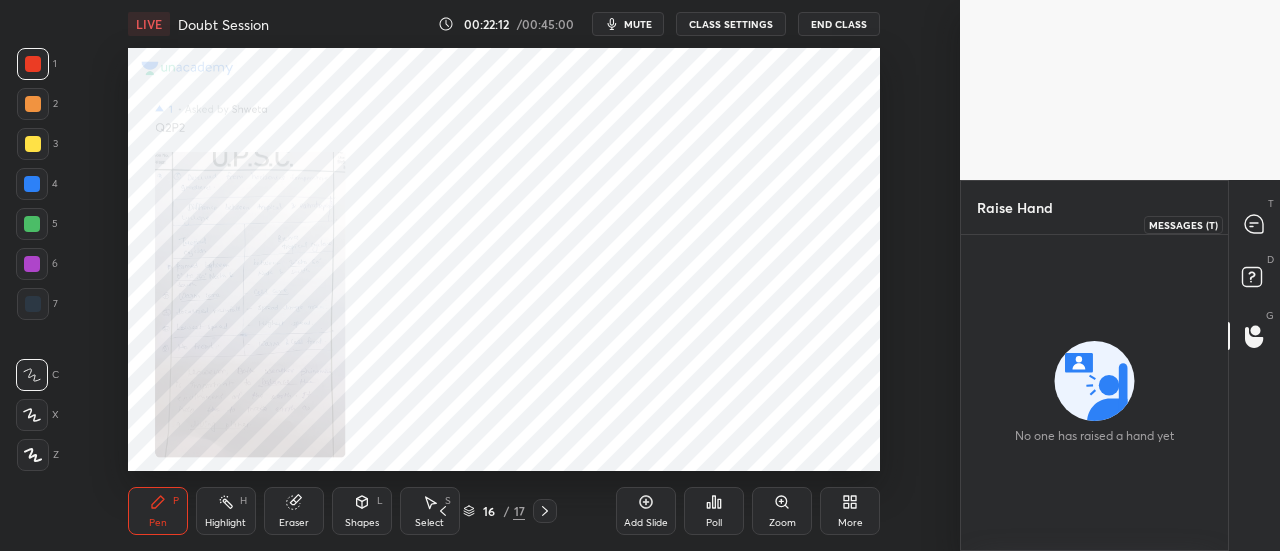 click at bounding box center (1255, 224) 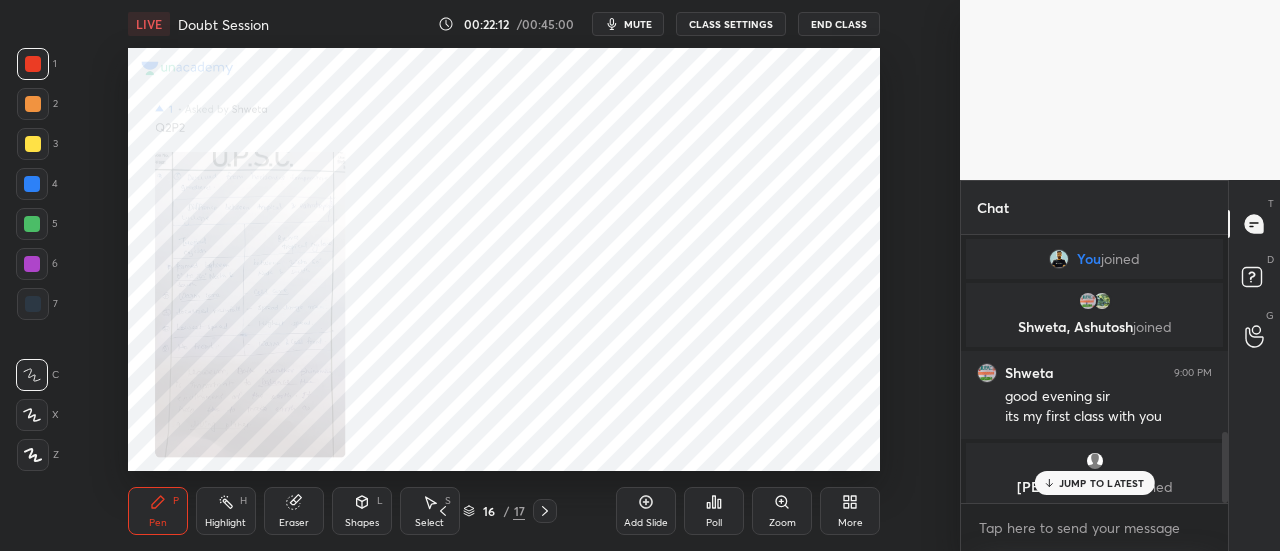 scroll, scrollTop: 752, scrollLeft: 0, axis: vertical 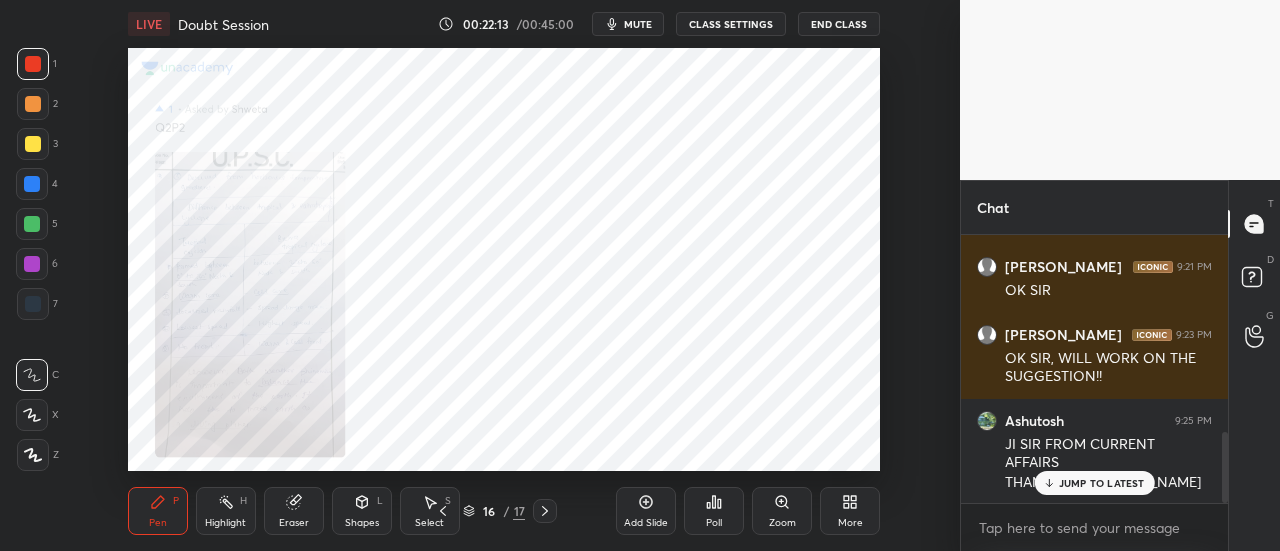 click on "JUMP TO LATEST" at bounding box center [1094, 483] 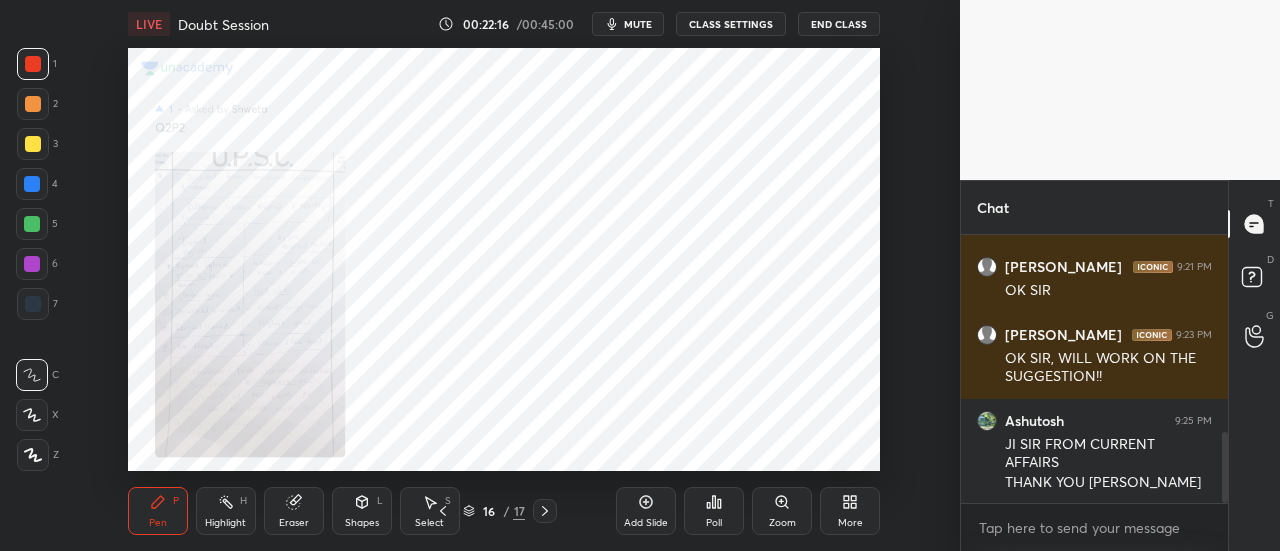 click on "End Class" at bounding box center [839, 24] 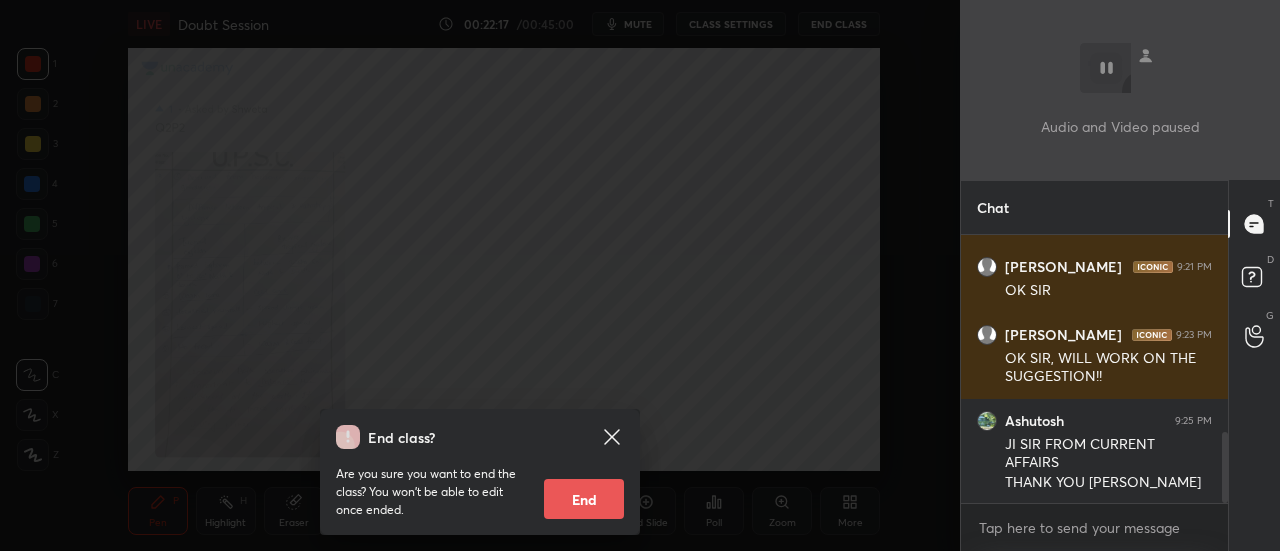 click on "End" at bounding box center [584, 499] 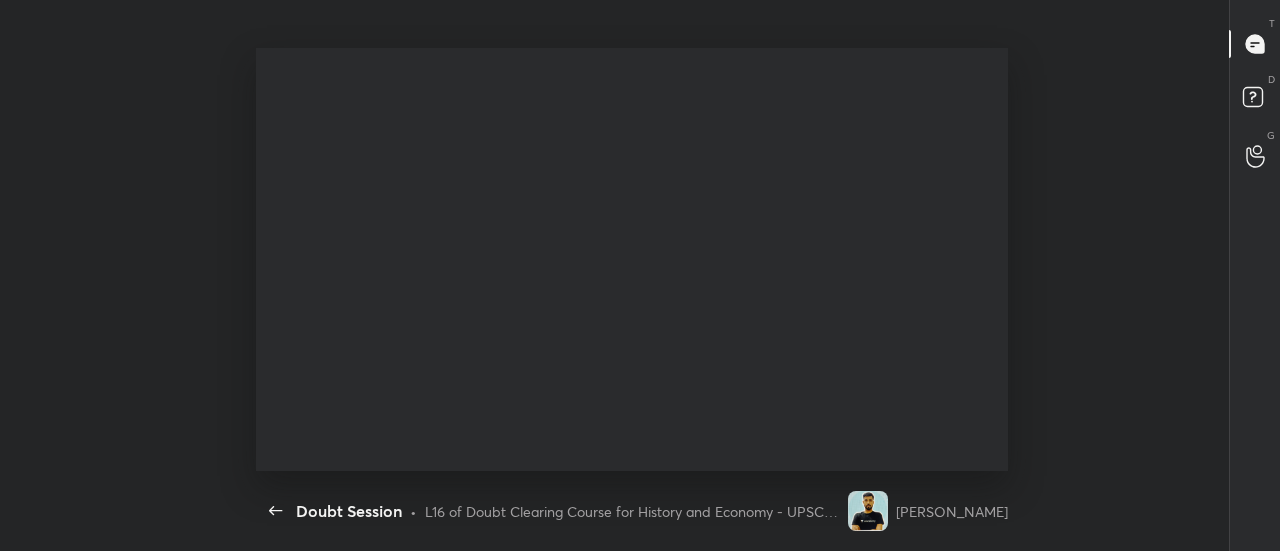 scroll, scrollTop: 99576, scrollLeft: 99053, axis: both 